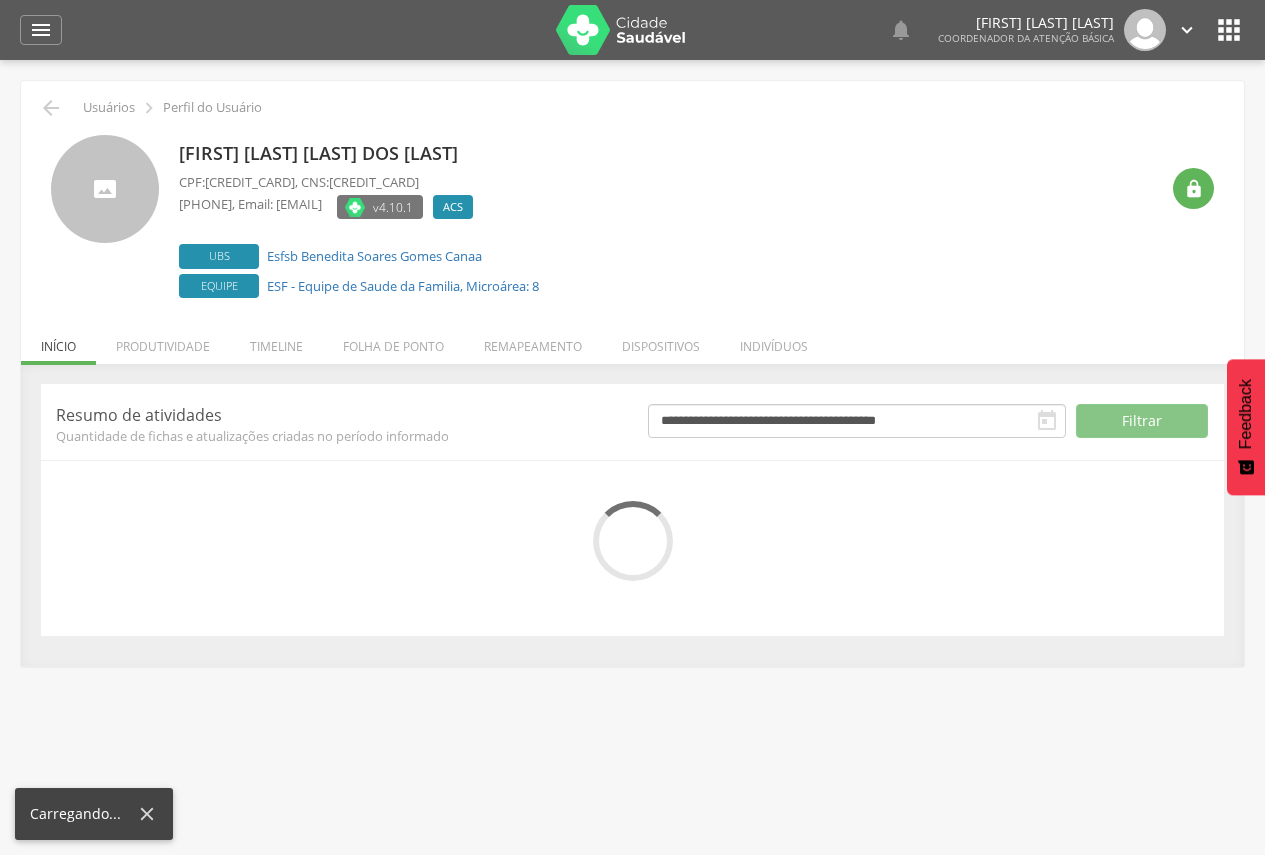 scroll, scrollTop: 0, scrollLeft: 0, axis: both 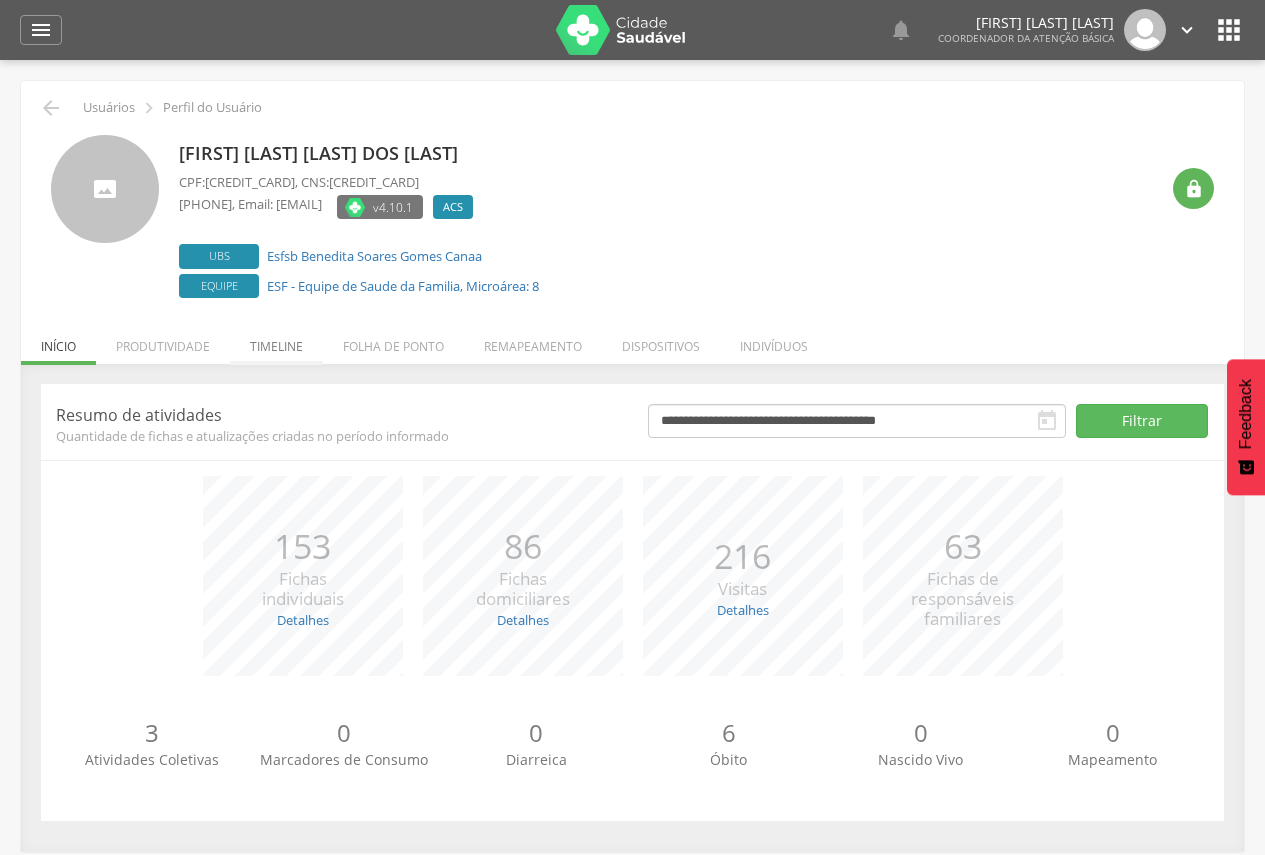 click on "Timeline" at bounding box center (276, 341) 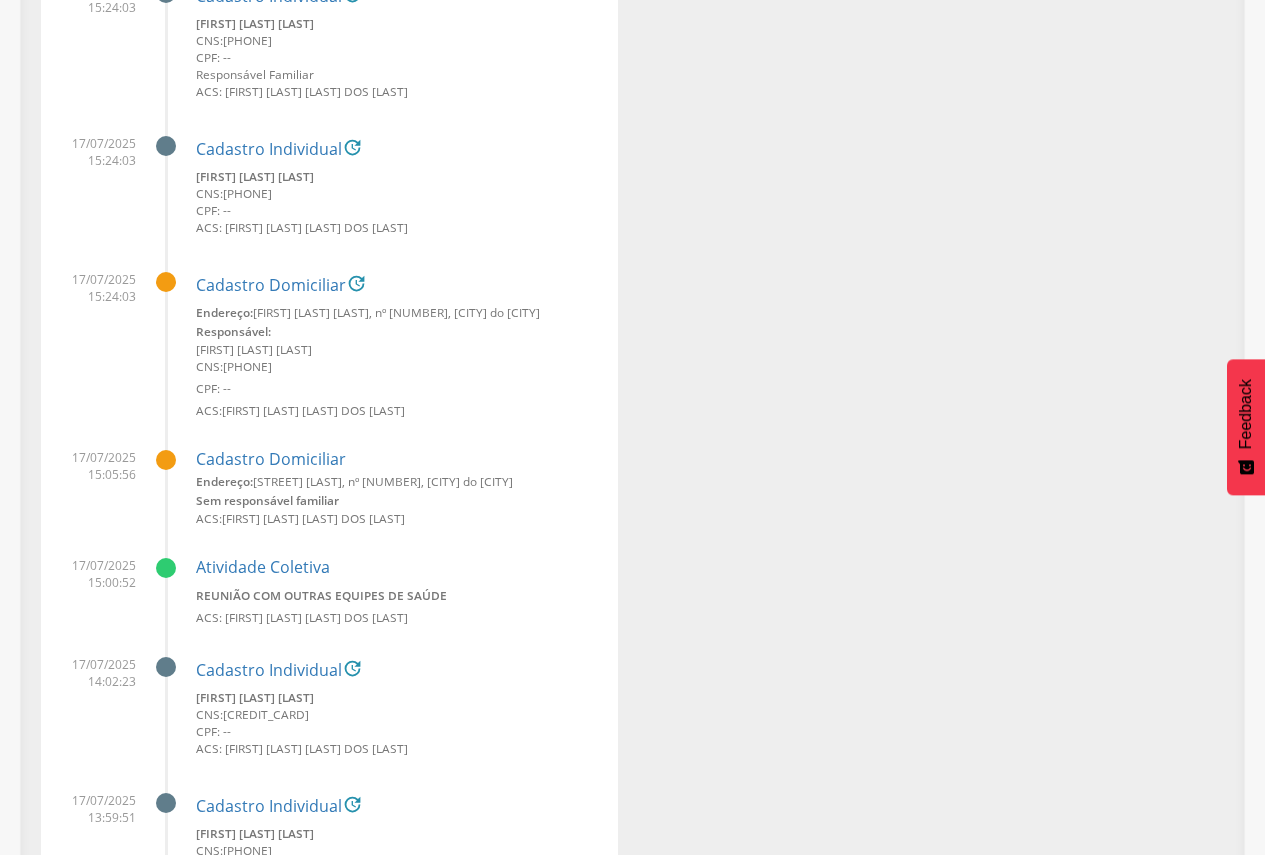 scroll, scrollTop: 1800, scrollLeft: 0, axis: vertical 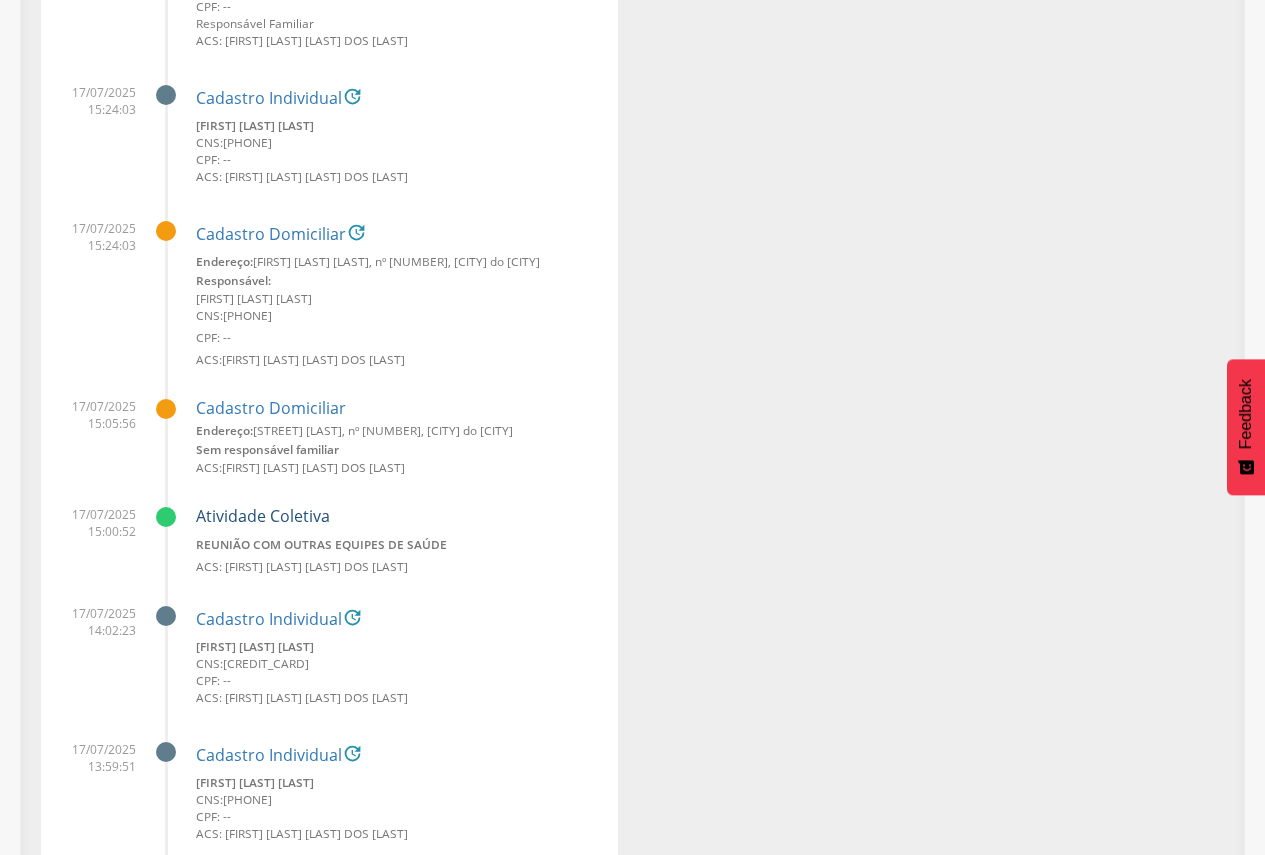 click on "Atividade Coletiva" at bounding box center (263, 516) 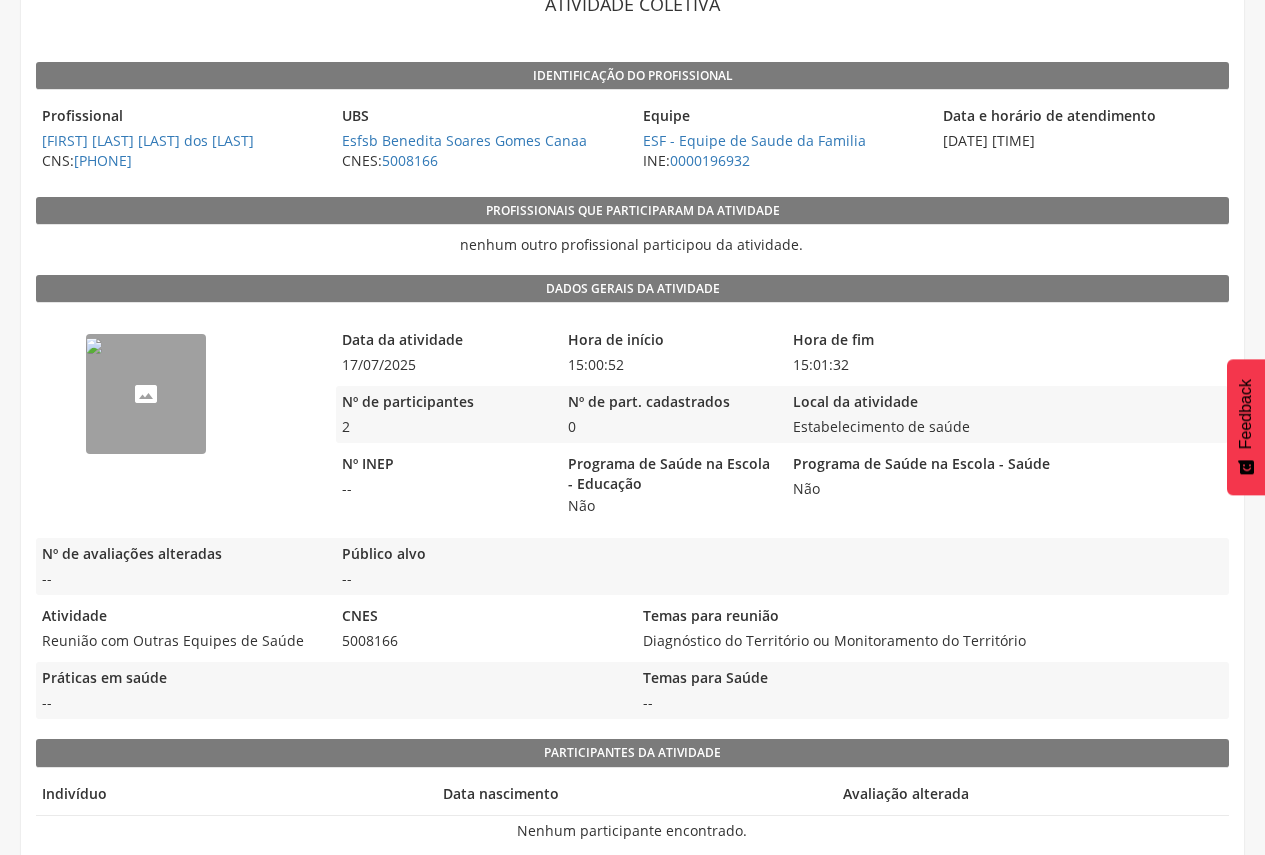 click on "68793a83f6b4de95b2092835" at bounding box center [94, 346] 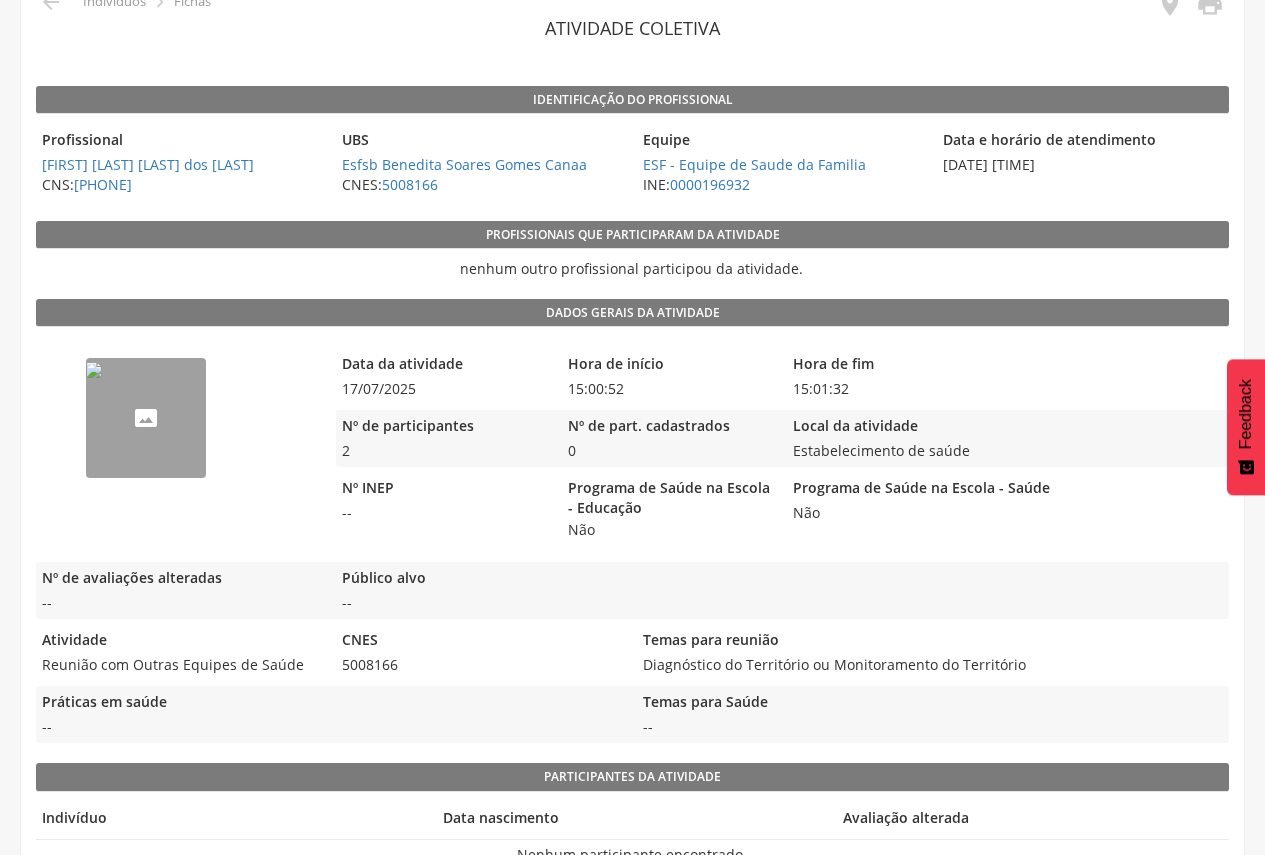 scroll, scrollTop: 0, scrollLeft: 0, axis: both 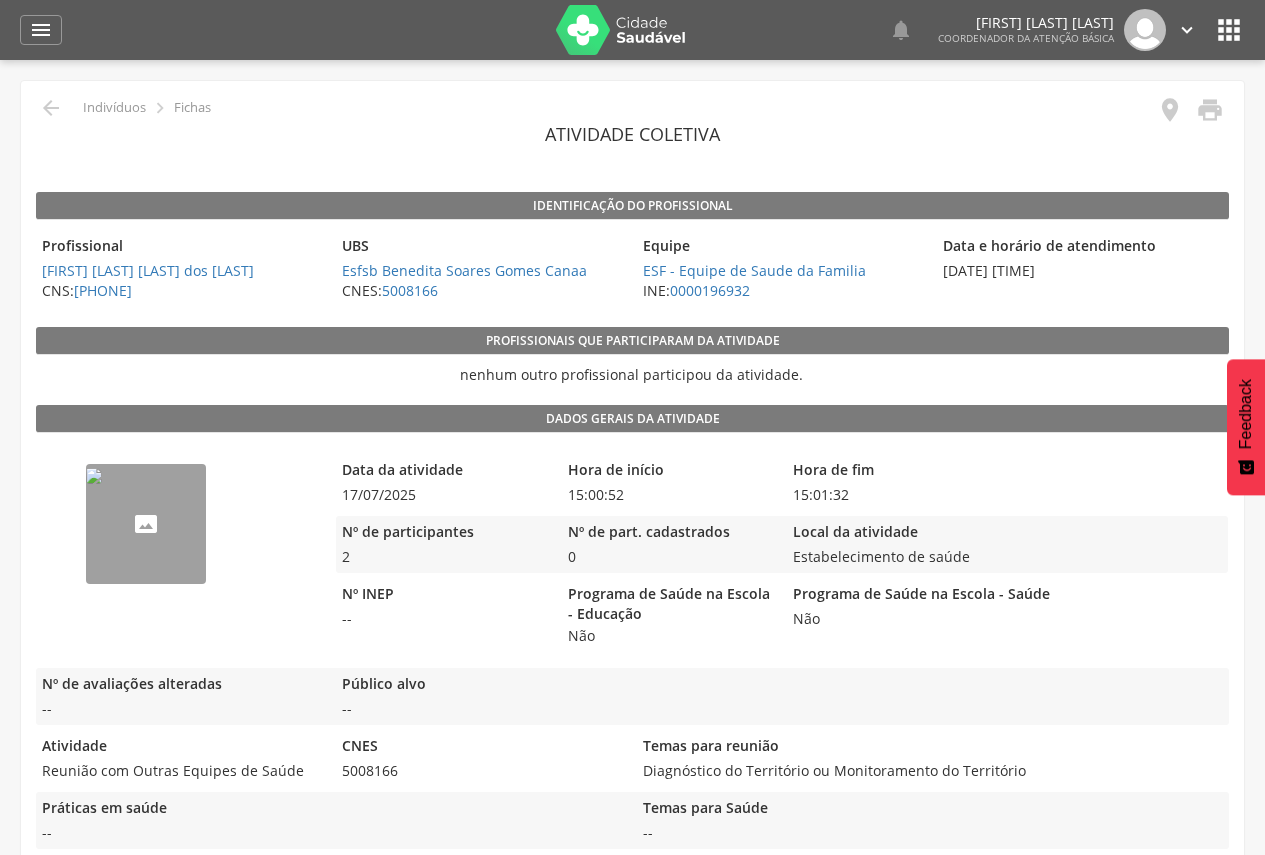 click on "Indivíduos" at bounding box center [114, 108] 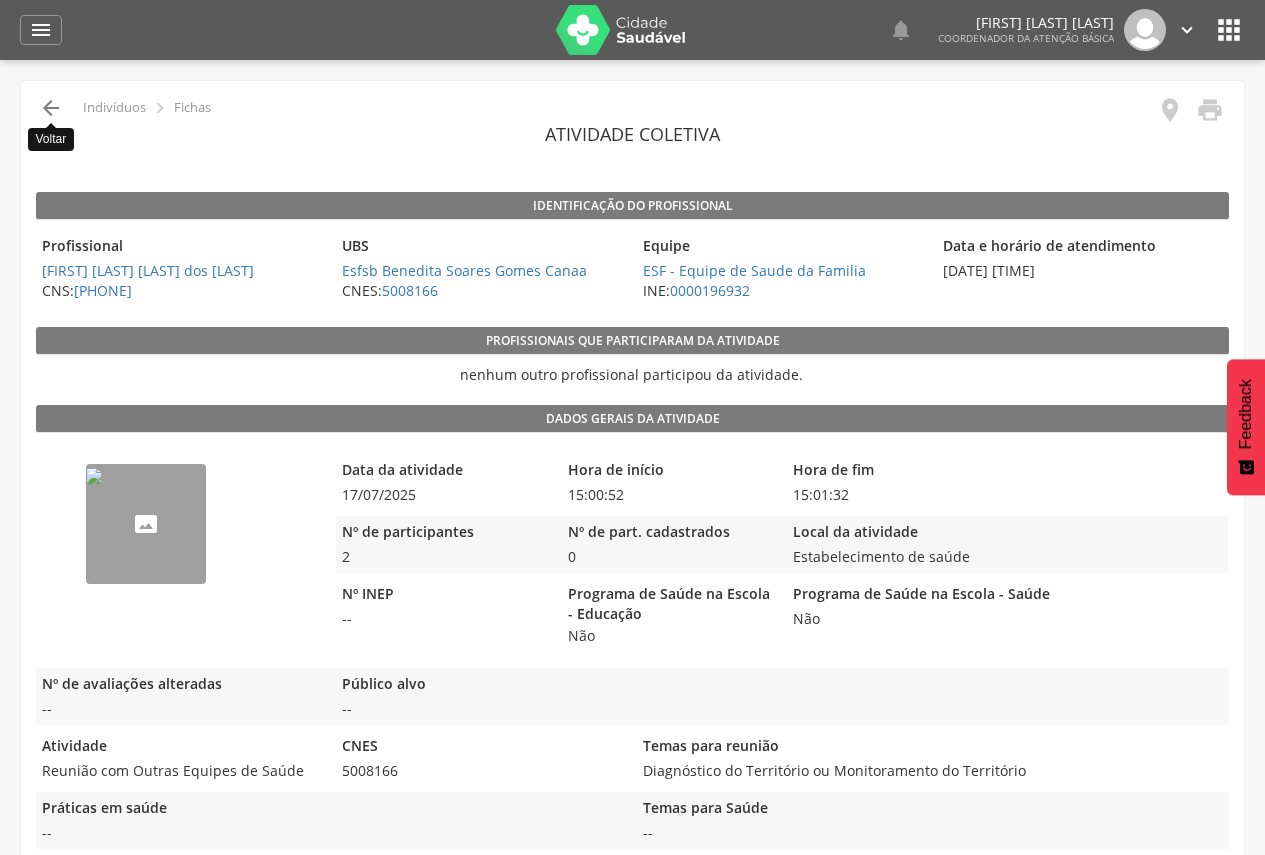 click on "" at bounding box center (51, 108) 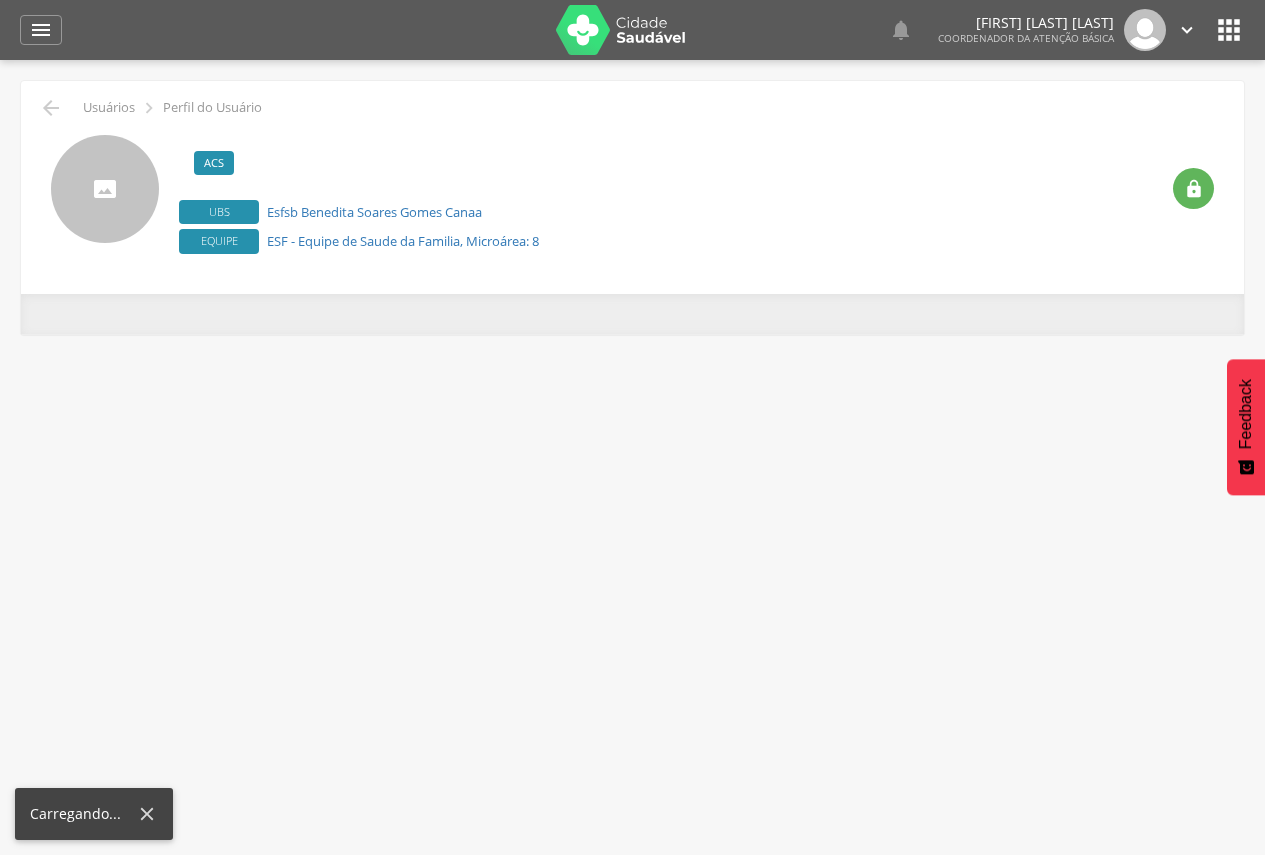 scroll, scrollTop: 60, scrollLeft: 0, axis: vertical 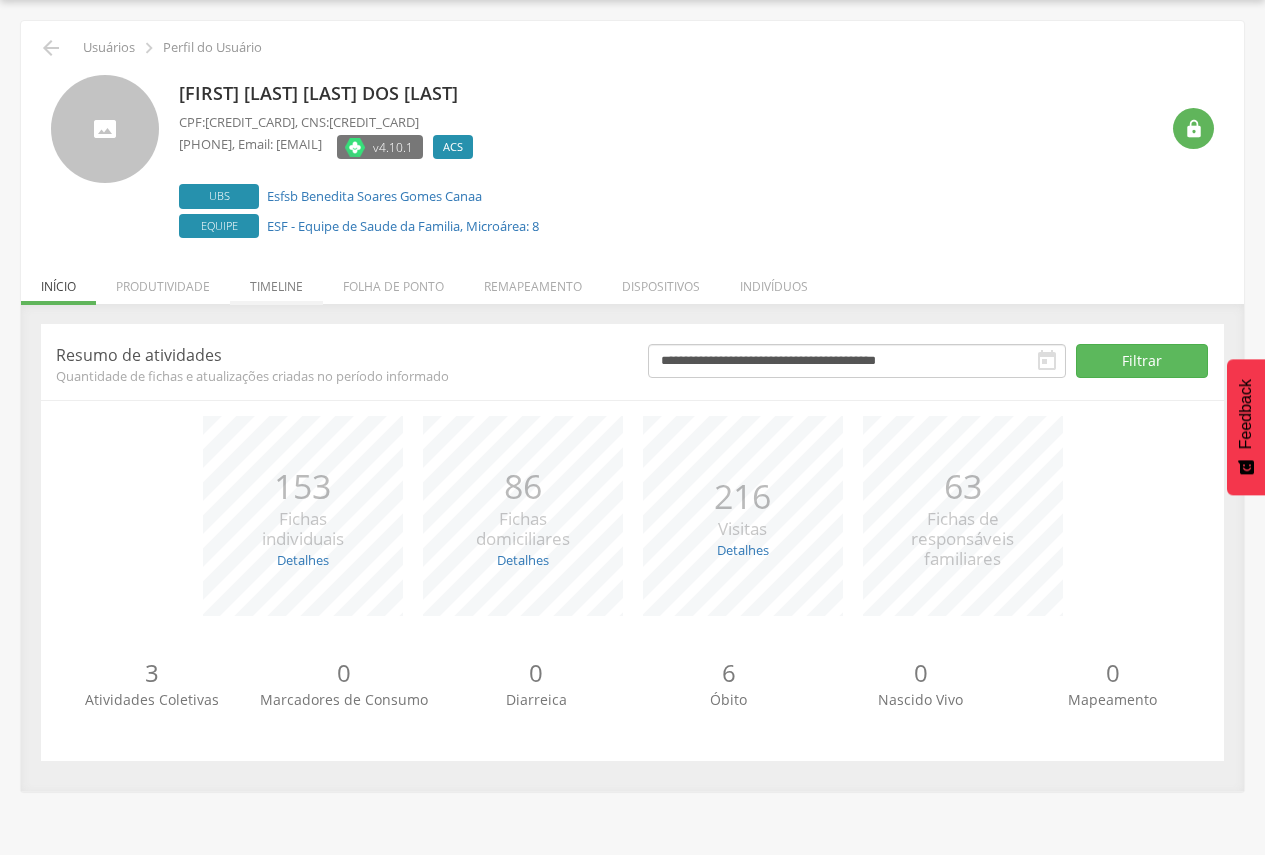 click on "Timeline" at bounding box center (276, 281) 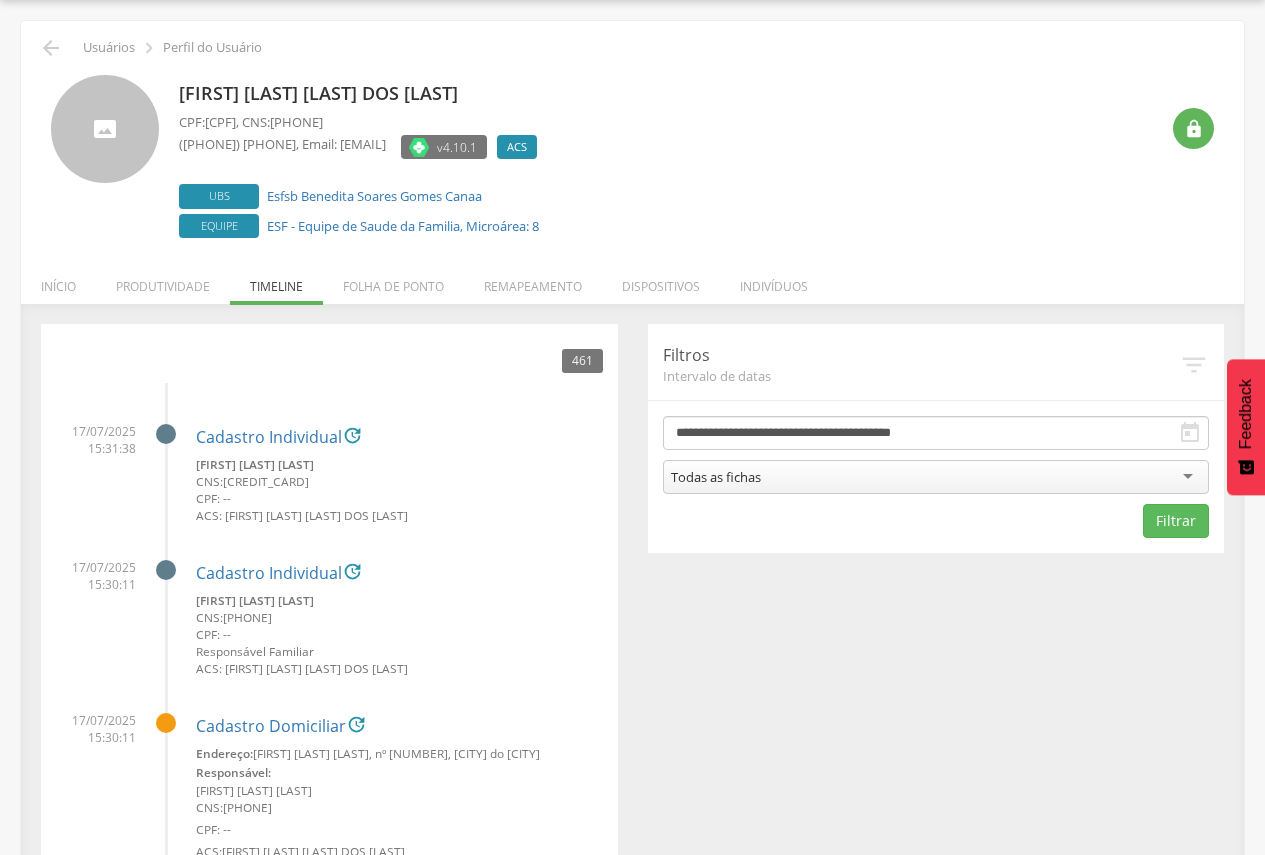 scroll, scrollTop: 160, scrollLeft: 0, axis: vertical 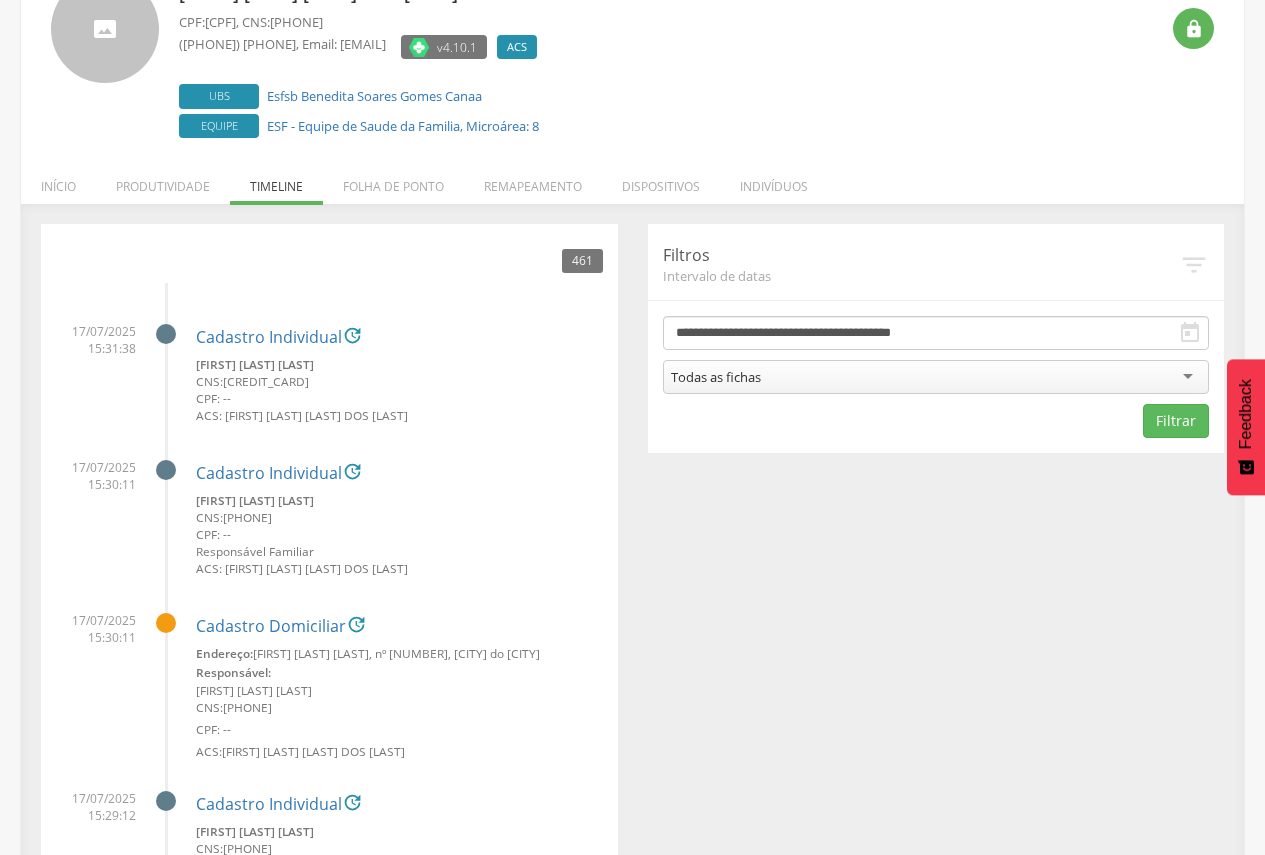 click at bounding box center (166, 334) 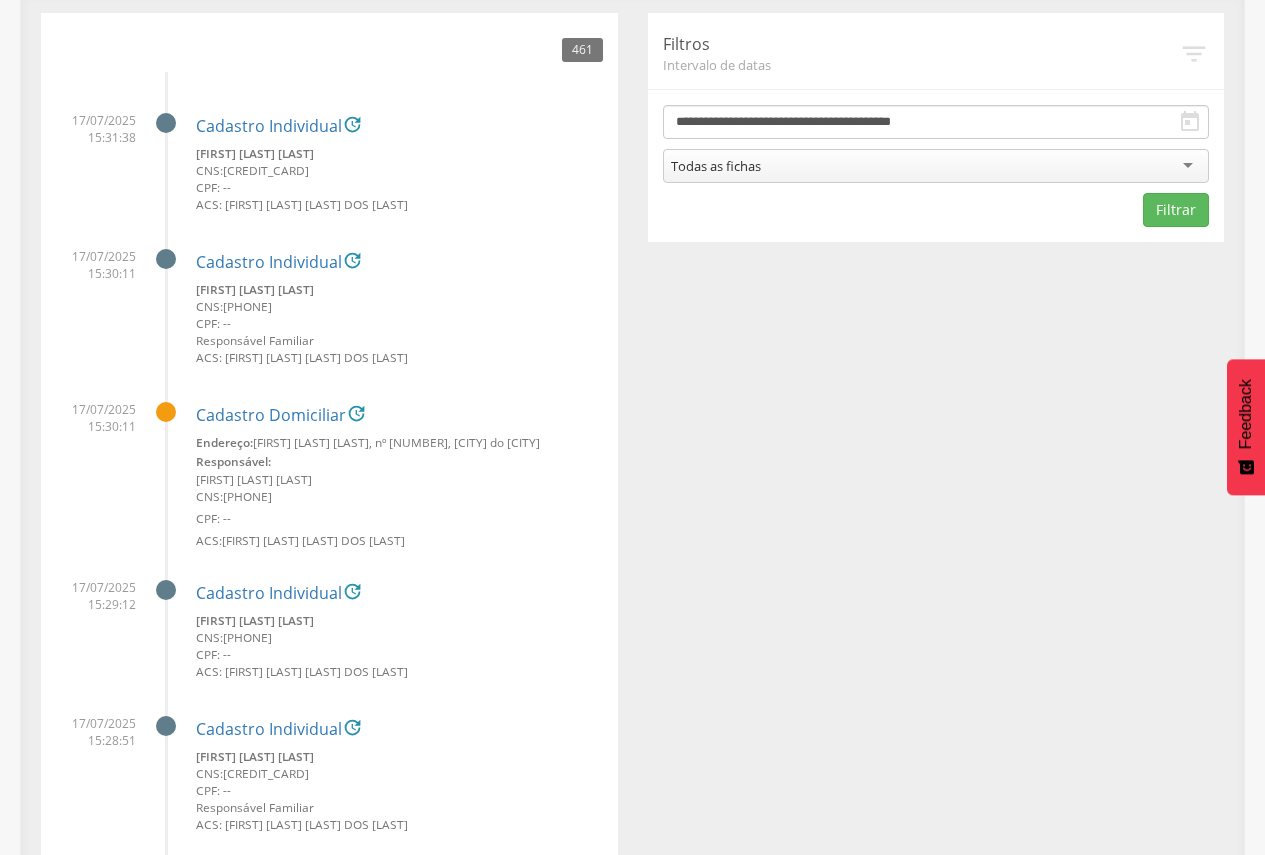 scroll, scrollTop: 400, scrollLeft: 0, axis: vertical 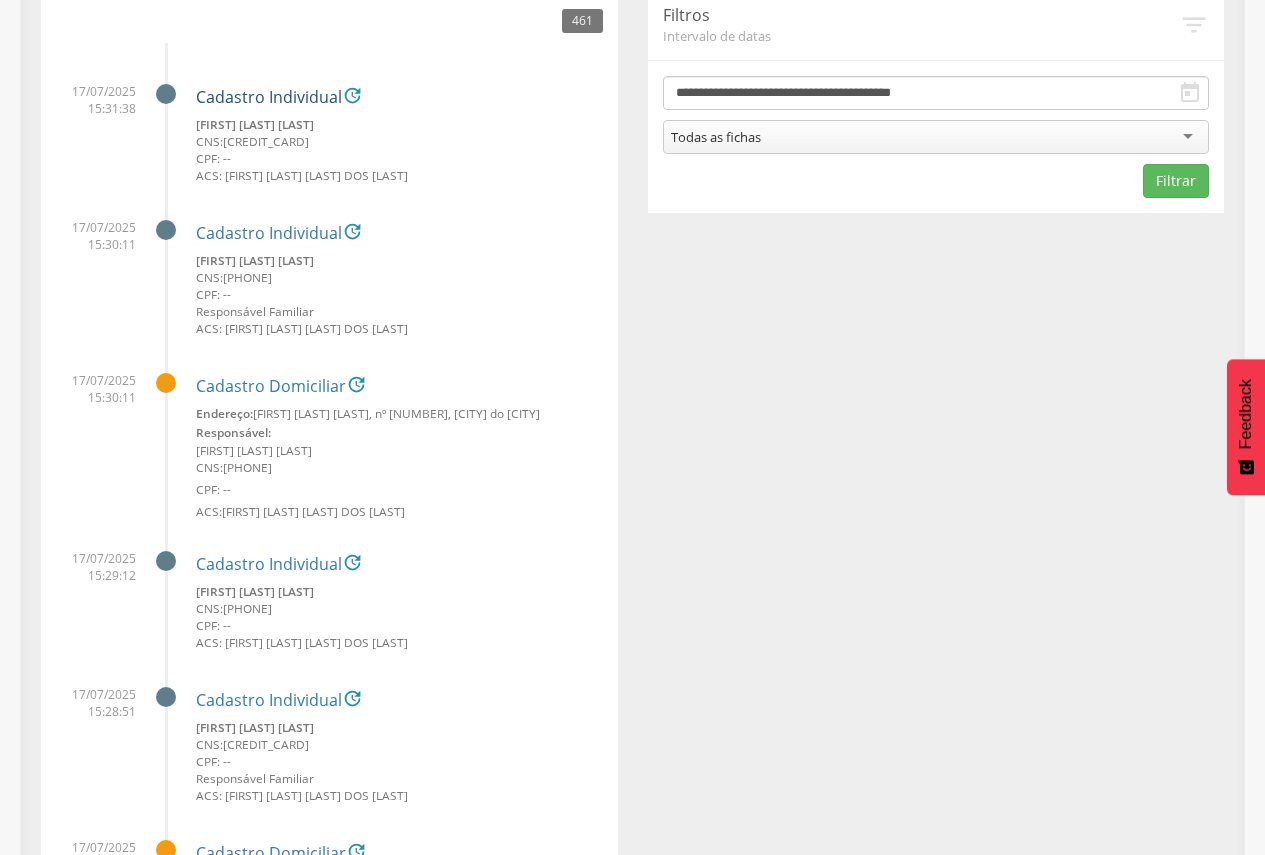 click on "Cadastro Individual" at bounding box center [269, 98] 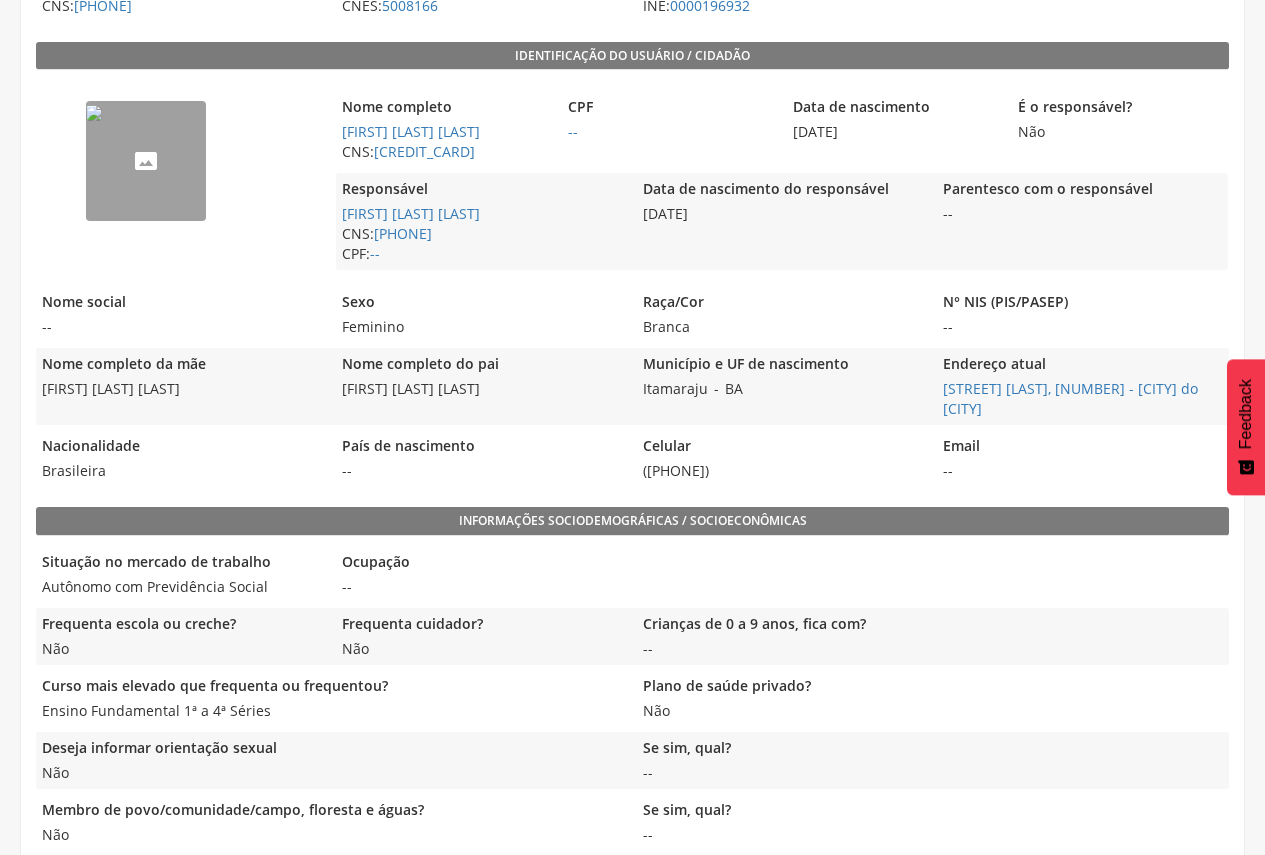scroll, scrollTop: 0, scrollLeft: 0, axis: both 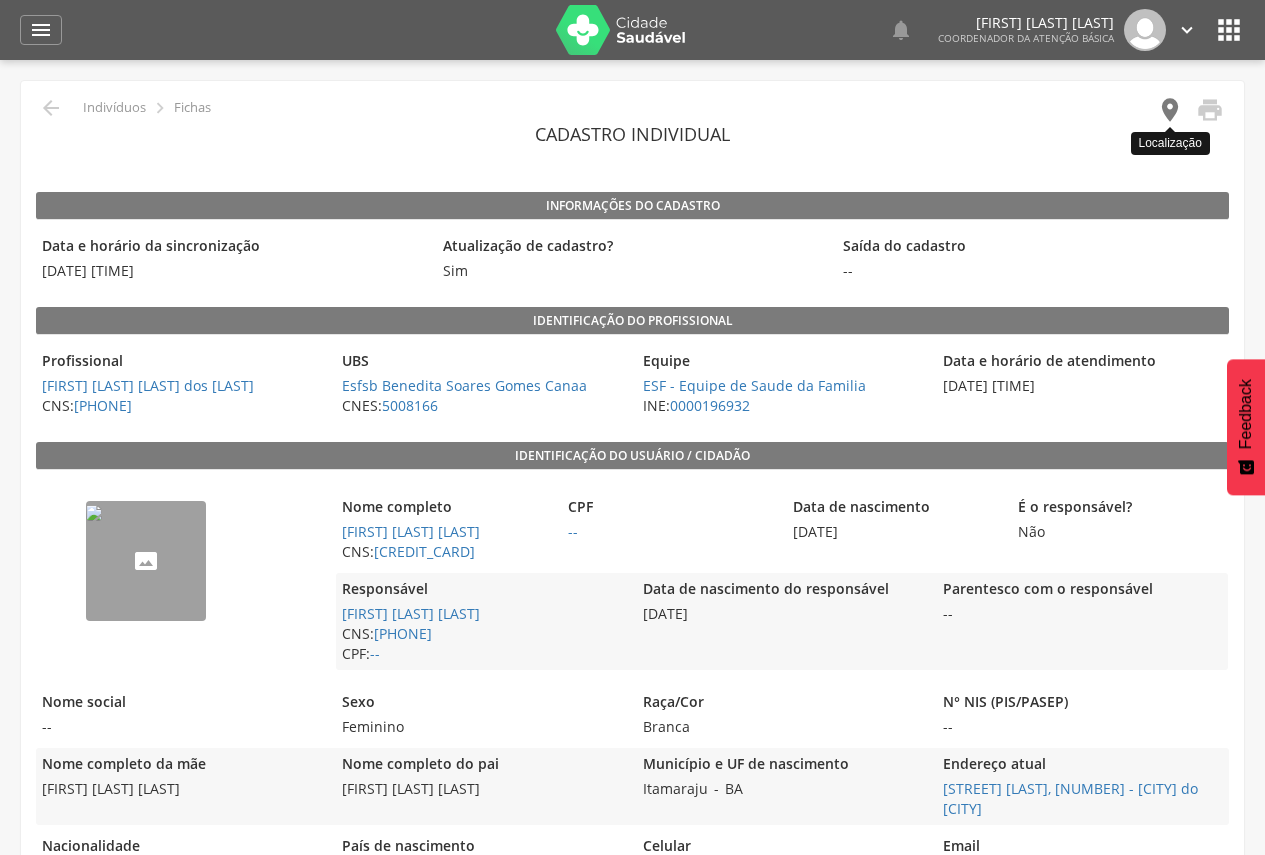 click on "" at bounding box center (1170, 110) 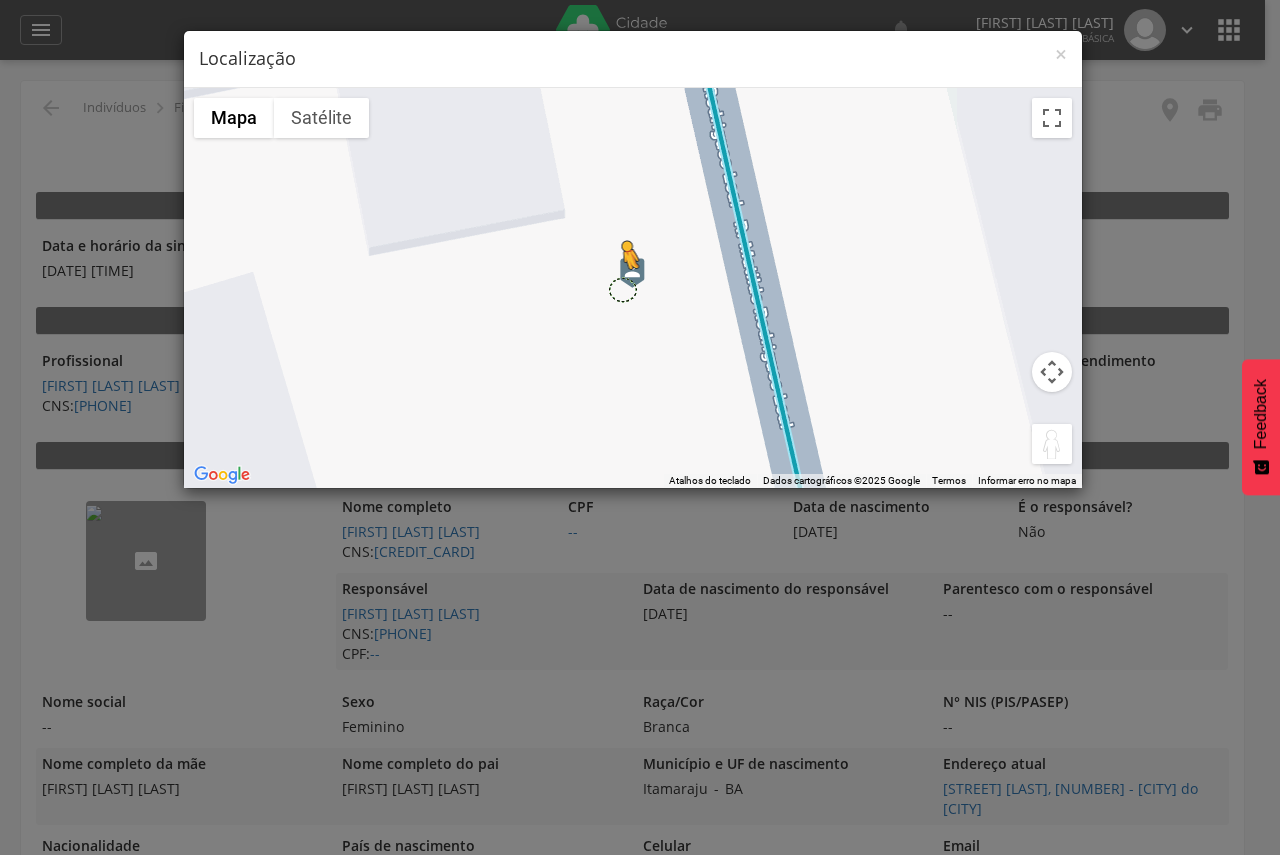 drag, startPoint x: 1044, startPoint y: 451, endPoint x: 623, endPoint y: 288, distance: 451.45322 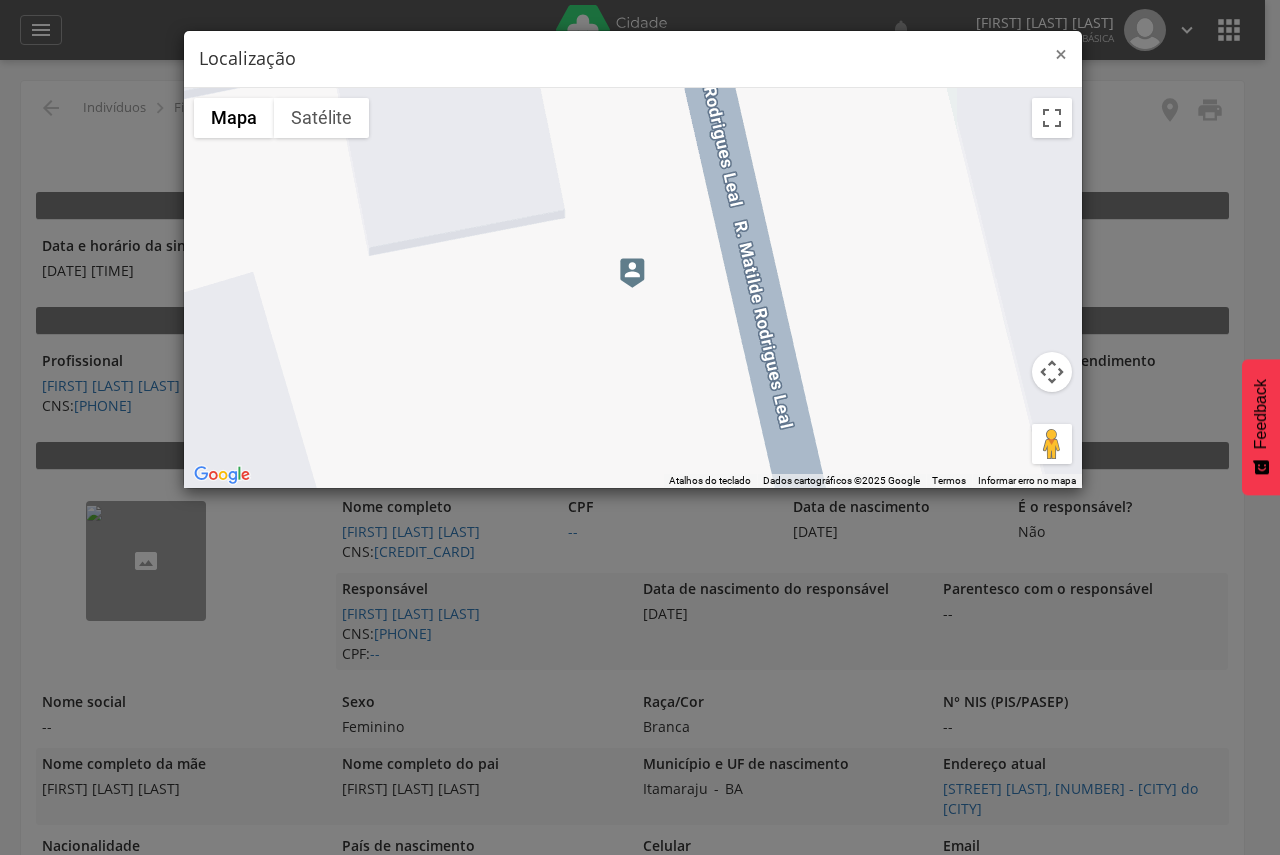 click on "×" at bounding box center [1061, 54] 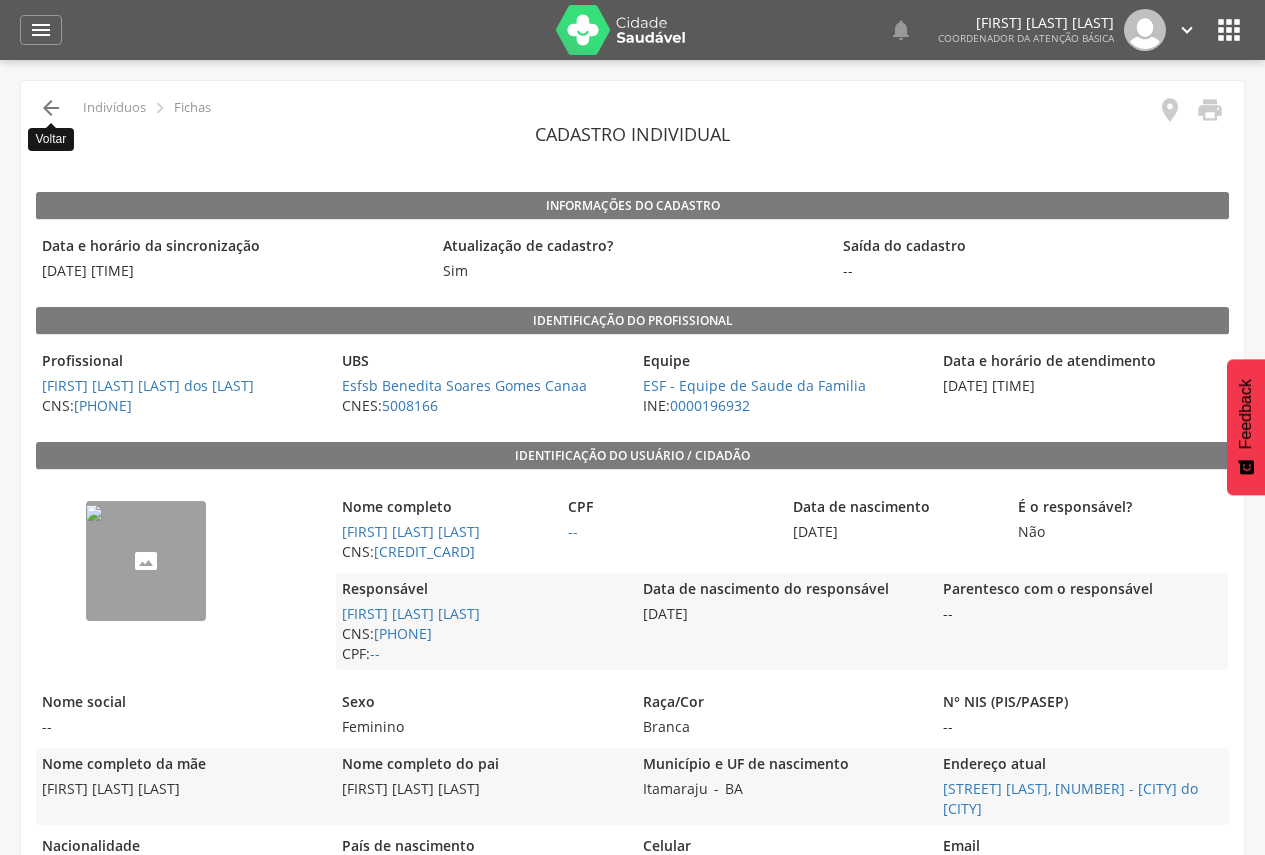click on "" at bounding box center [51, 108] 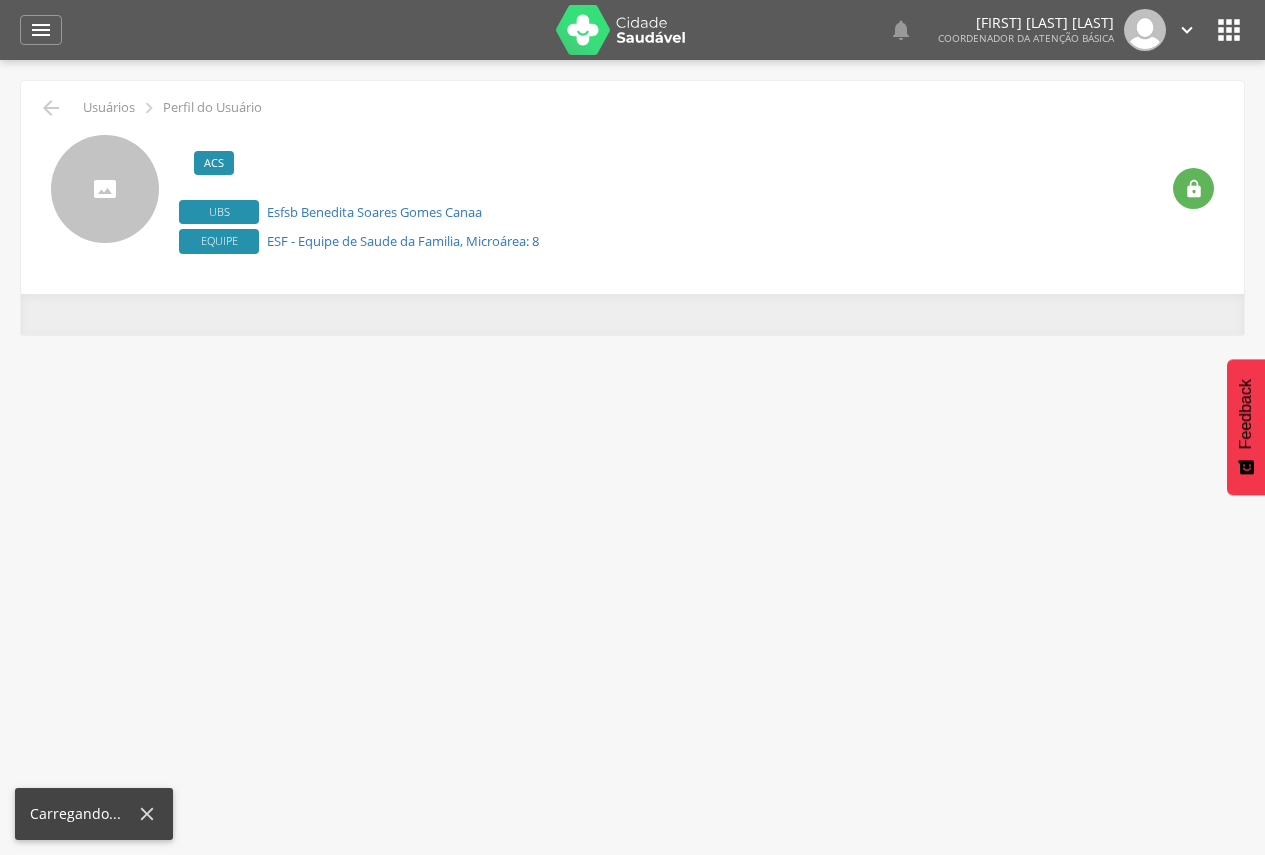 scroll, scrollTop: 60, scrollLeft: 0, axis: vertical 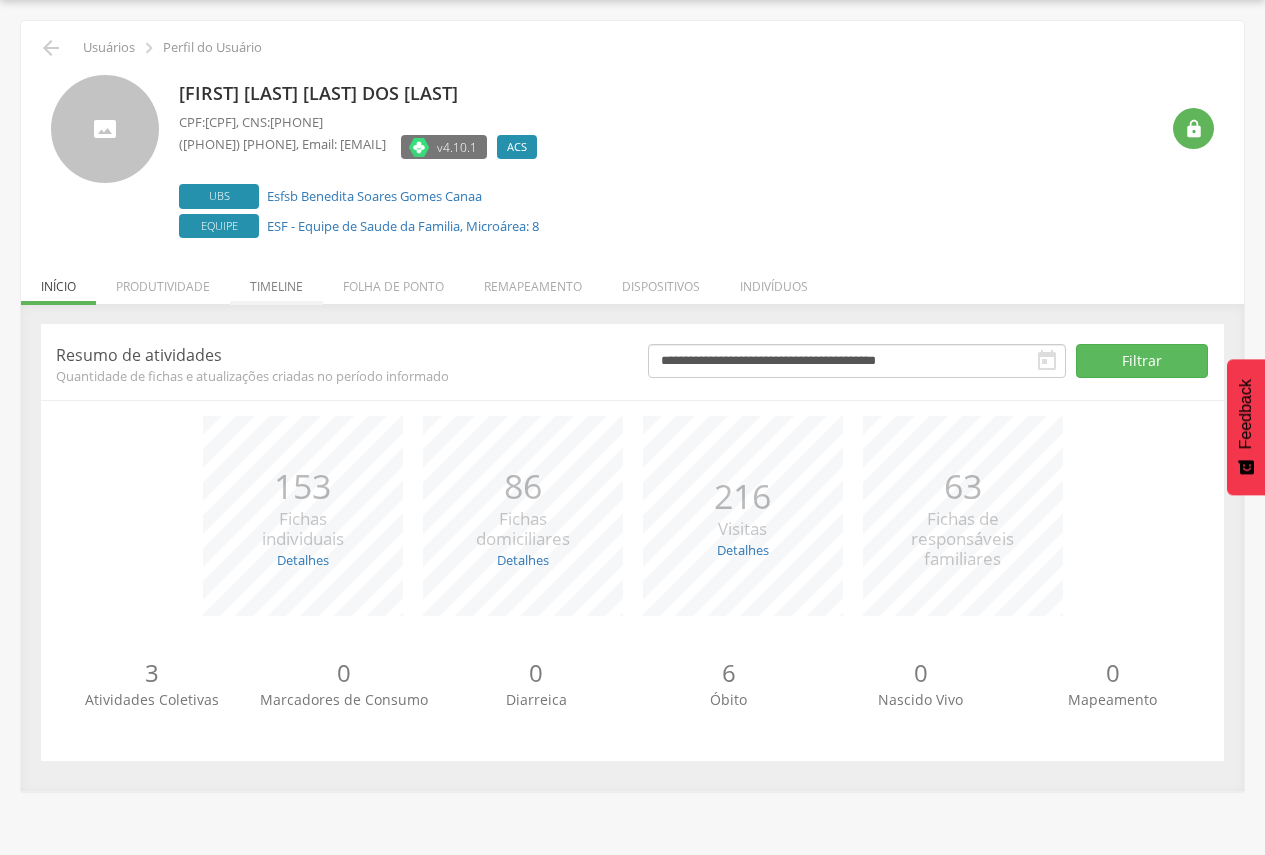 click on "Timeline" at bounding box center (276, 281) 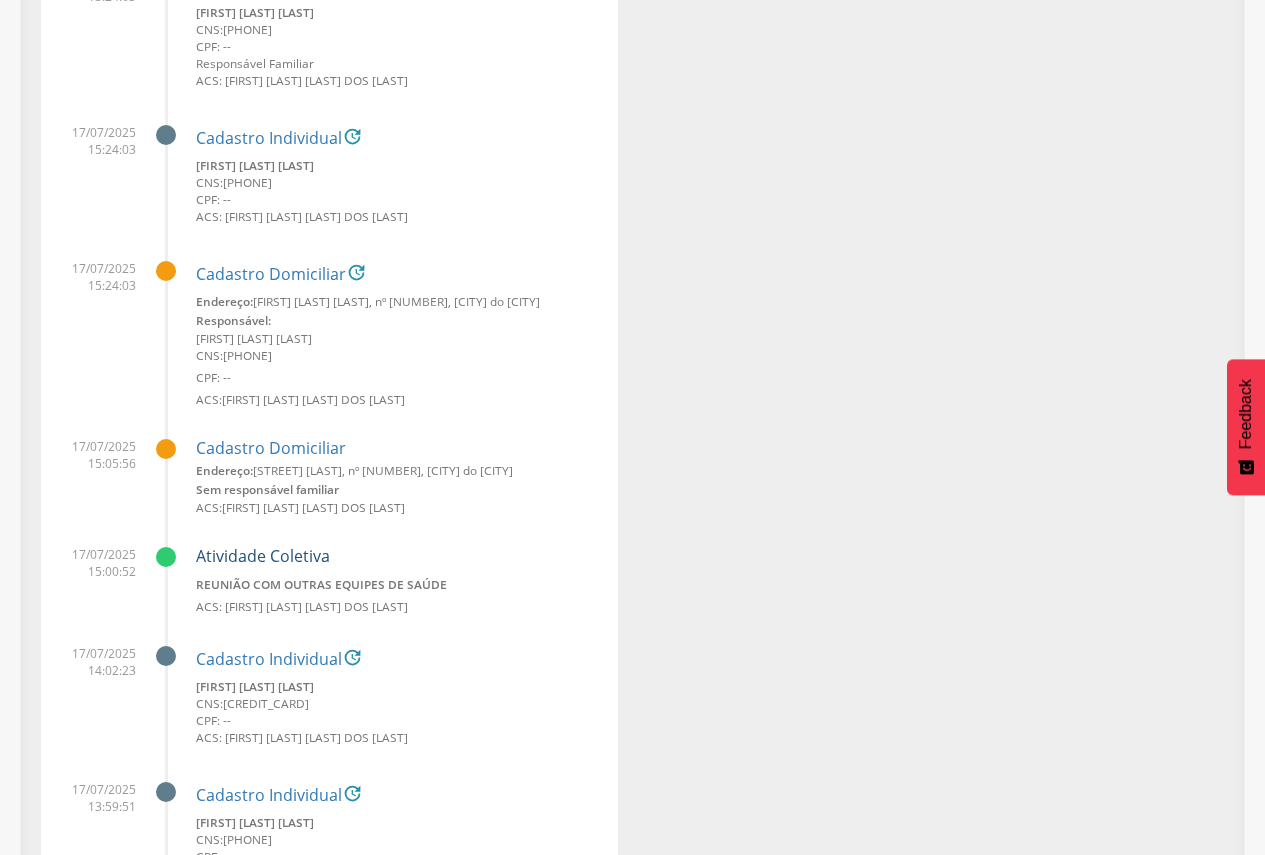 click on "Atividade Coletiva" at bounding box center [263, 556] 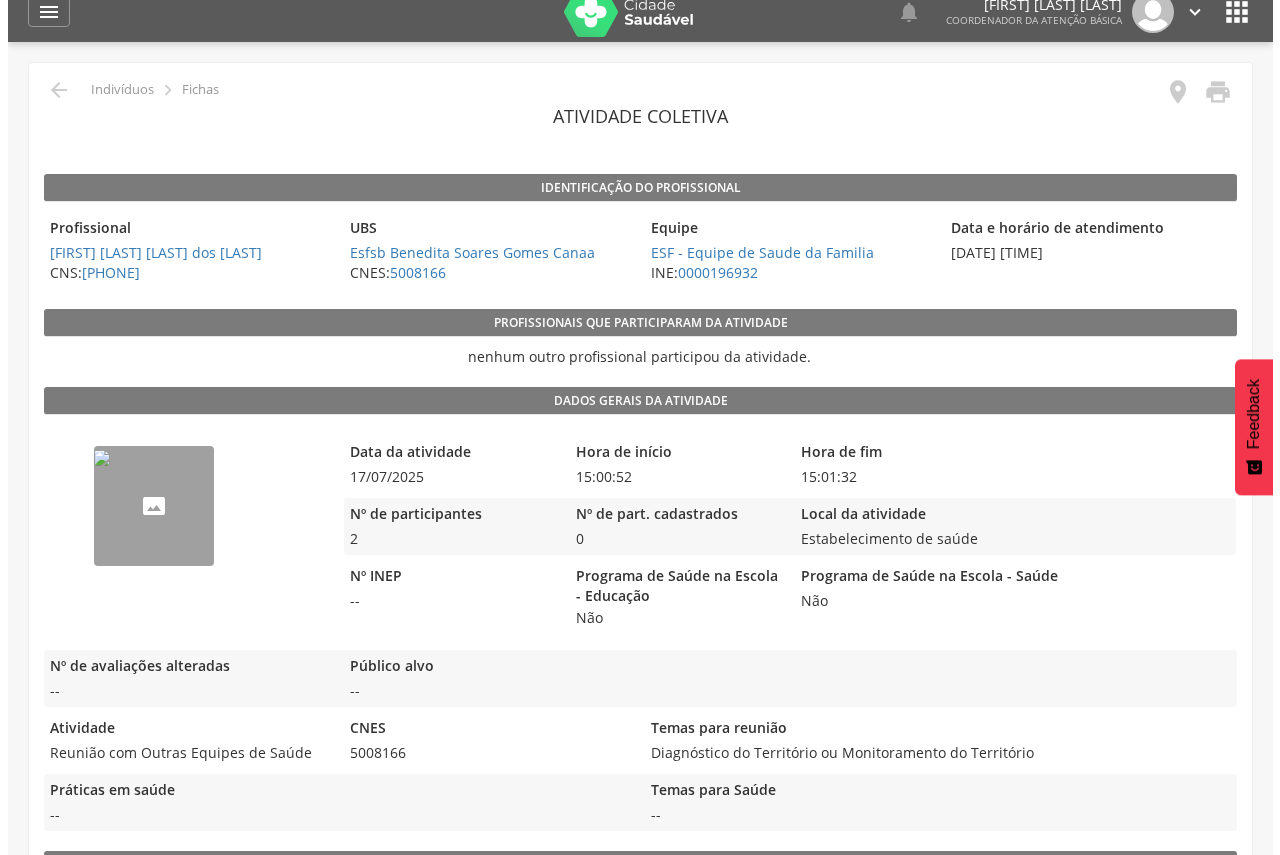 scroll, scrollTop: 7, scrollLeft: 0, axis: vertical 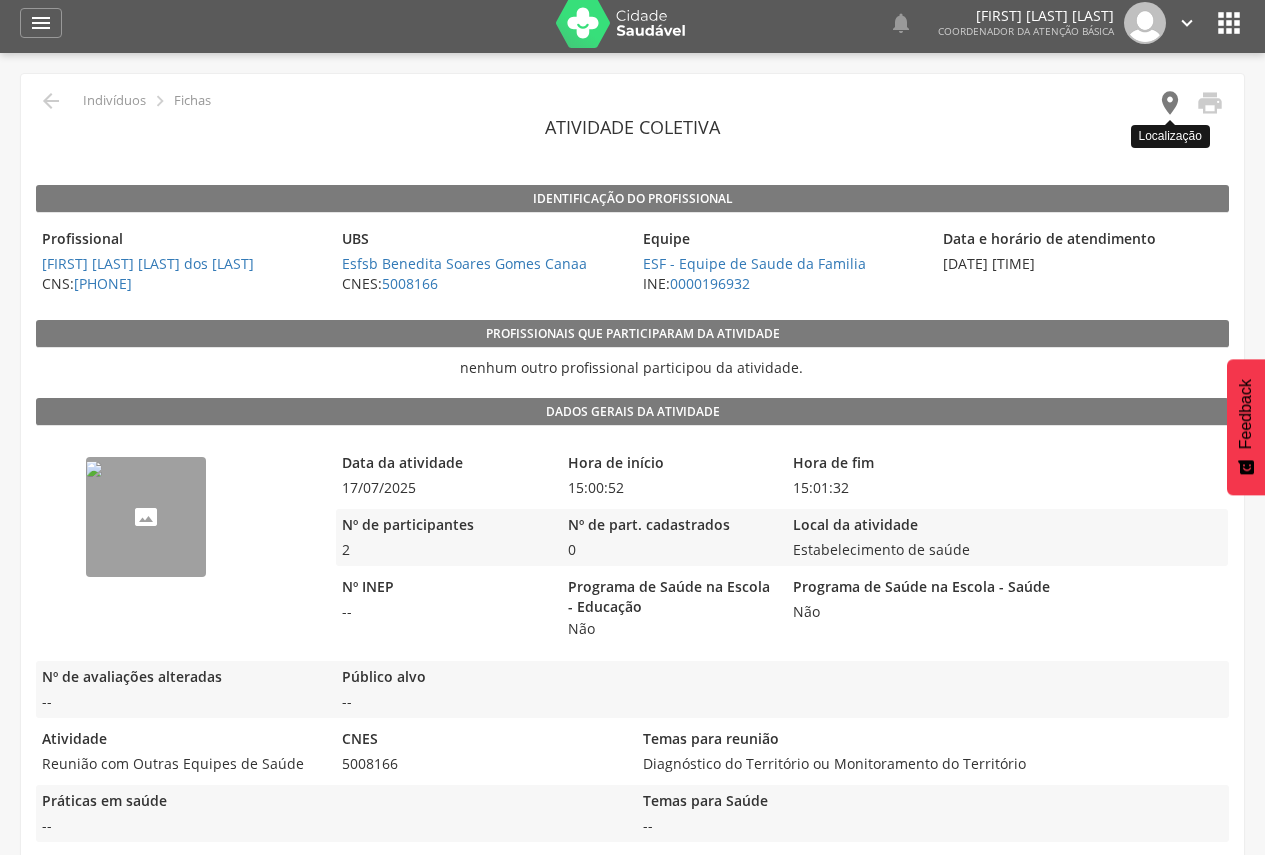 click on "" at bounding box center [1170, 103] 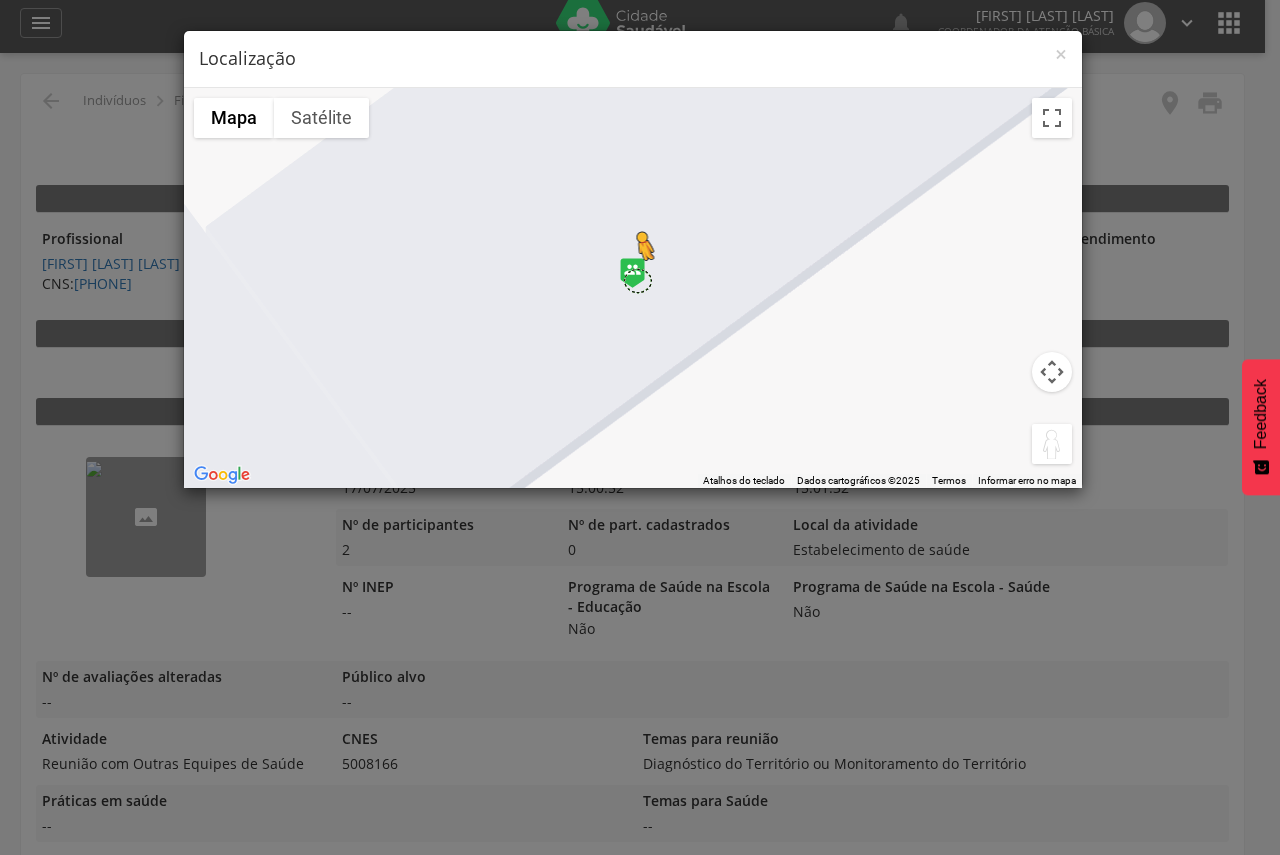 drag, startPoint x: 1053, startPoint y: 449, endPoint x: 637, endPoint y: 280, distance: 449.01782 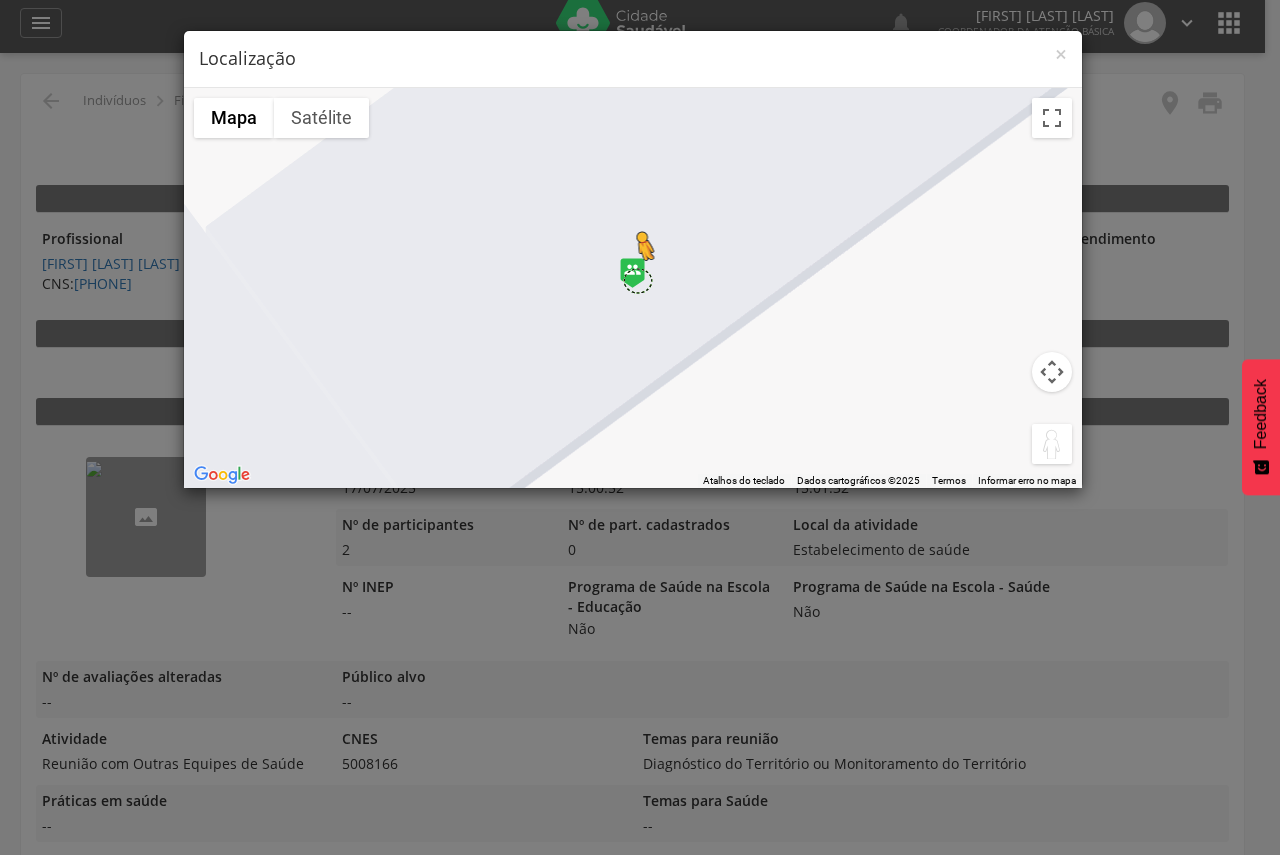 click on "Pressione as teclas Alt + Enter para ativar o recurso de arrastar com o teclado. Depois disso, use as teclas de seta para mover o marcador. Pressione a tecla Enter quando quiser parar de arrastar. Para cancelar, pressione Esc. Carregando... Mapa Relevo Satélite Marcadores Atalhos do teclado Dados do mapa Dados cartográficos ©2025 Dados cartográficos ©2025 2 m  Clique para alternar entre unidades métricas e imperiais Termos Informar erro no mapa" at bounding box center (633, 288) 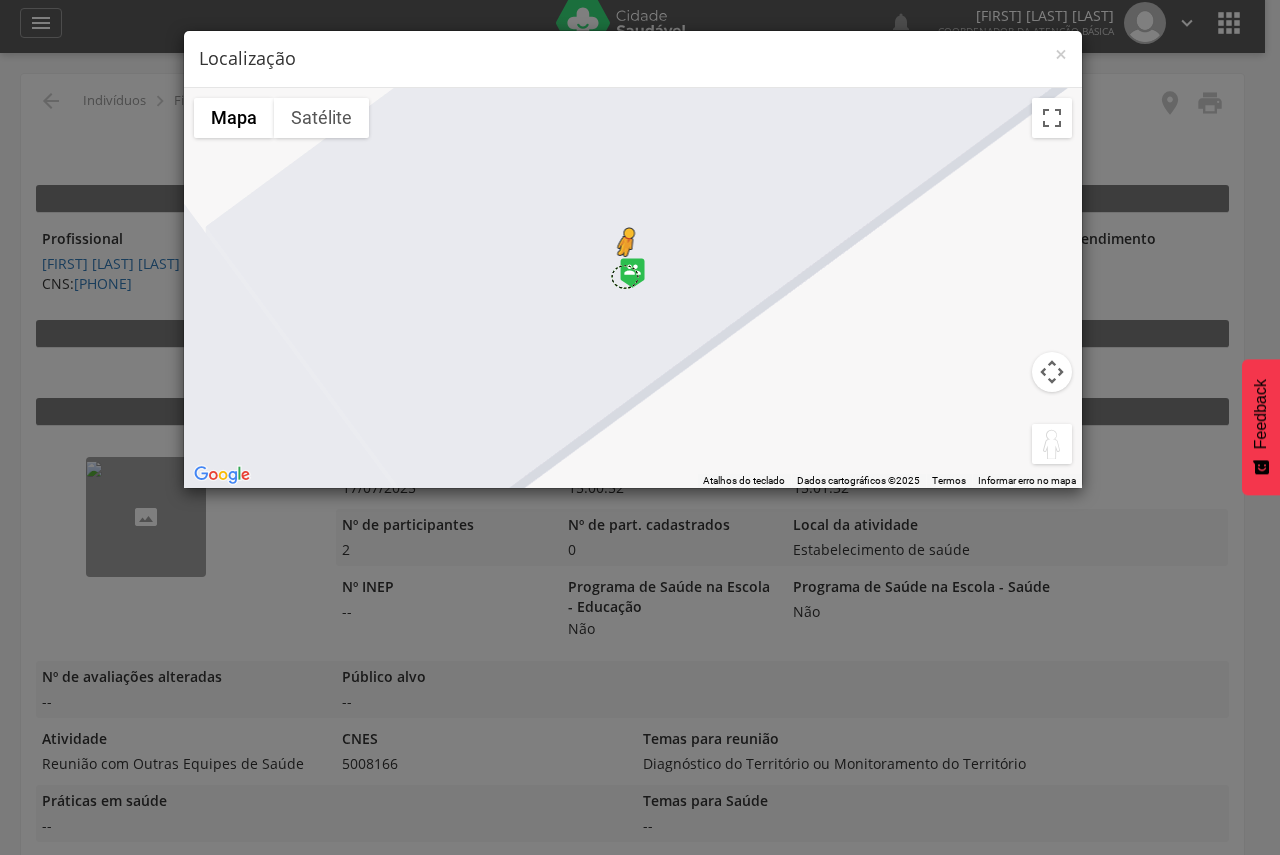 drag, startPoint x: 1045, startPoint y: 443, endPoint x: 624, endPoint y: 276, distance: 452.91278 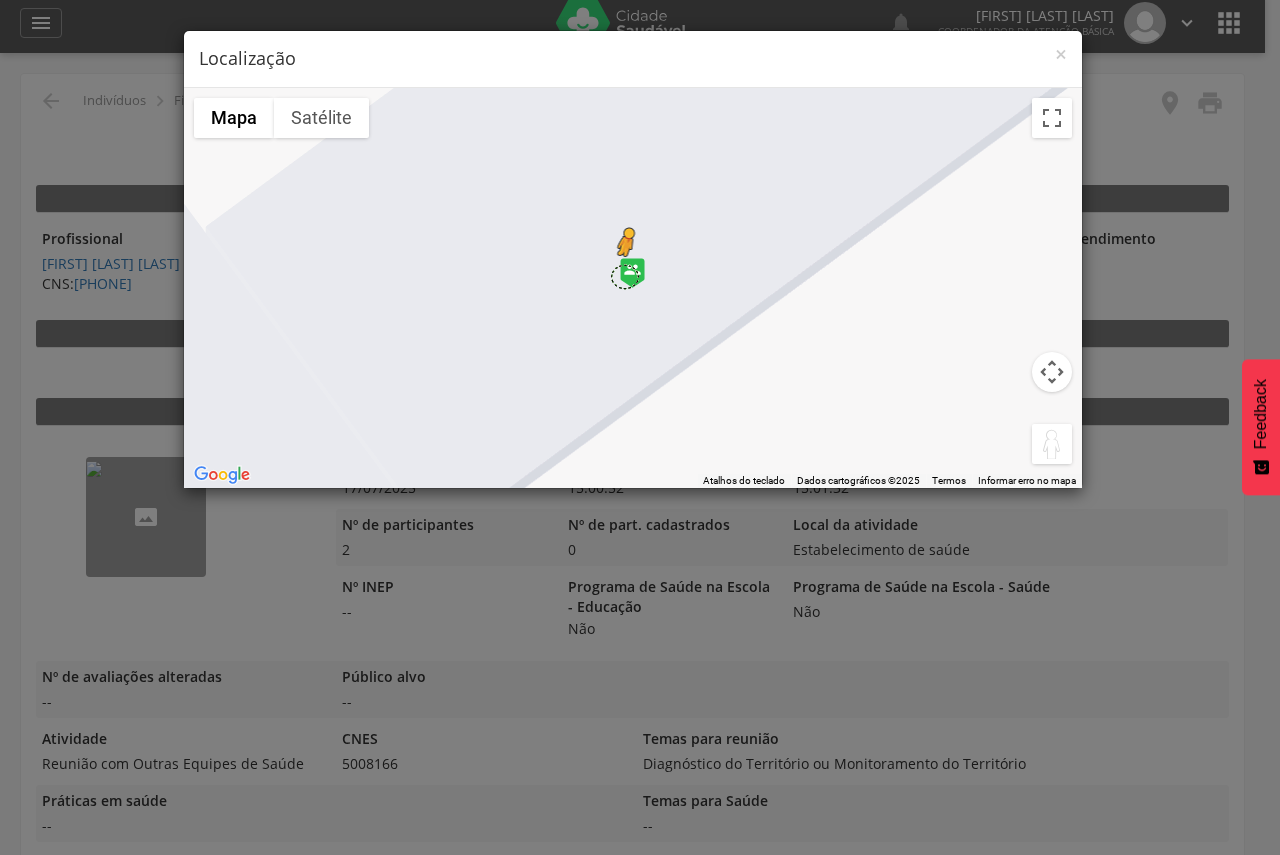click on "Pressione as teclas Alt + Enter para ativar o recurso de arrastar com o teclado. Depois disso, use as teclas de seta para mover o marcador. Pressione a tecla Enter quando quiser parar de arrastar. Para cancelar, pressione Esc. Não há dados disponíveis. Mapa Relevo Satélite Marcadores Atalhos do teclado Dados do mapa Dados cartográficos ©2025 Dados cartográficos ©2025 2 m  Clique para alternar entre unidades métricas e imperiais Termos Informar erro no mapa" at bounding box center (633, 288) 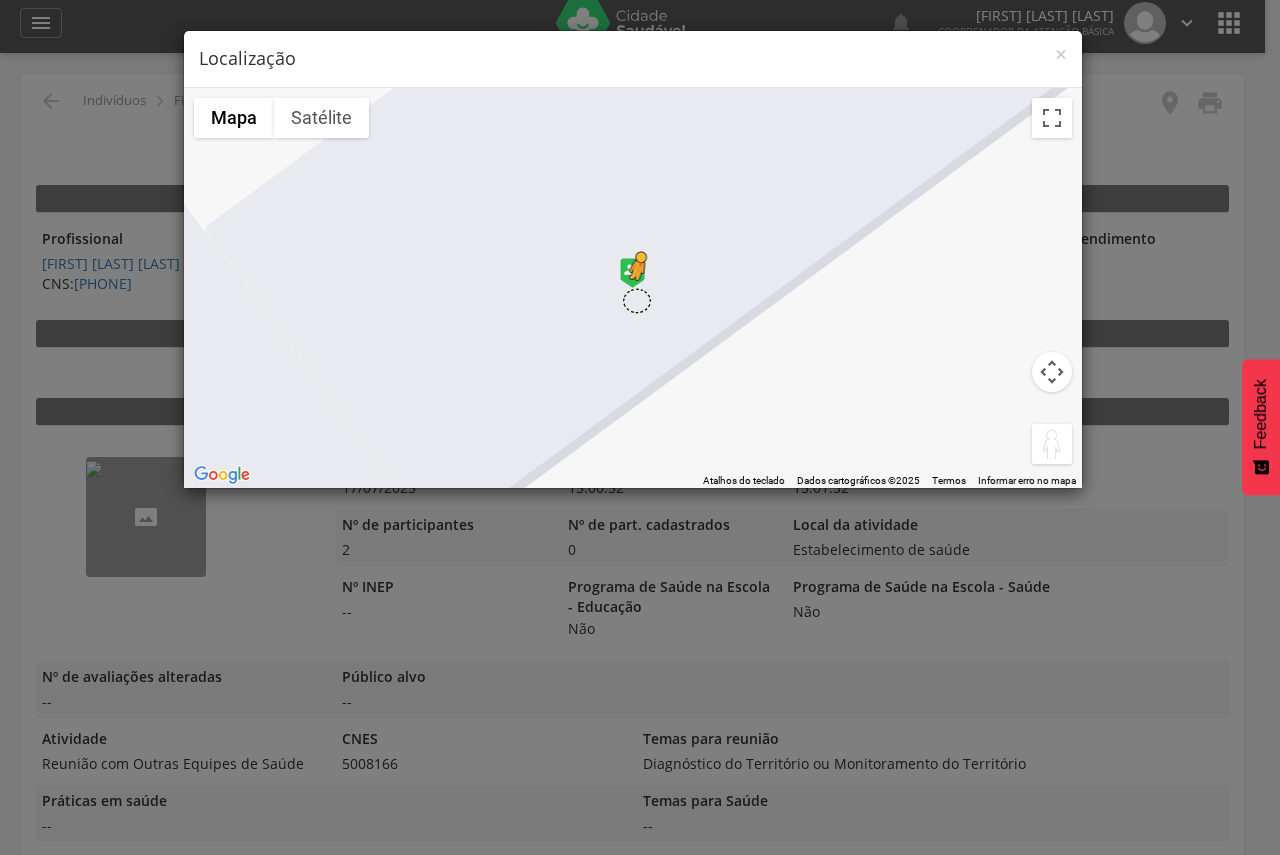 drag, startPoint x: 1043, startPoint y: 434, endPoint x: 629, endPoint y: 301, distance: 434.83905 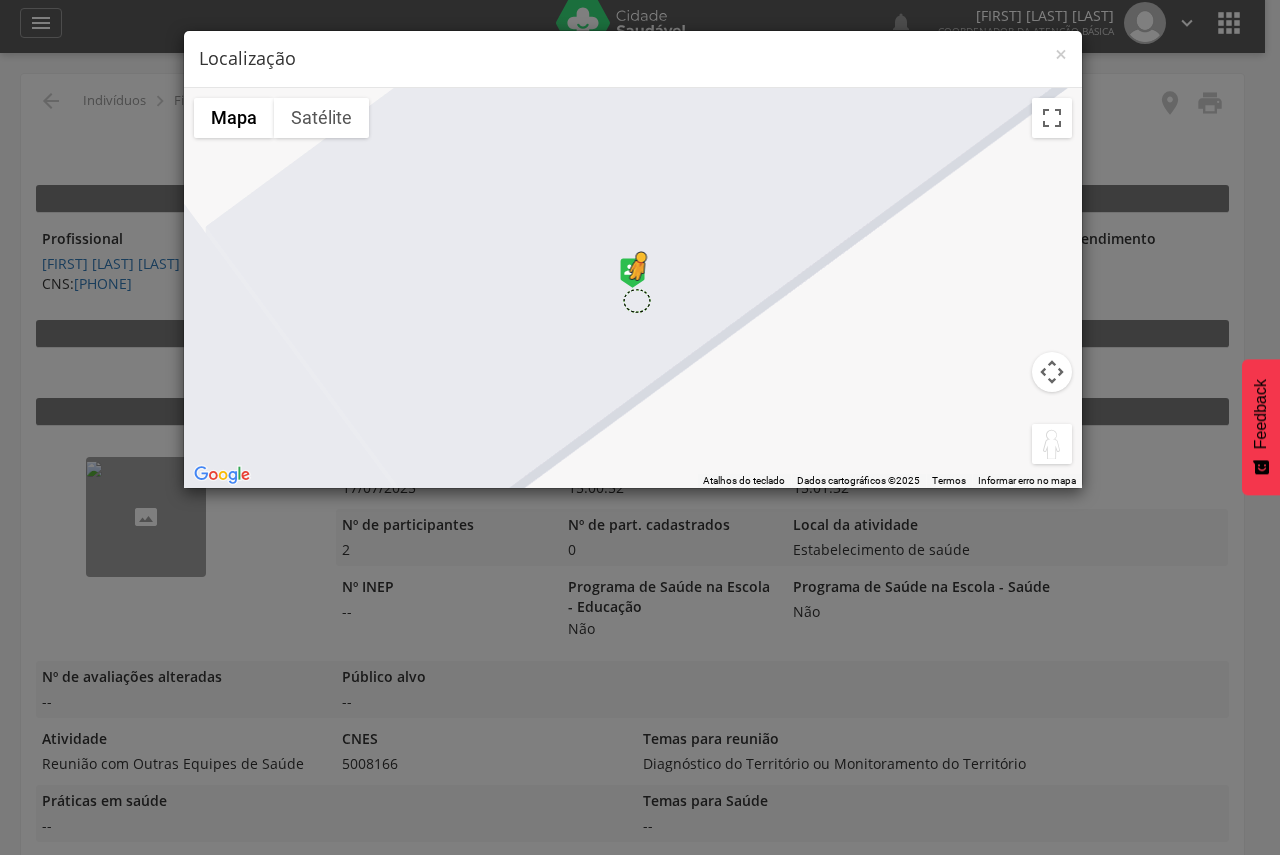 click on "Pressione as teclas Alt + Enter para ativar o recurso de arrastar com o teclado. Depois disso, use as teclas de seta para mover o marcador. Pressione a tecla Enter quando quiser parar de arrastar. Para cancelar, pressione Esc. Não há dados disponíveis. Mapa Relevo Satélite Marcadores Atalhos do teclado Dados do mapa Dados cartográficos ©2025 Dados cartográficos ©2025 2 m  Clique para alternar entre unidades métricas e imperiais Termos Informar erro no mapa" at bounding box center (633, 288) 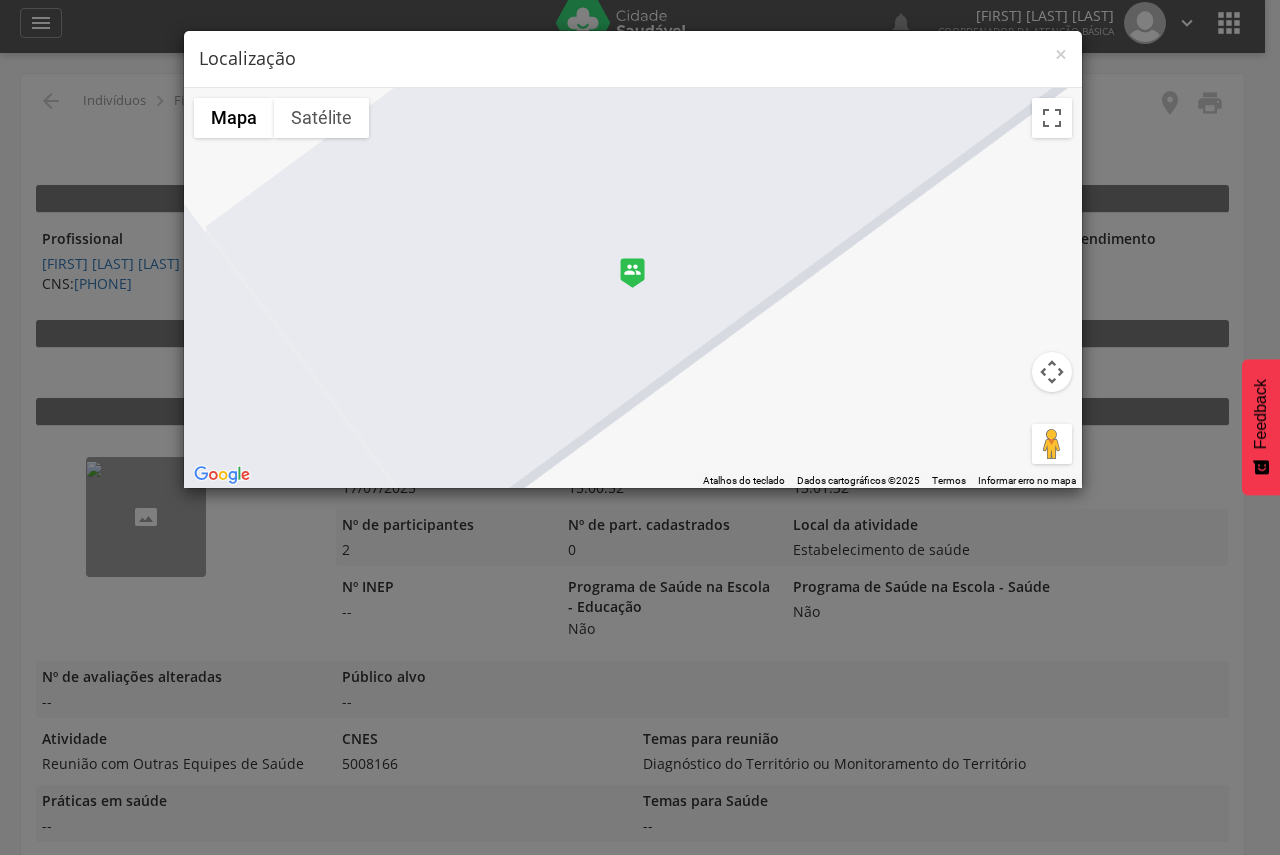 click at bounding box center [632, 273] 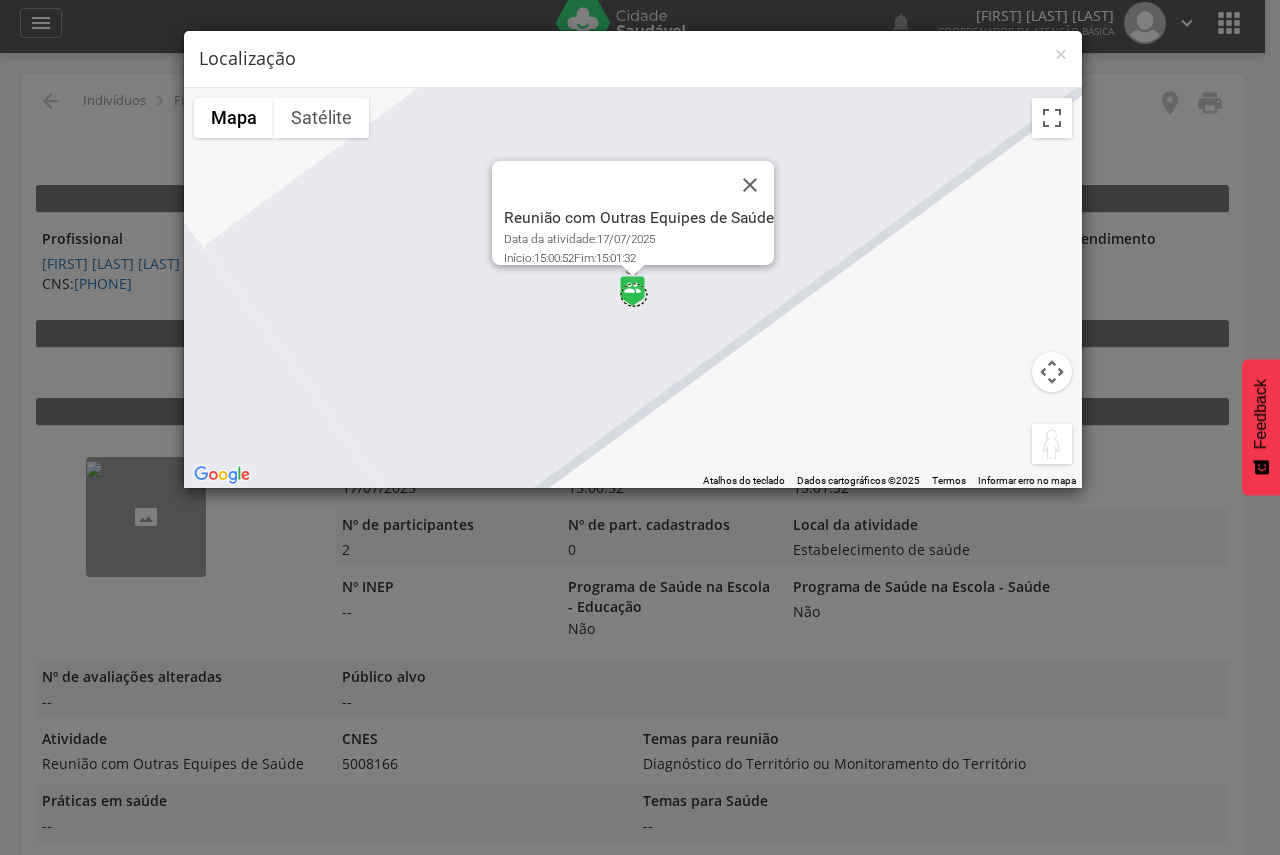 drag, startPoint x: 1057, startPoint y: 457, endPoint x: 631, endPoint y: 294, distance: 456.1195 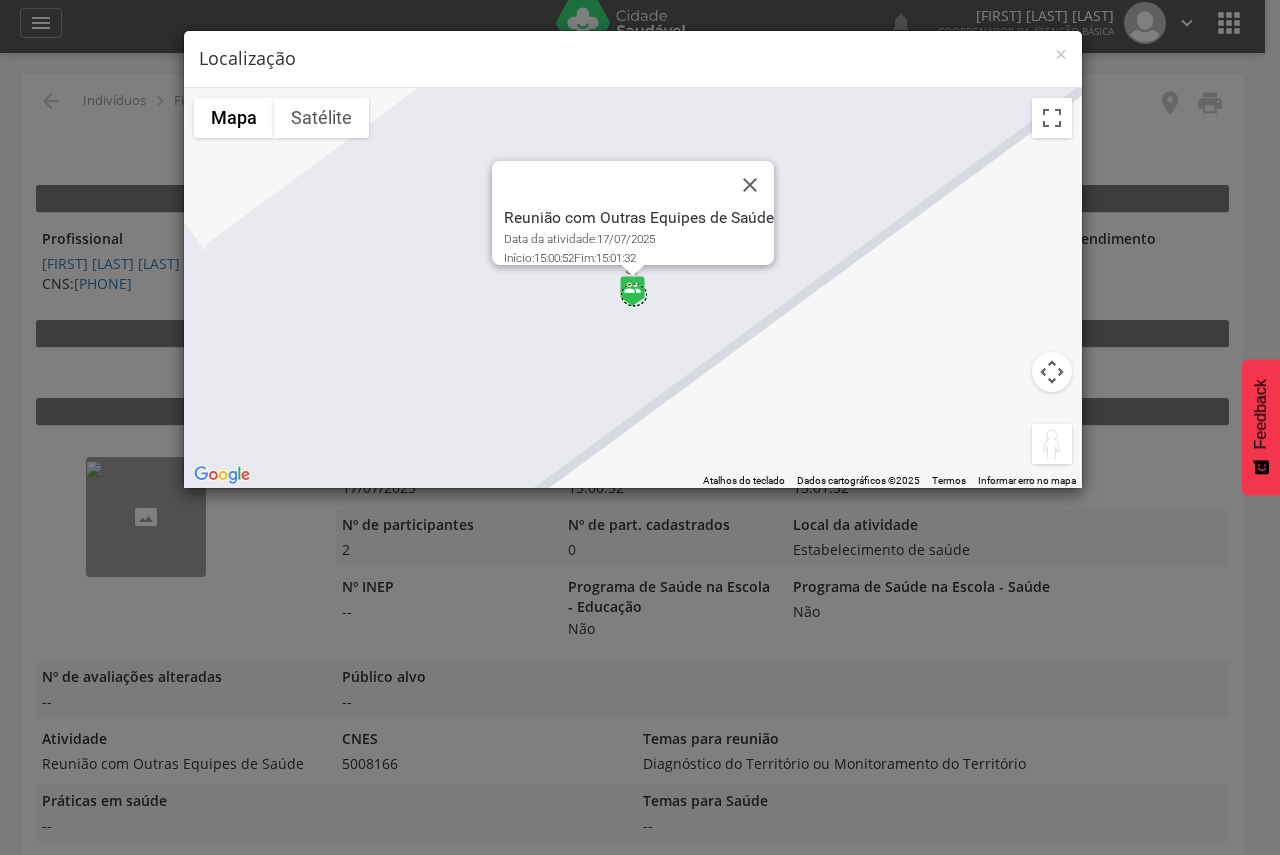click on "Pressione as teclas Alt + Enter para ativar o recurso de arrastar com o teclado. Depois disso, use as teclas de seta para mover o marcador. Pressione a tecla Enter quando quiser parar de arrastar. Para cancelar, pressione Esc. Não há dados disponíveis. Reunião com Outras Equipes de Saúde Data da atividade:  17/07/2025   Início:  15:00:52  Fim:  15:01:32 Mapa Relevo Satélite Marcadores Atalhos do teclado Dados do mapa Dados cartográficos ©2025 Dados cartográficos ©2025 2 m  Clique para alternar entre unidades métricas e imperiais Termos Informar erro no mapa" at bounding box center [633, 288] 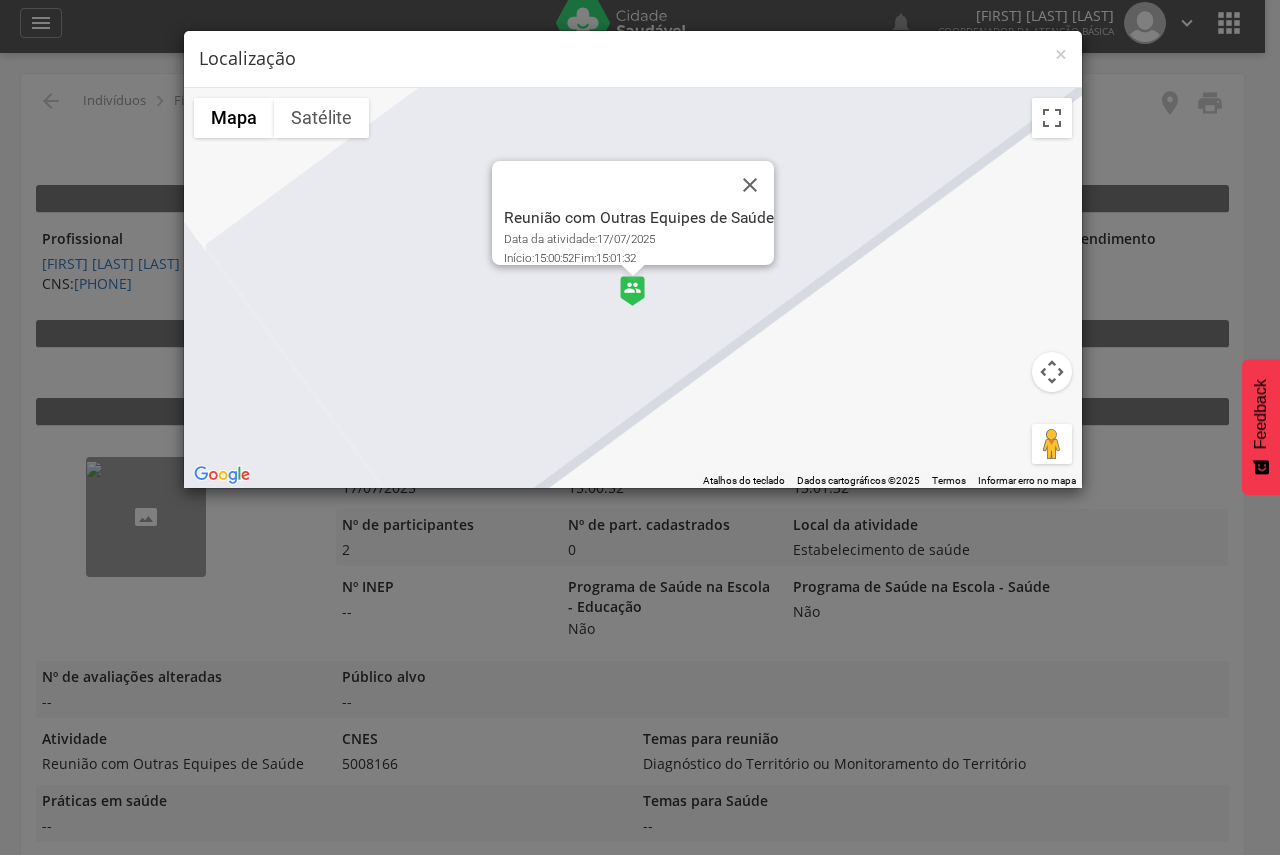 click at bounding box center [632, 291] 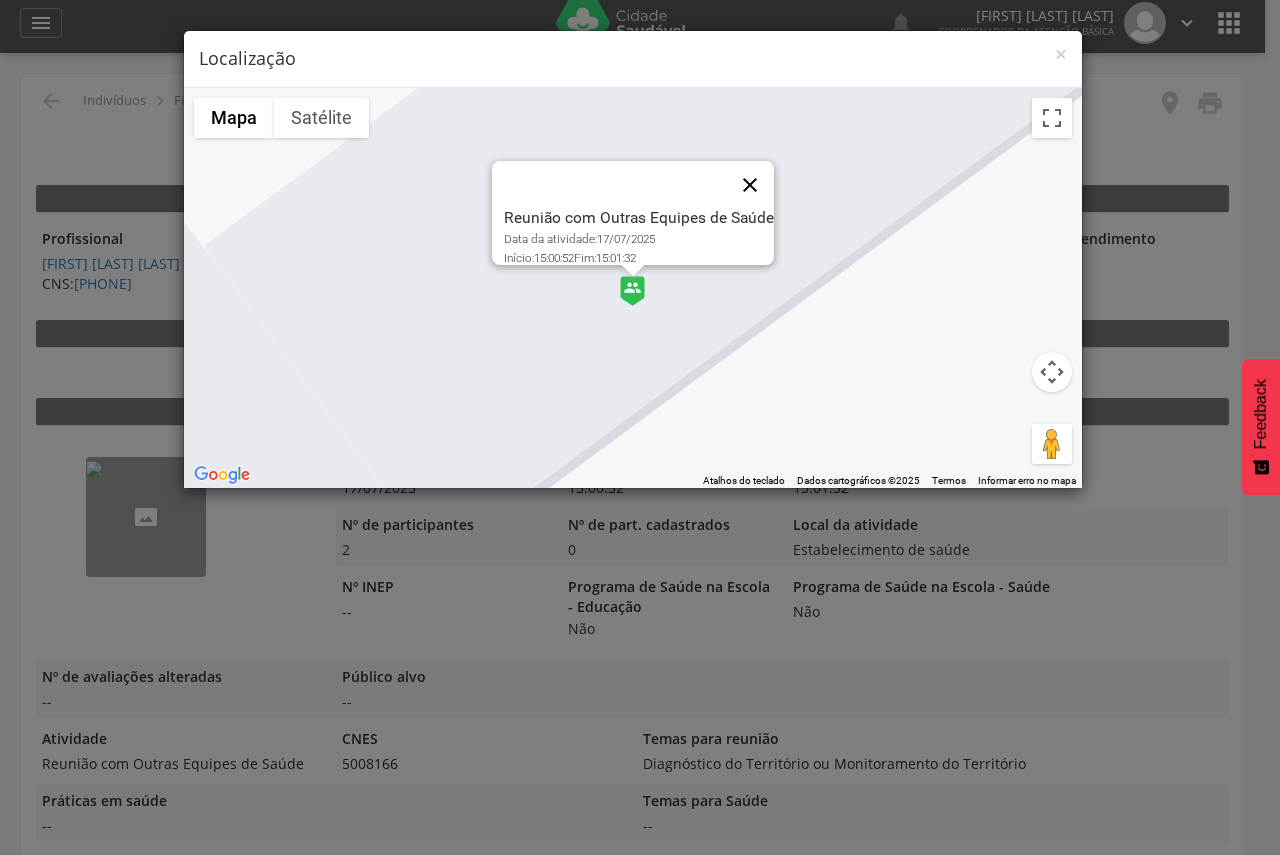 click at bounding box center (750, 185) 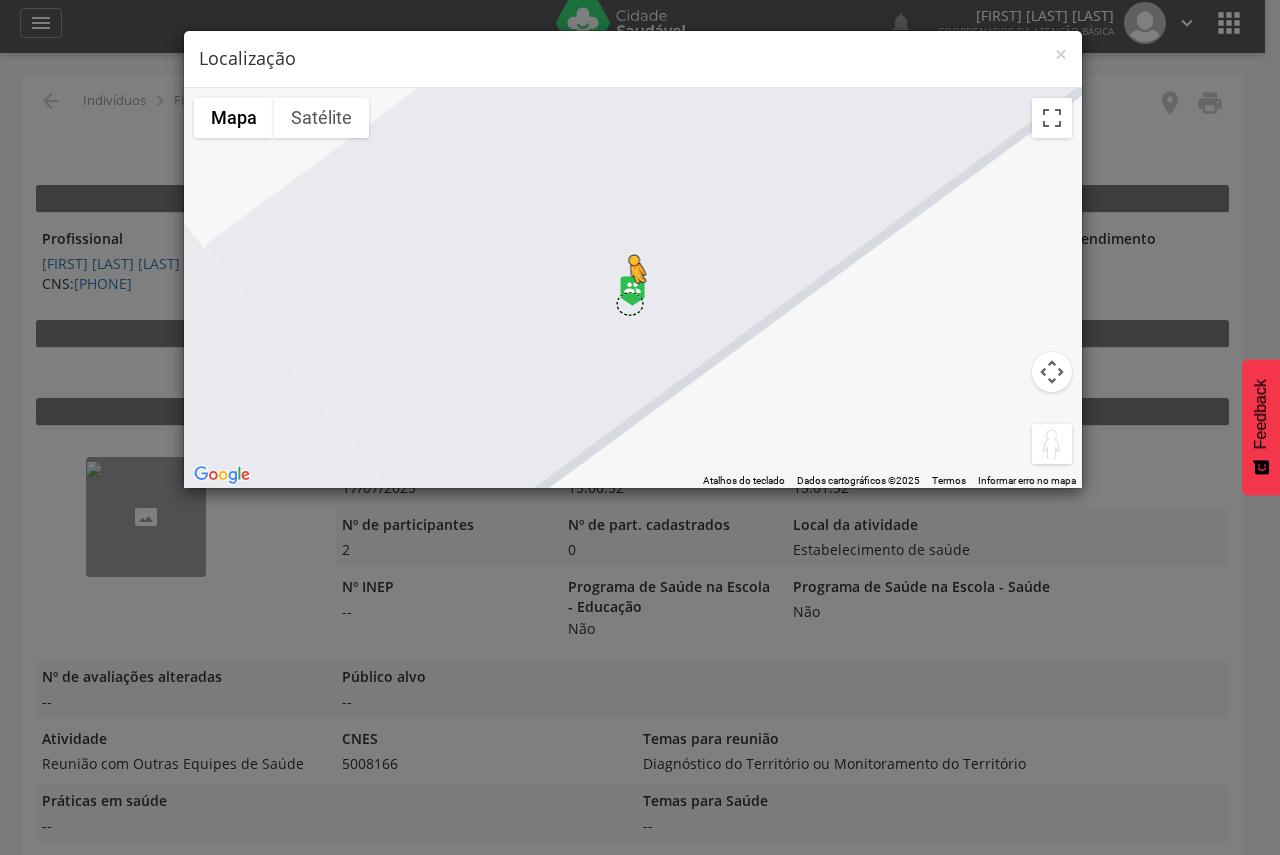 drag, startPoint x: 1048, startPoint y: 440, endPoint x: 628, endPoint y: 303, distance: 441.77936 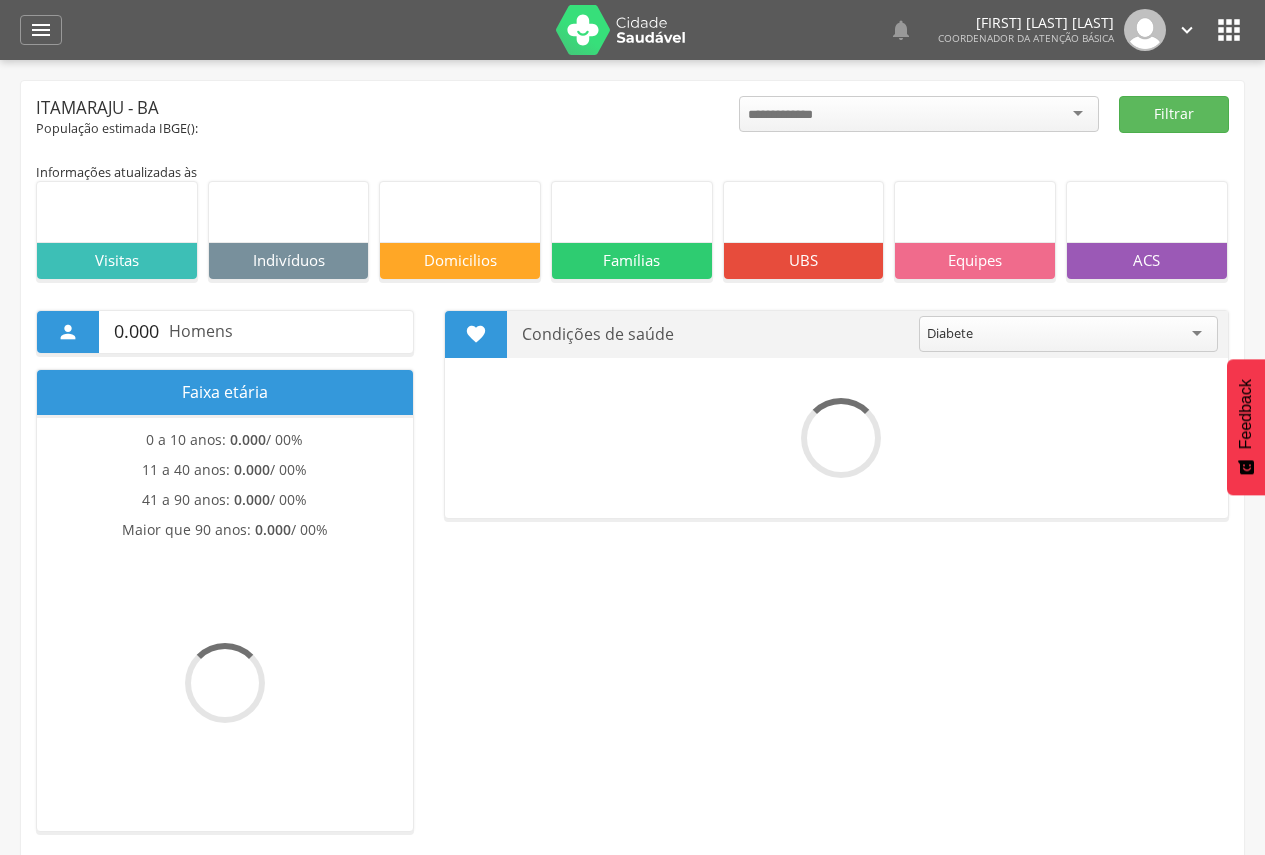 scroll, scrollTop: 0, scrollLeft: 0, axis: both 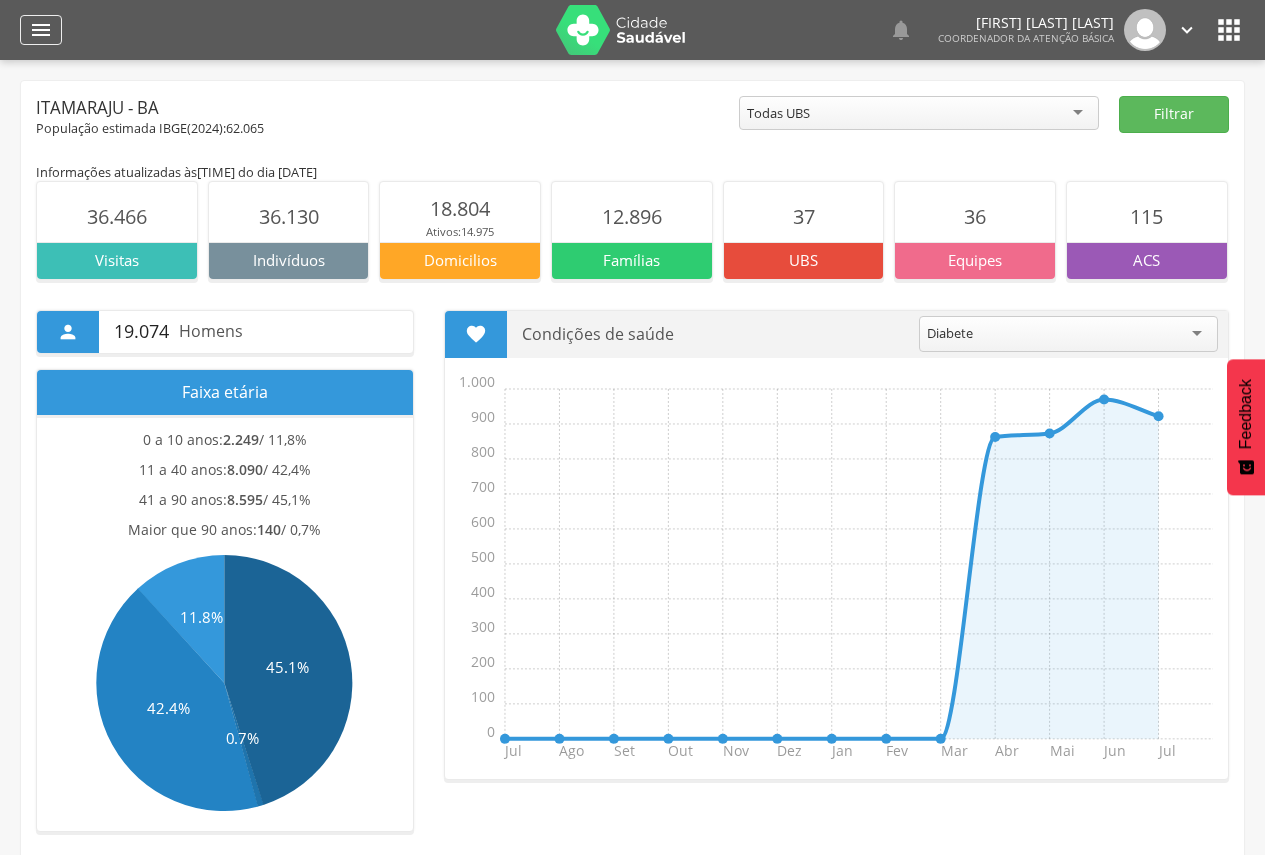 click on "" at bounding box center (41, 30) 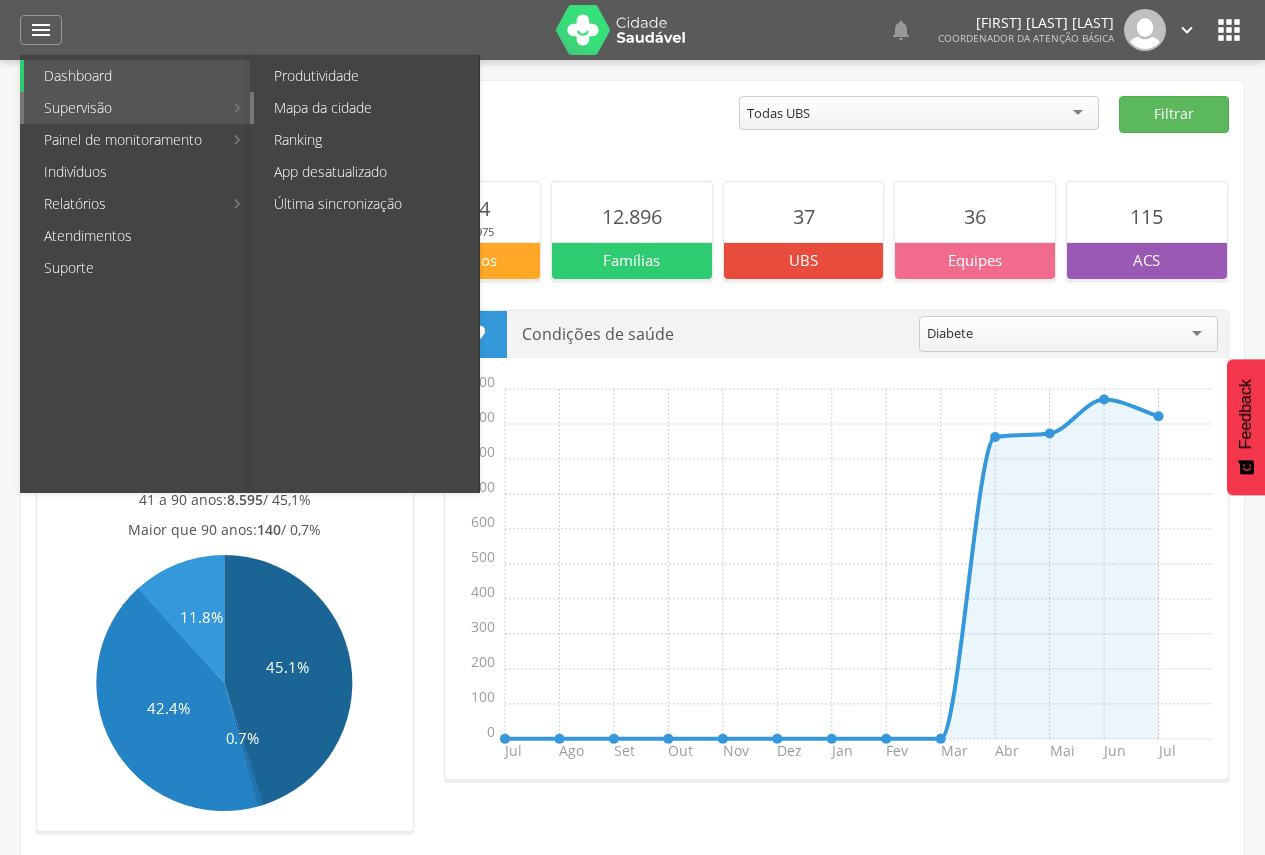 click on "Mapa da cidade" at bounding box center (366, 108) 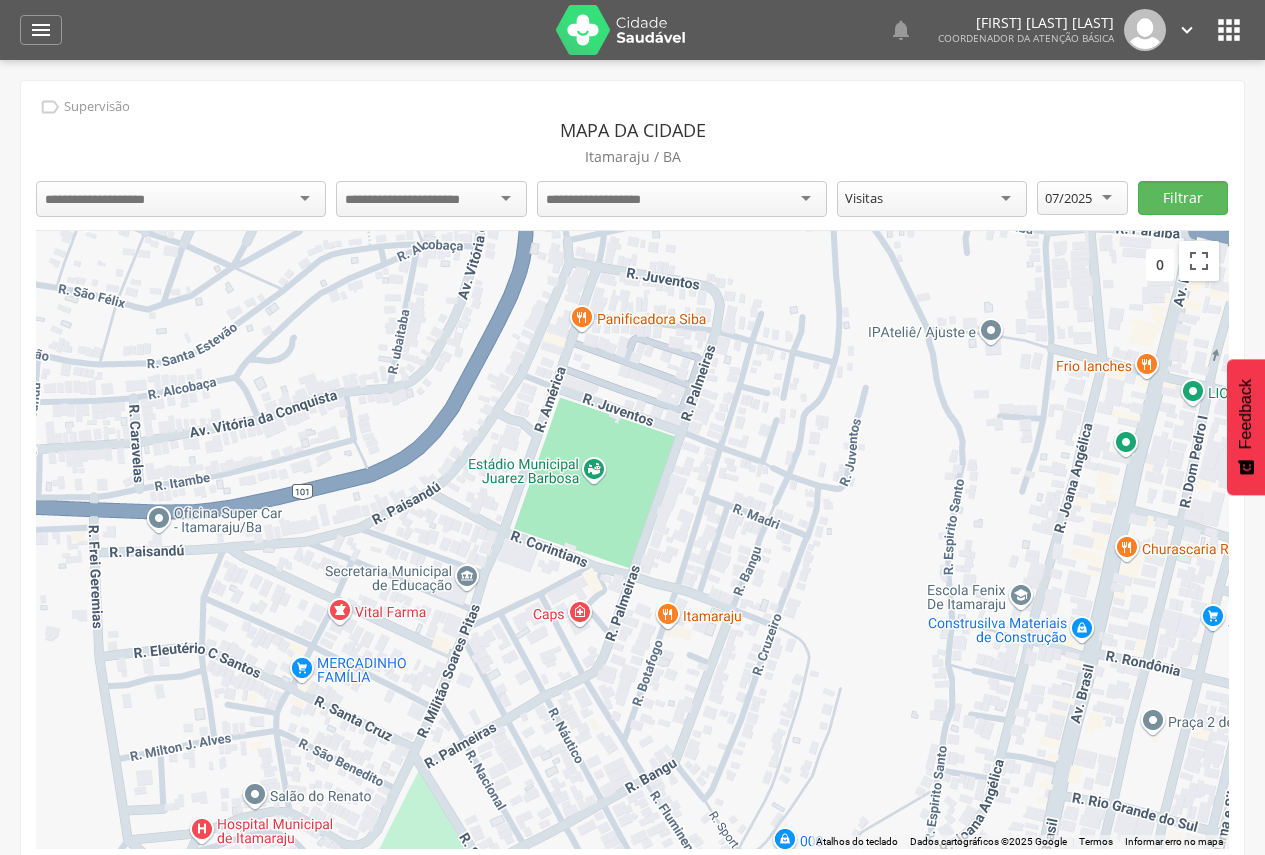 click at bounding box center [181, 199] 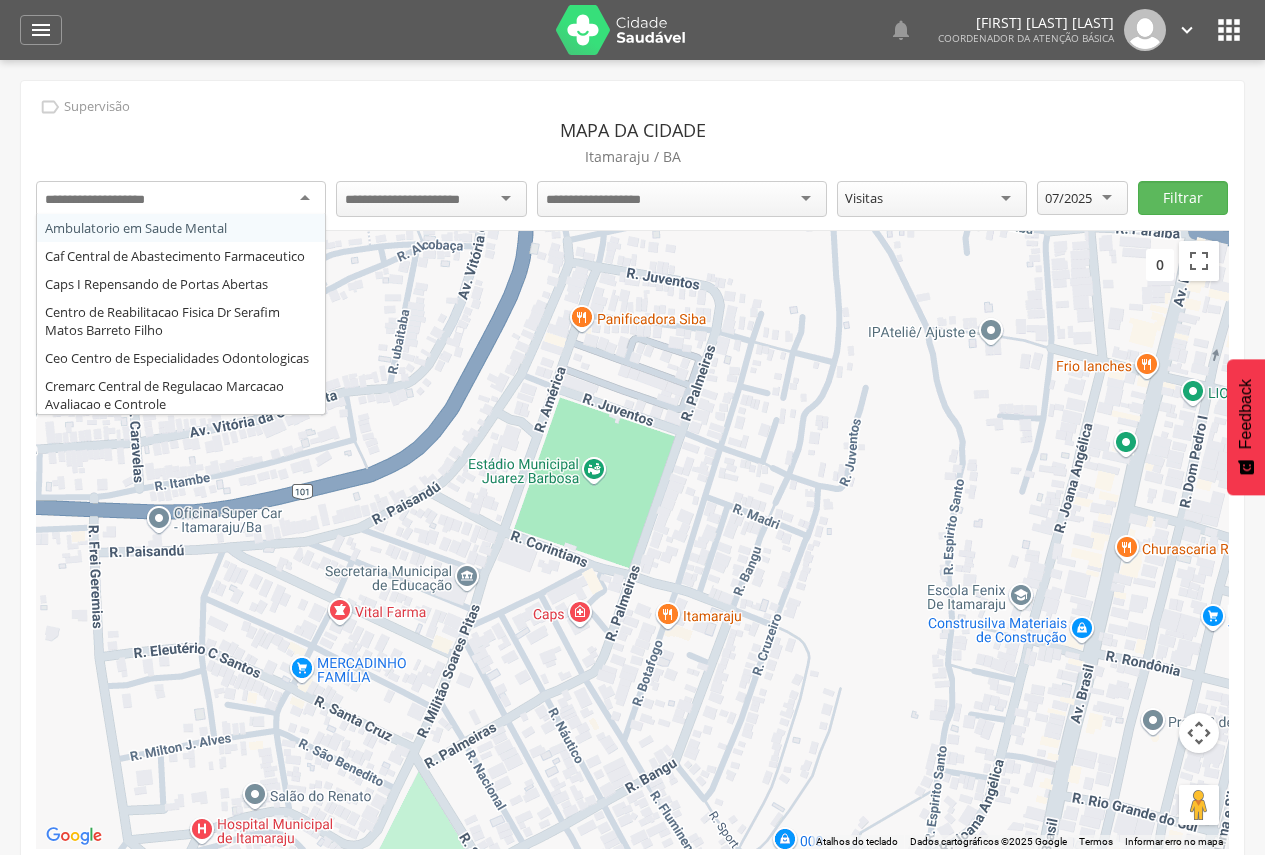click at bounding box center (110, 200) 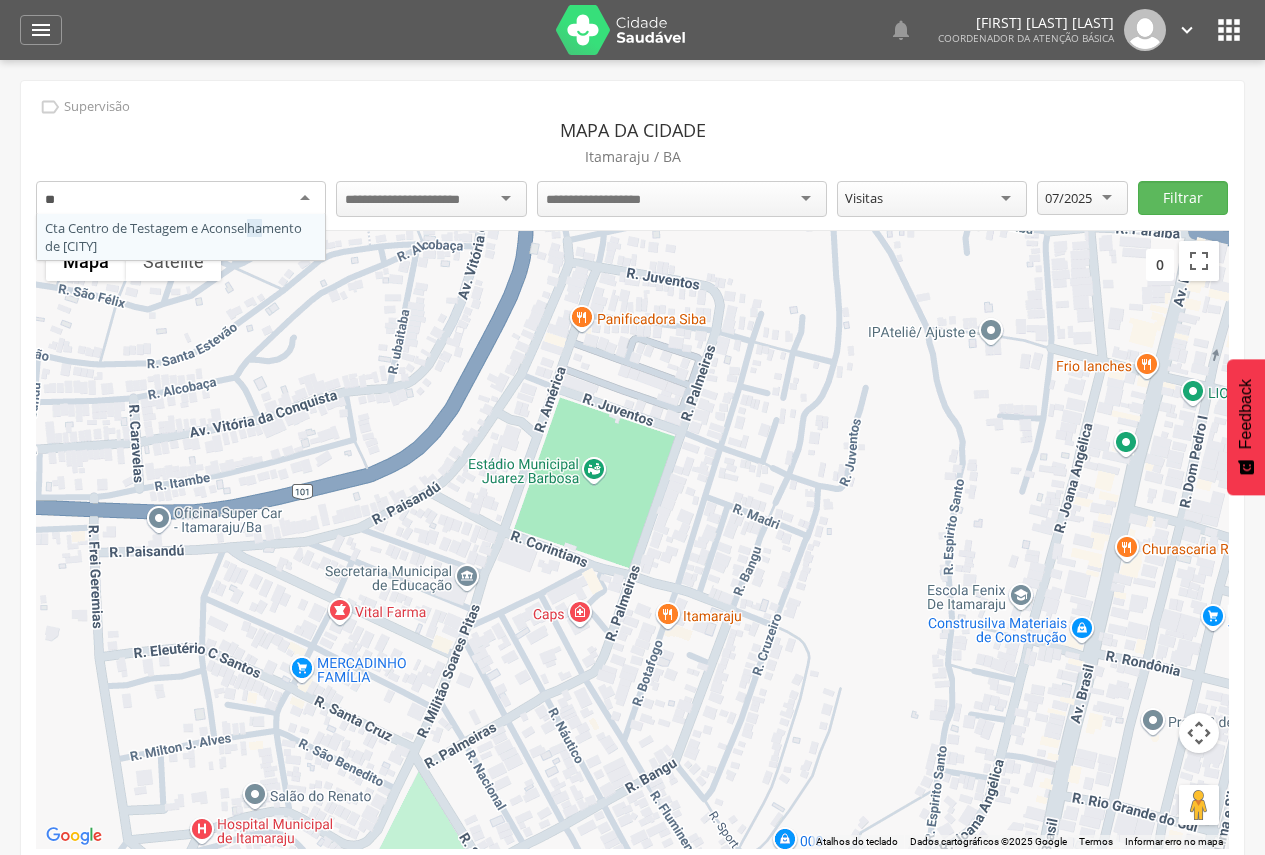 type on "*" 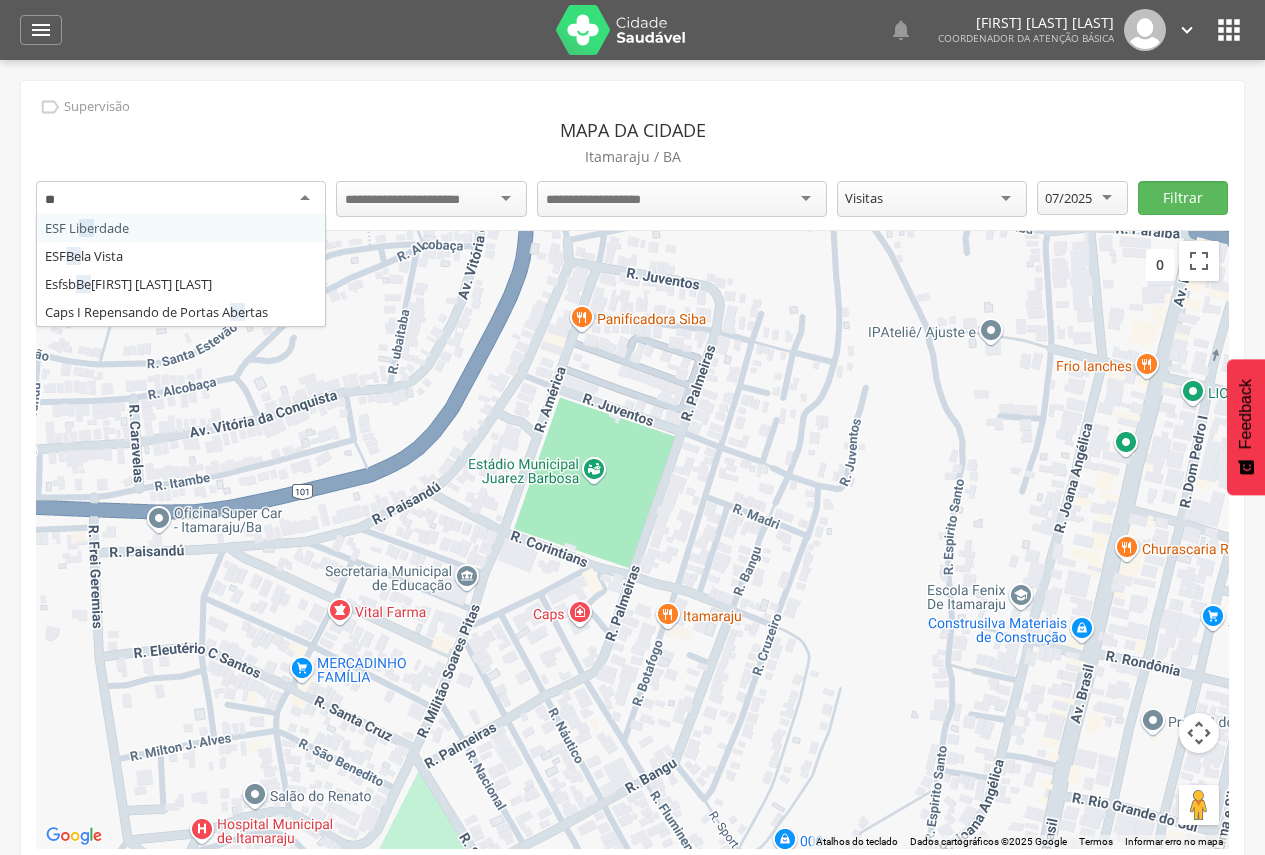 scroll, scrollTop: 0, scrollLeft: 0, axis: both 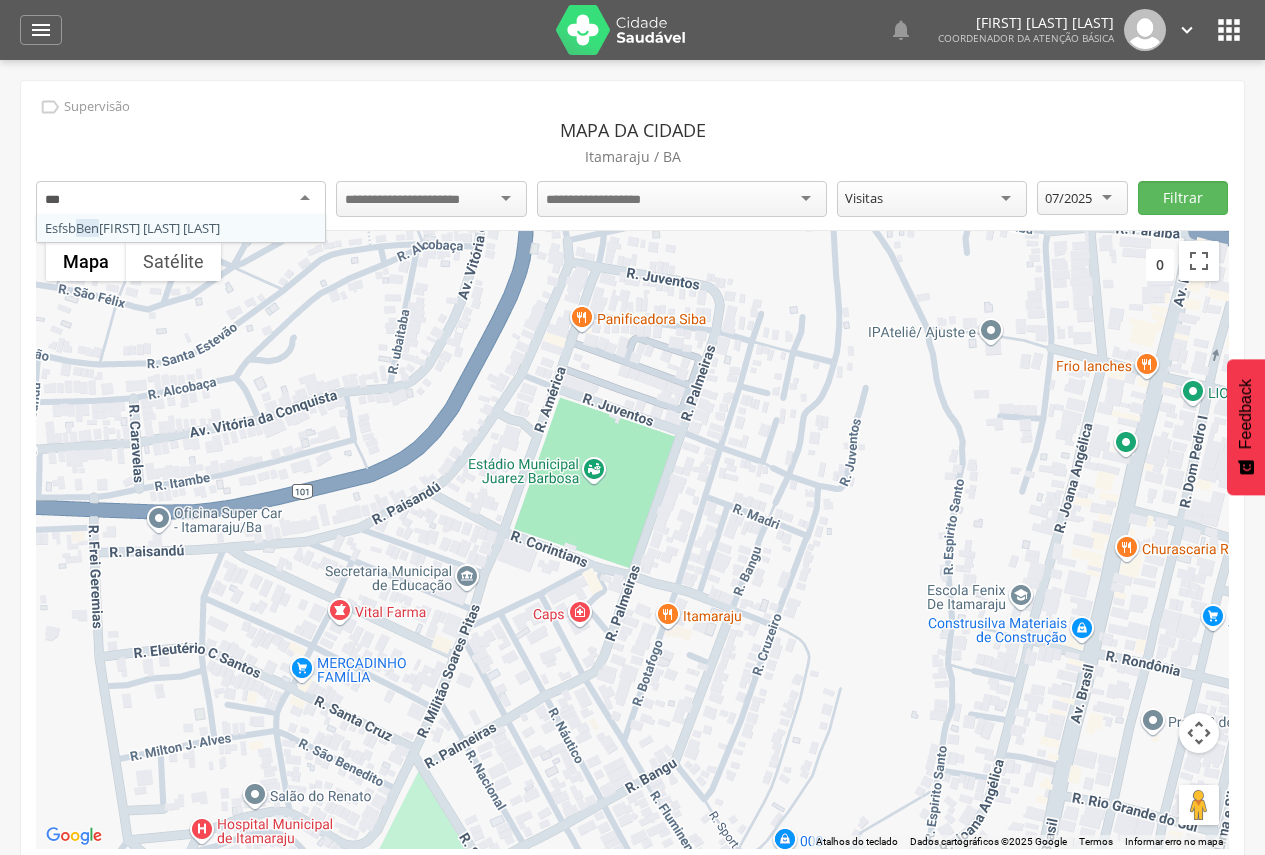 type 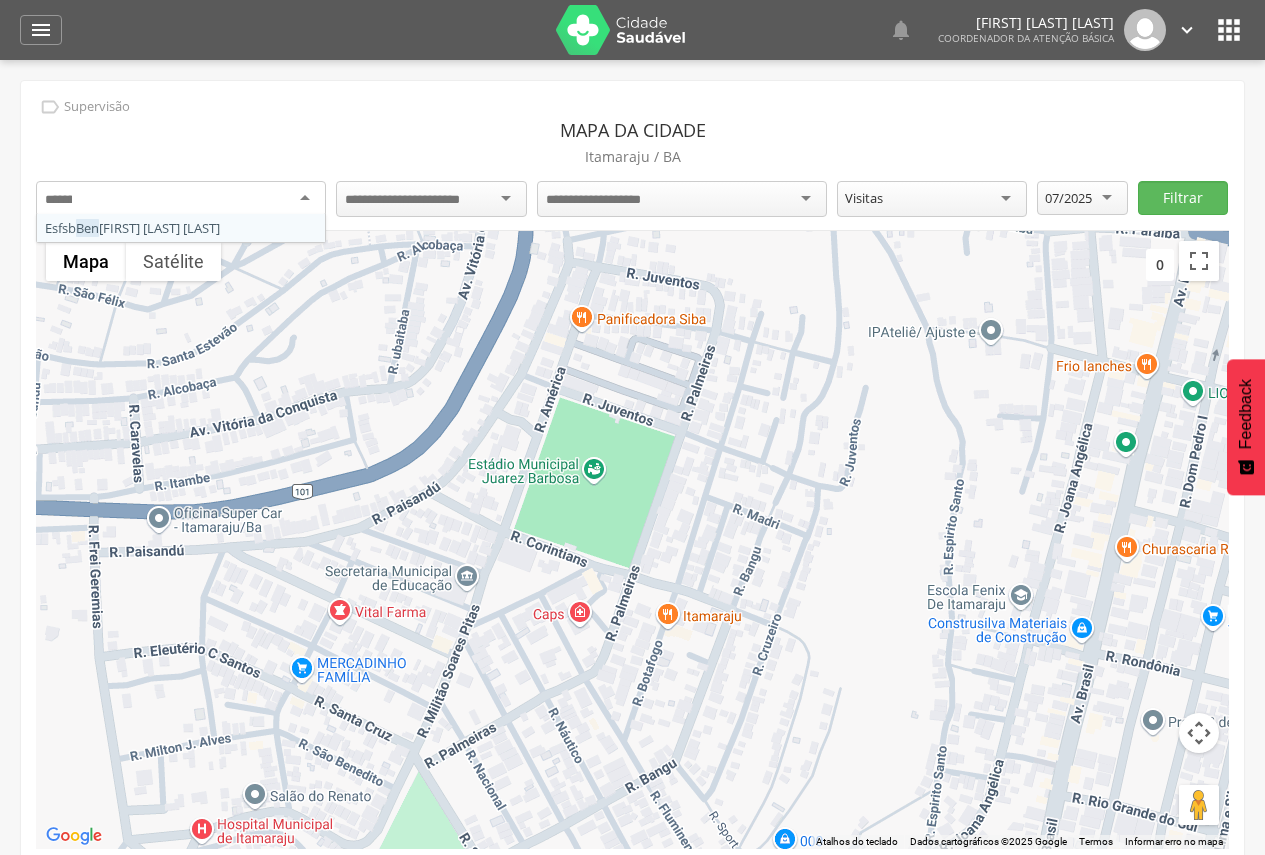 scroll, scrollTop: 0, scrollLeft: 0, axis: both 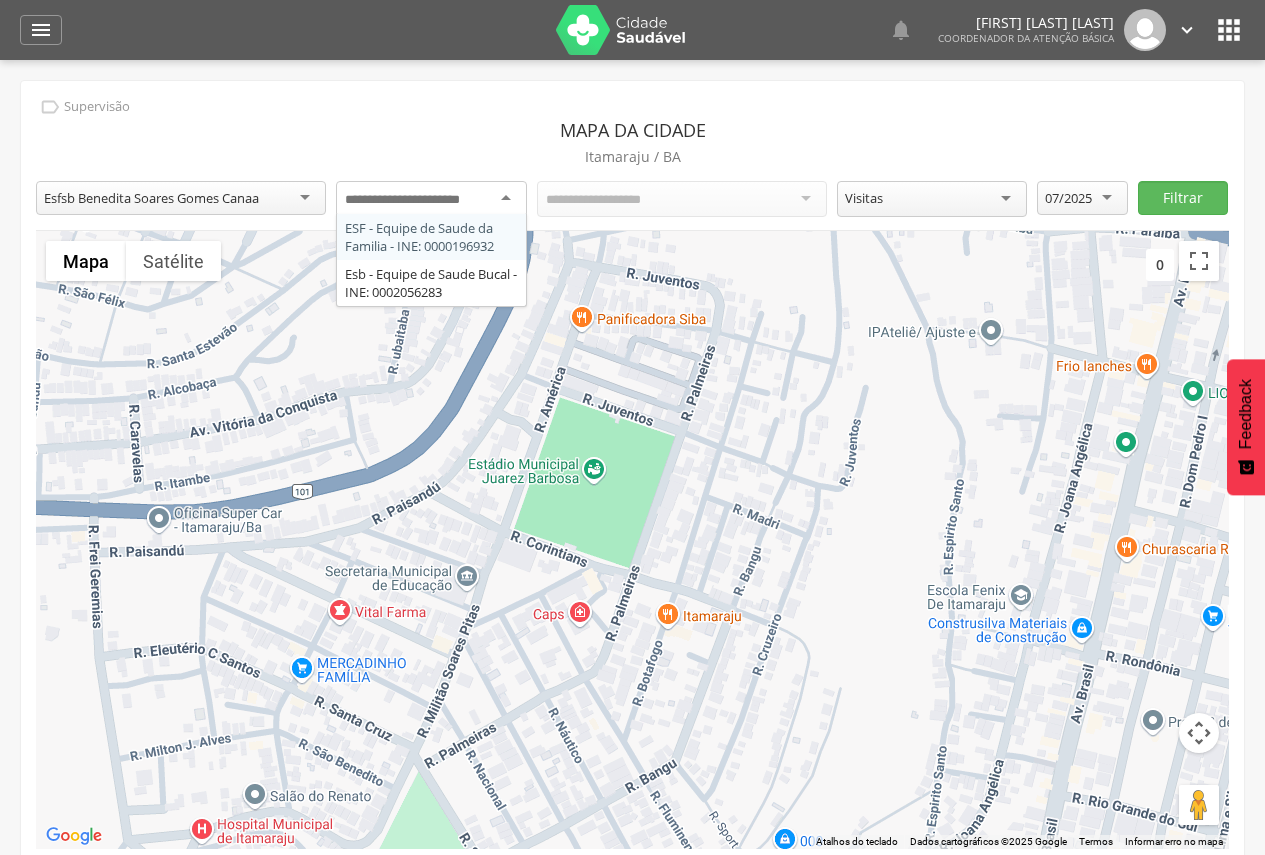 click at bounding box center [419, 200] 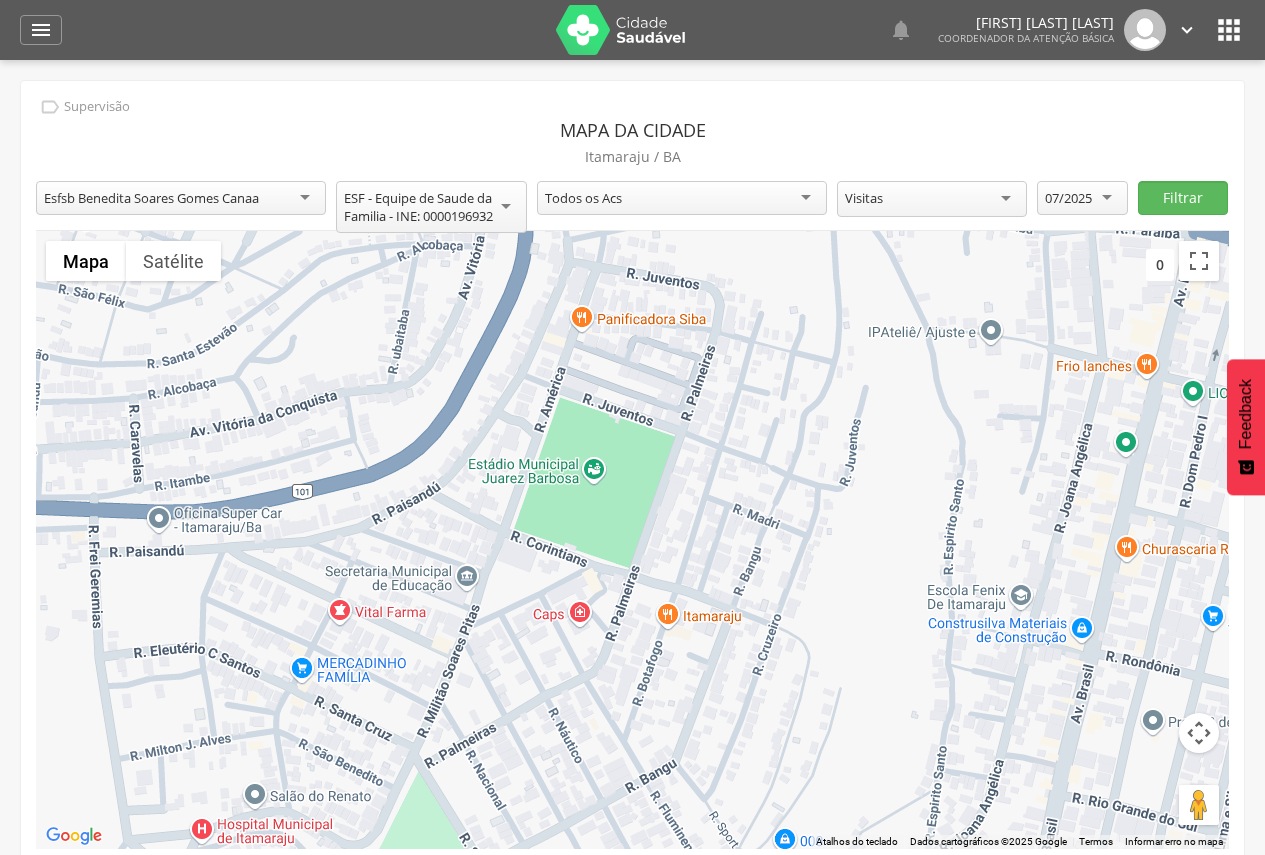 click on "Todos os Acs" at bounding box center (682, 198) 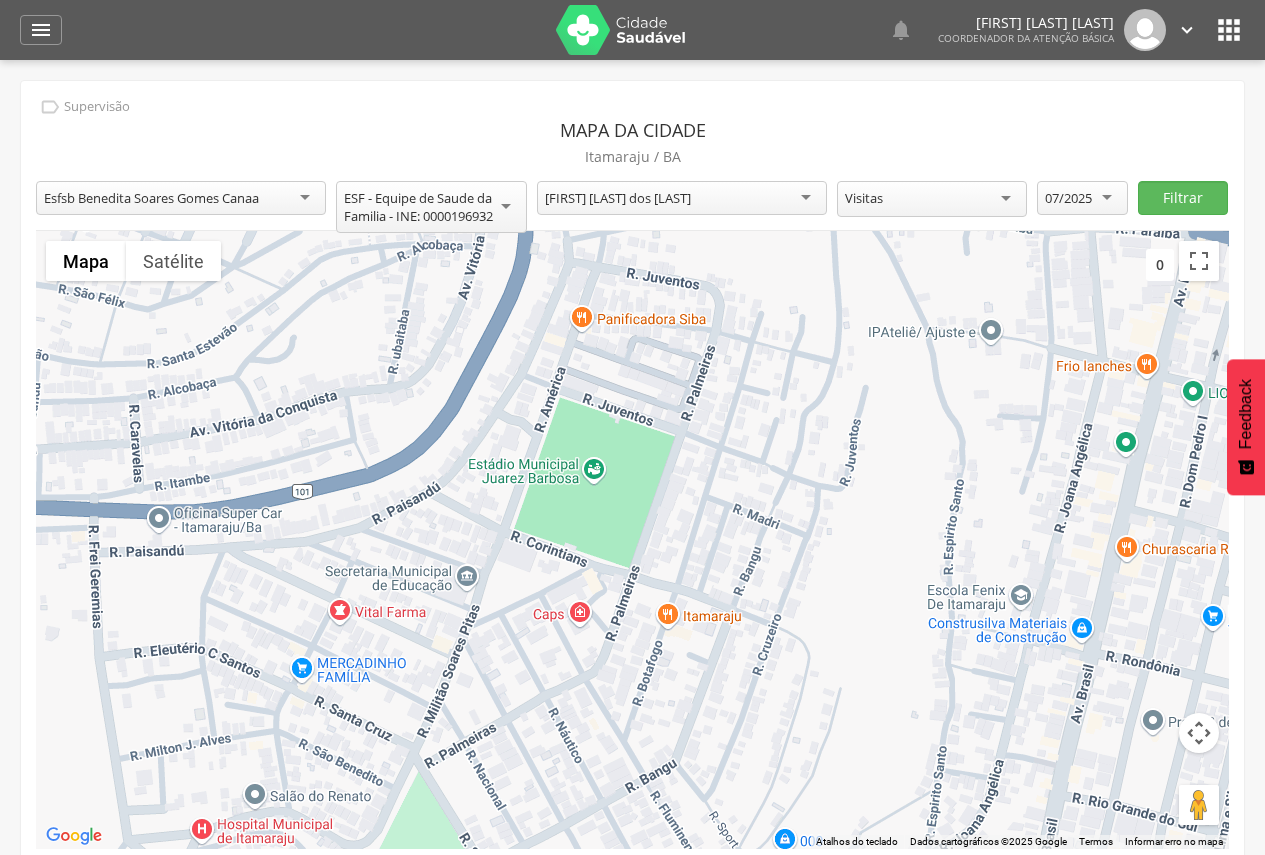 scroll, scrollTop: 0, scrollLeft: 0, axis: both 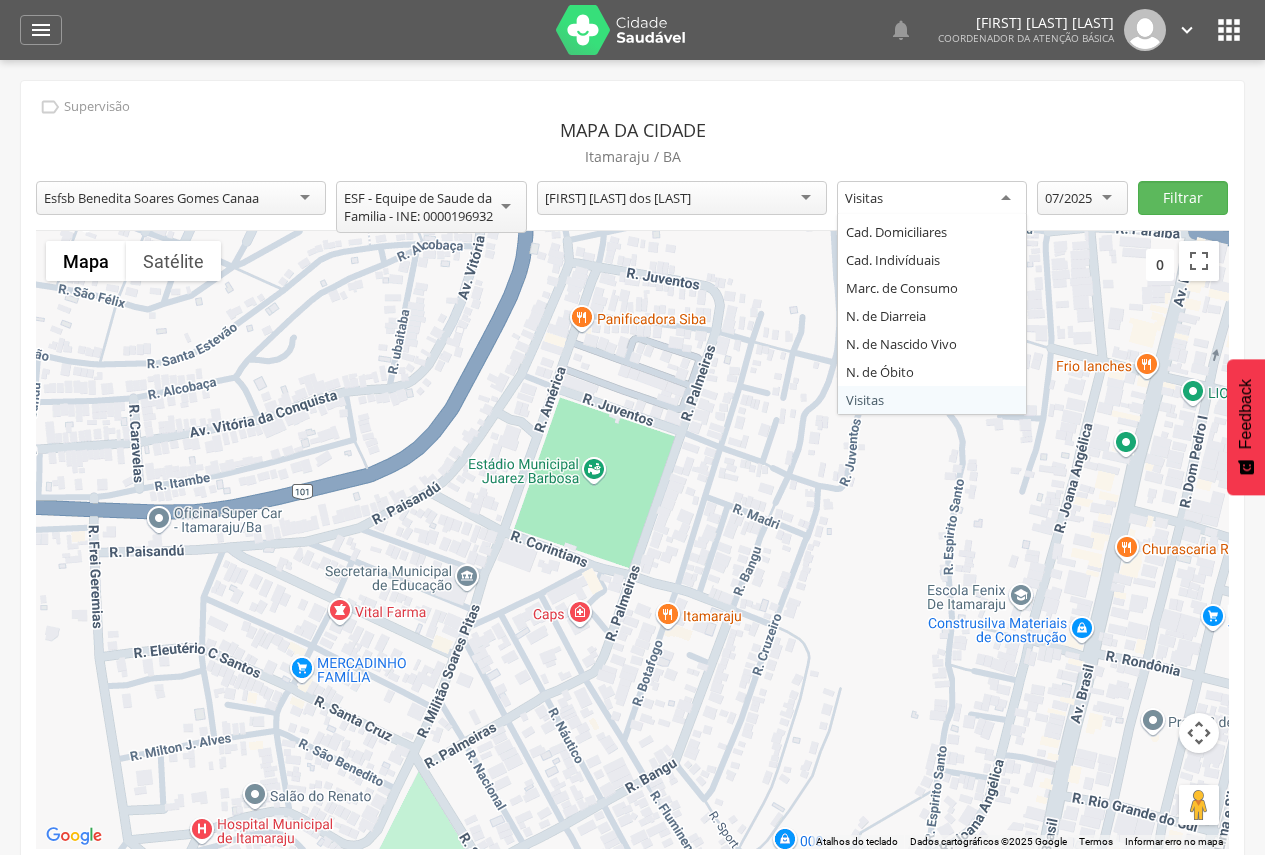 click on "Itamaraju / BA" at bounding box center [632, 157] 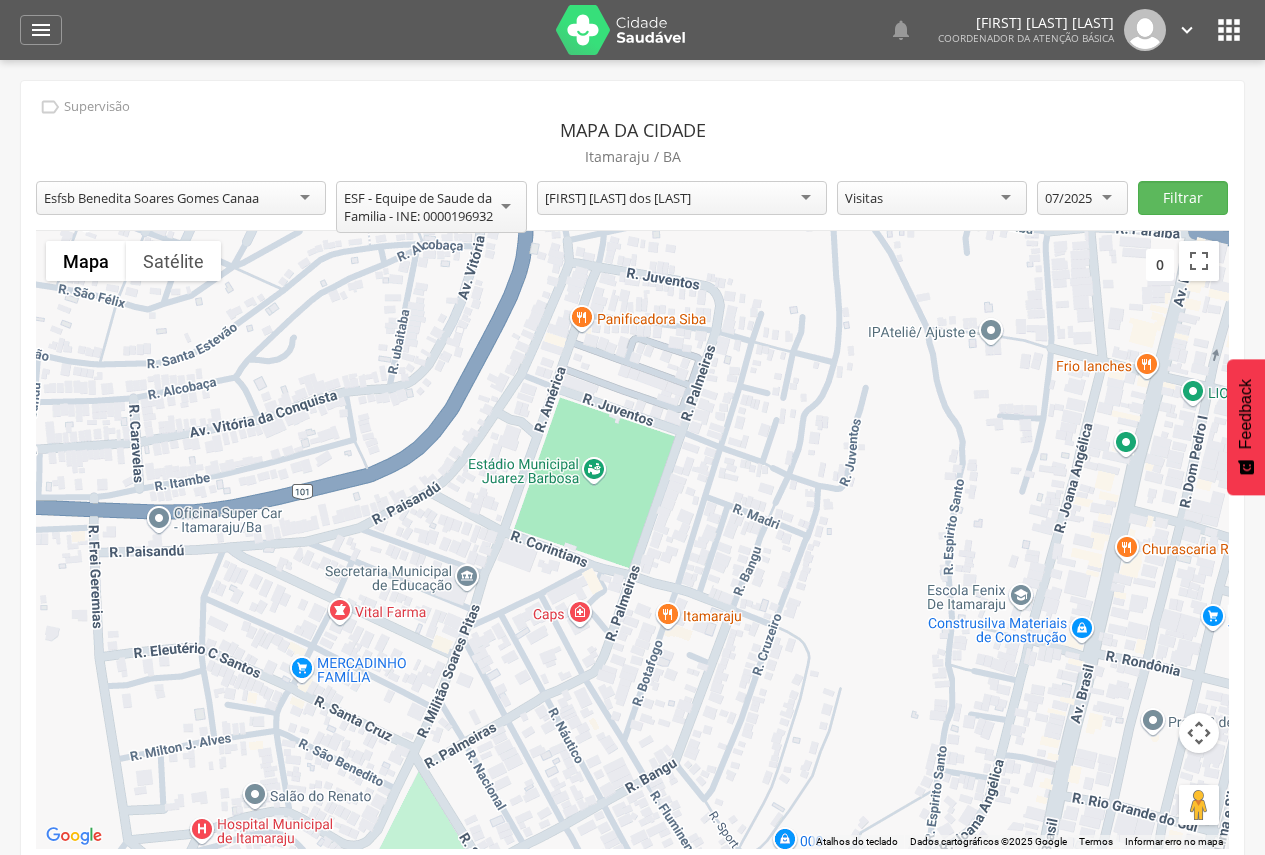 click on "Visitas" at bounding box center (932, 198) 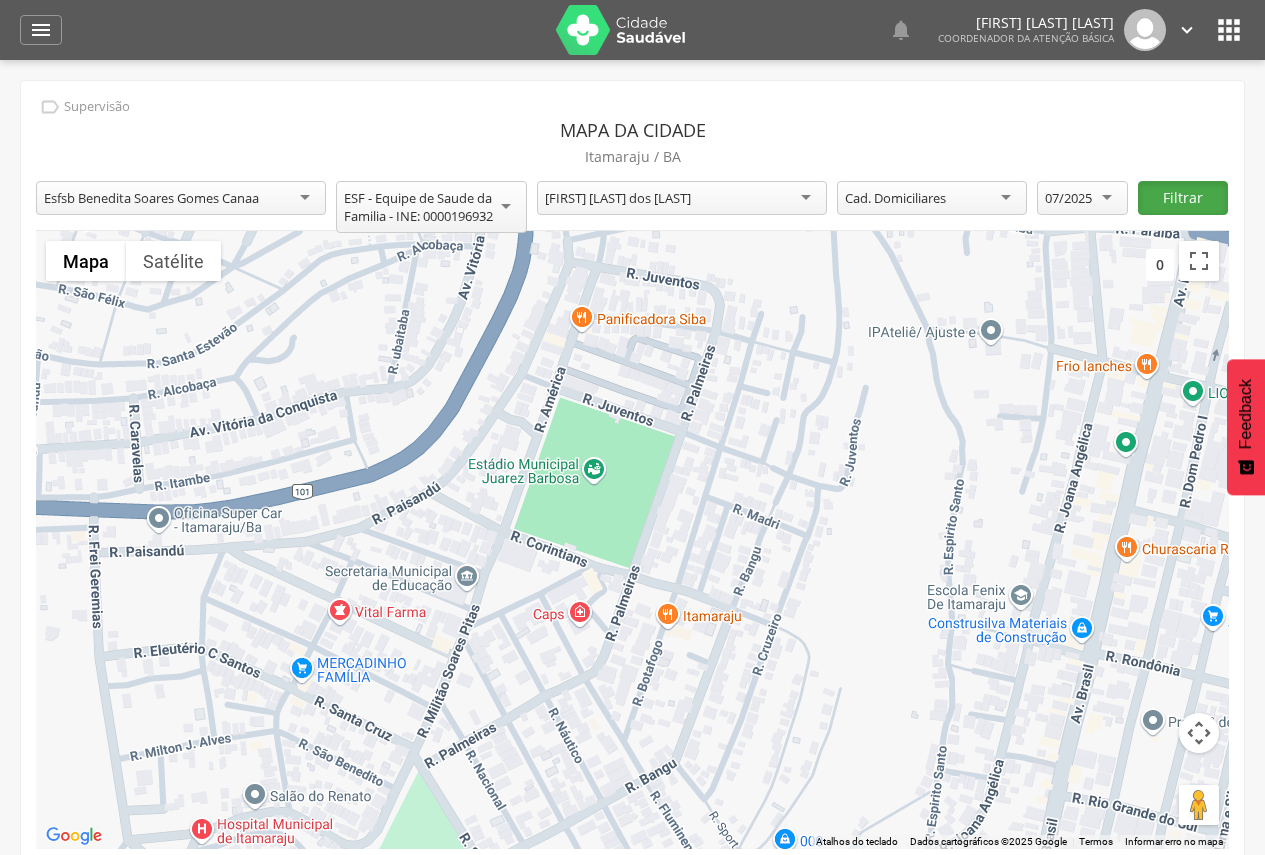 click on "Filtrar" at bounding box center [1183, 198] 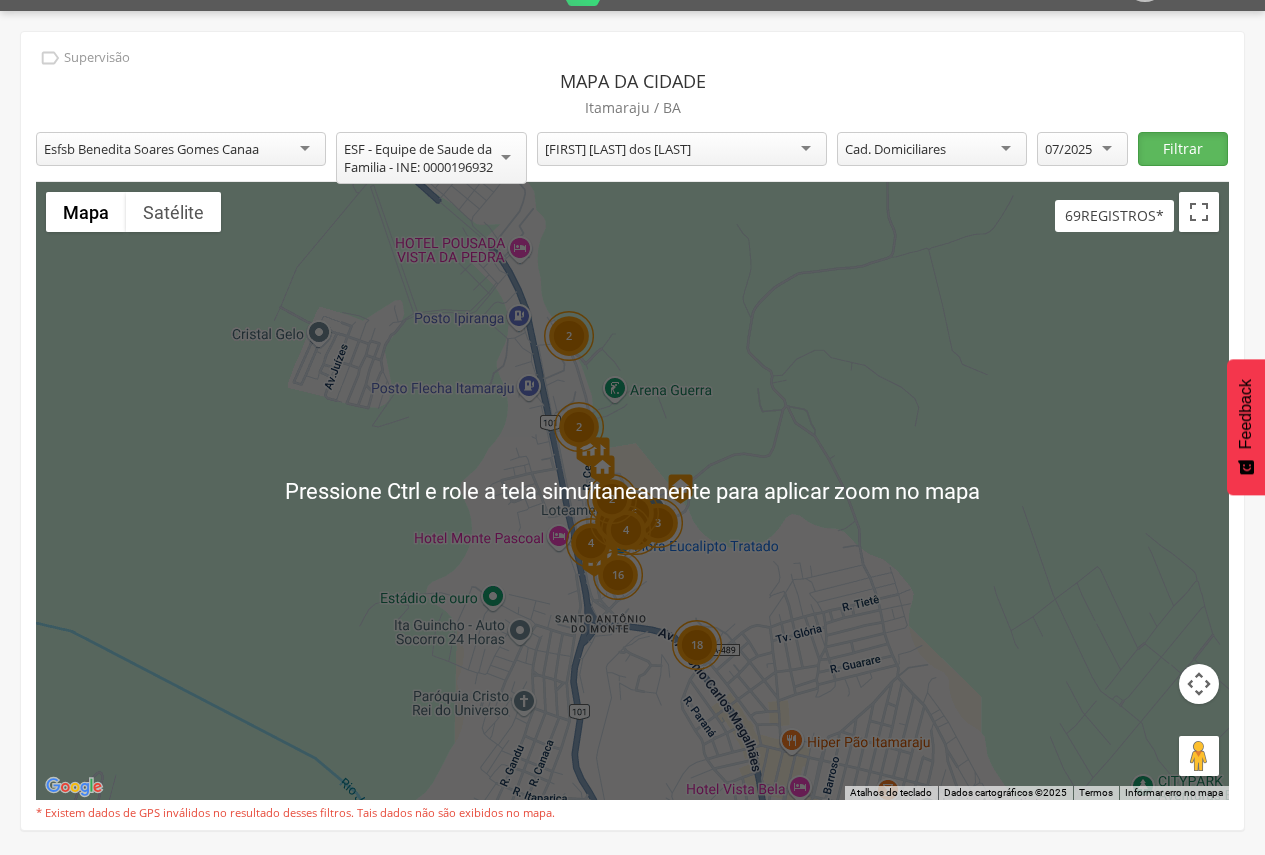 scroll, scrollTop: 60, scrollLeft: 0, axis: vertical 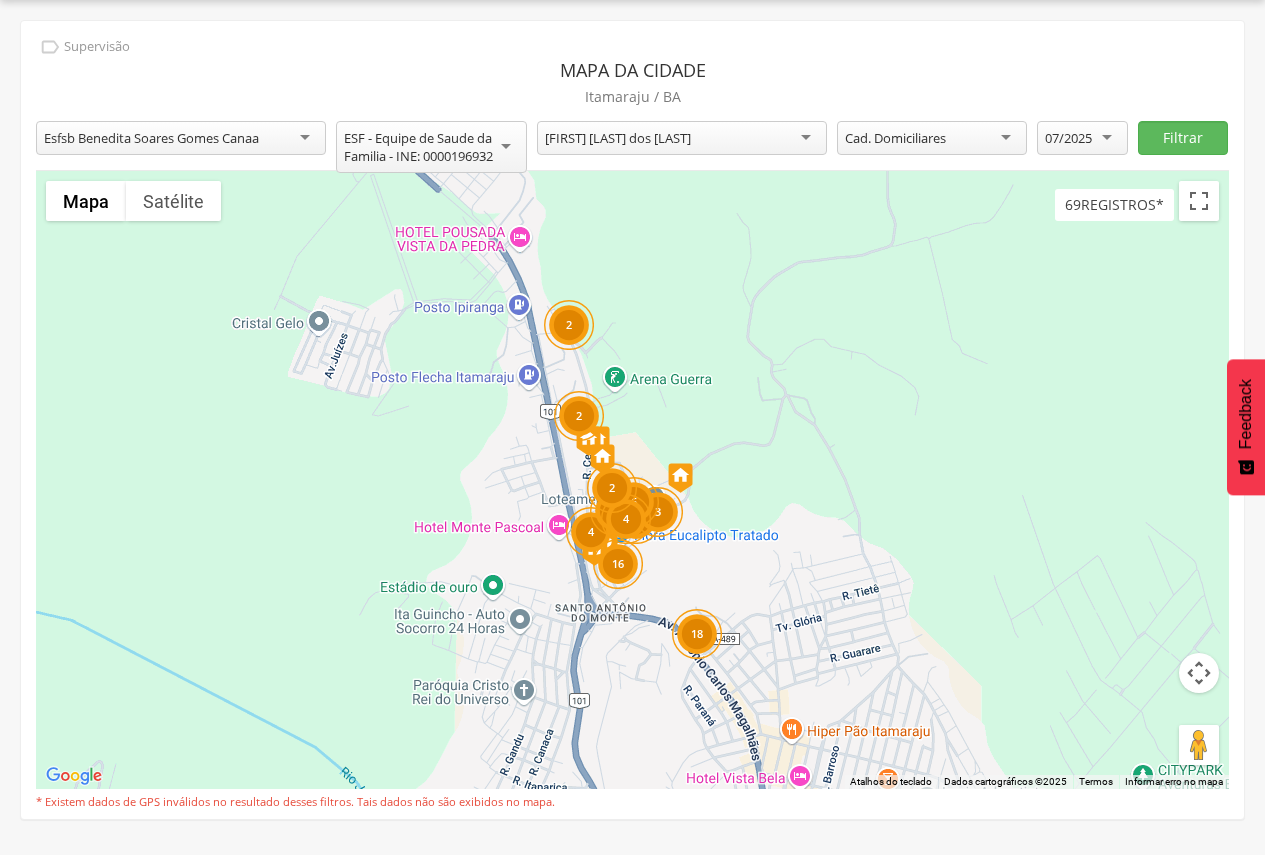 click on "2" at bounding box center [568, 326] 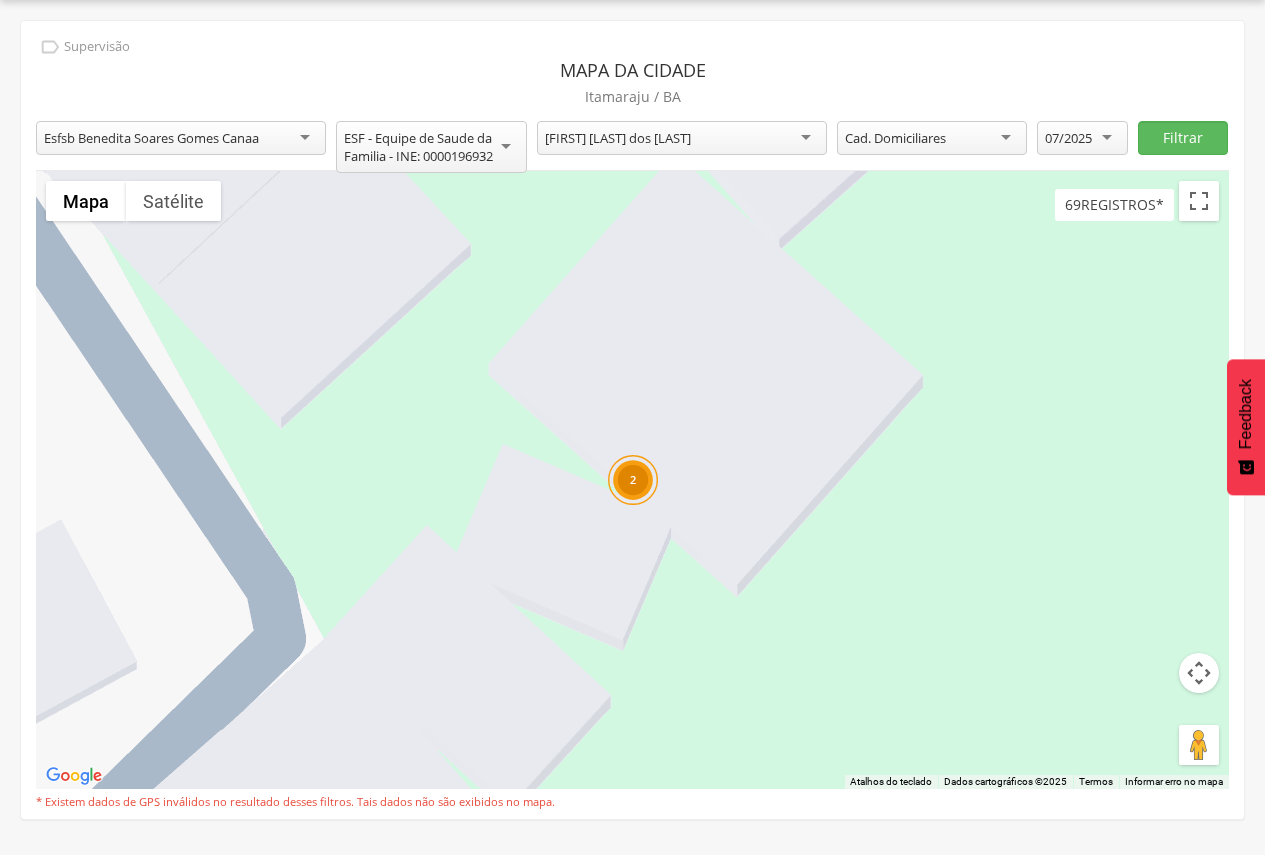 click on "2" at bounding box center (633, 480) 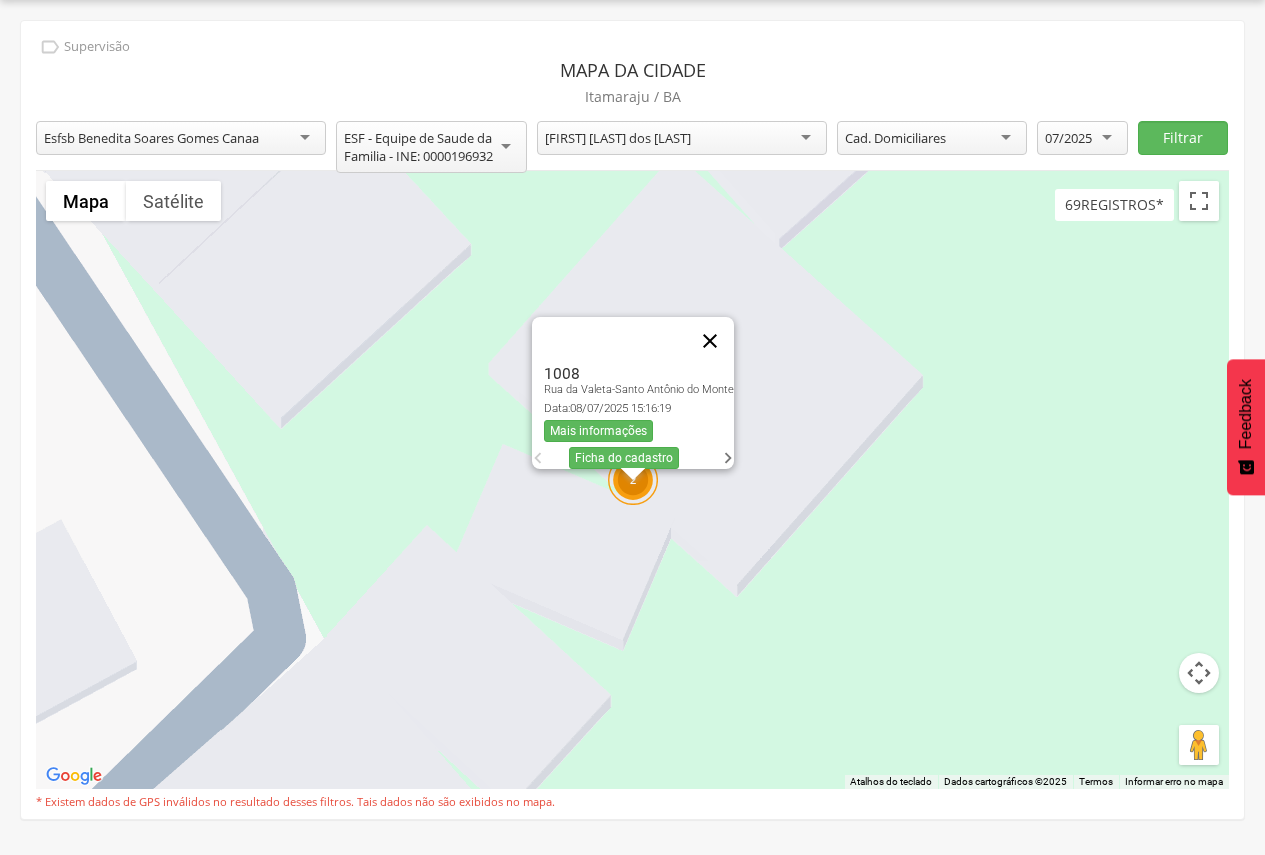 click at bounding box center [710, 341] 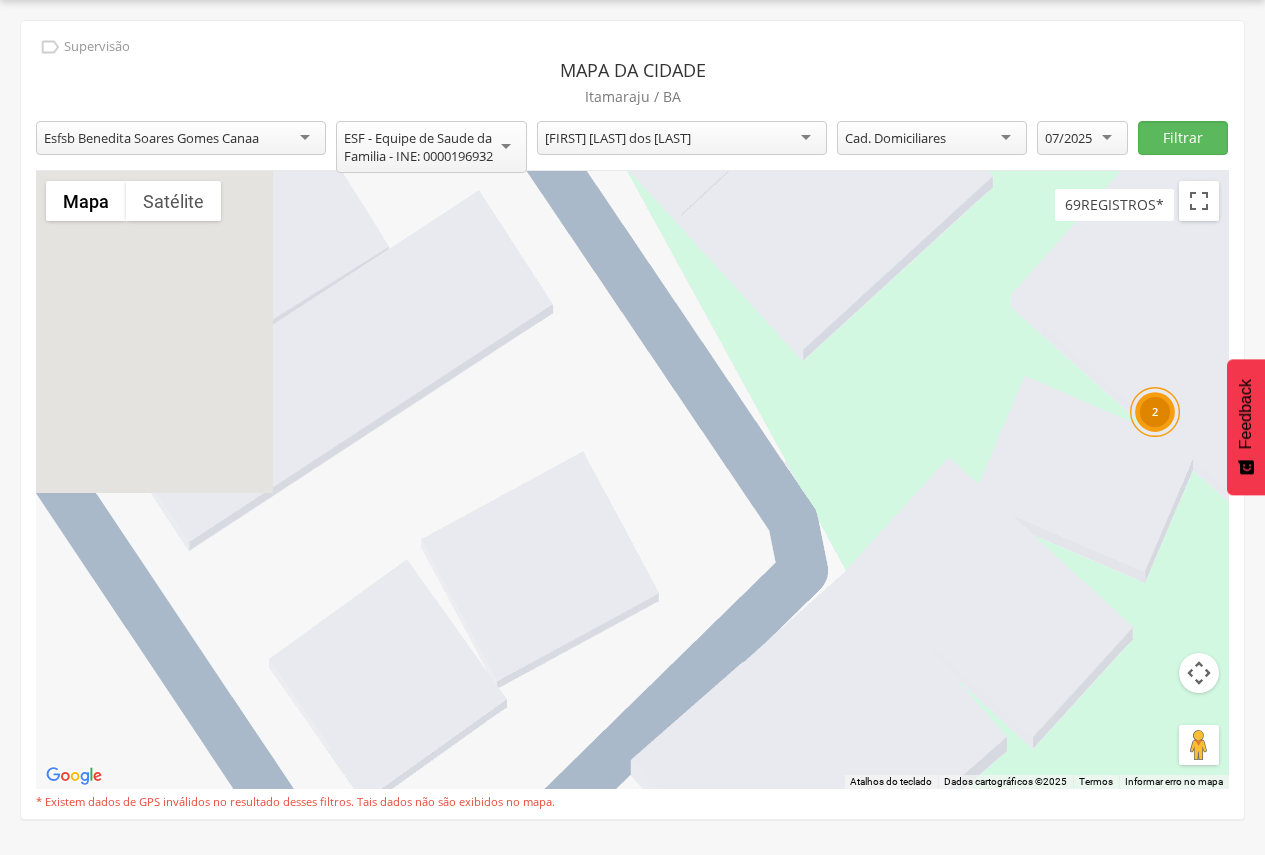 drag, startPoint x: 535, startPoint y: 471, endPoint x: 947, endPoint y: 398, distance: 418.41727 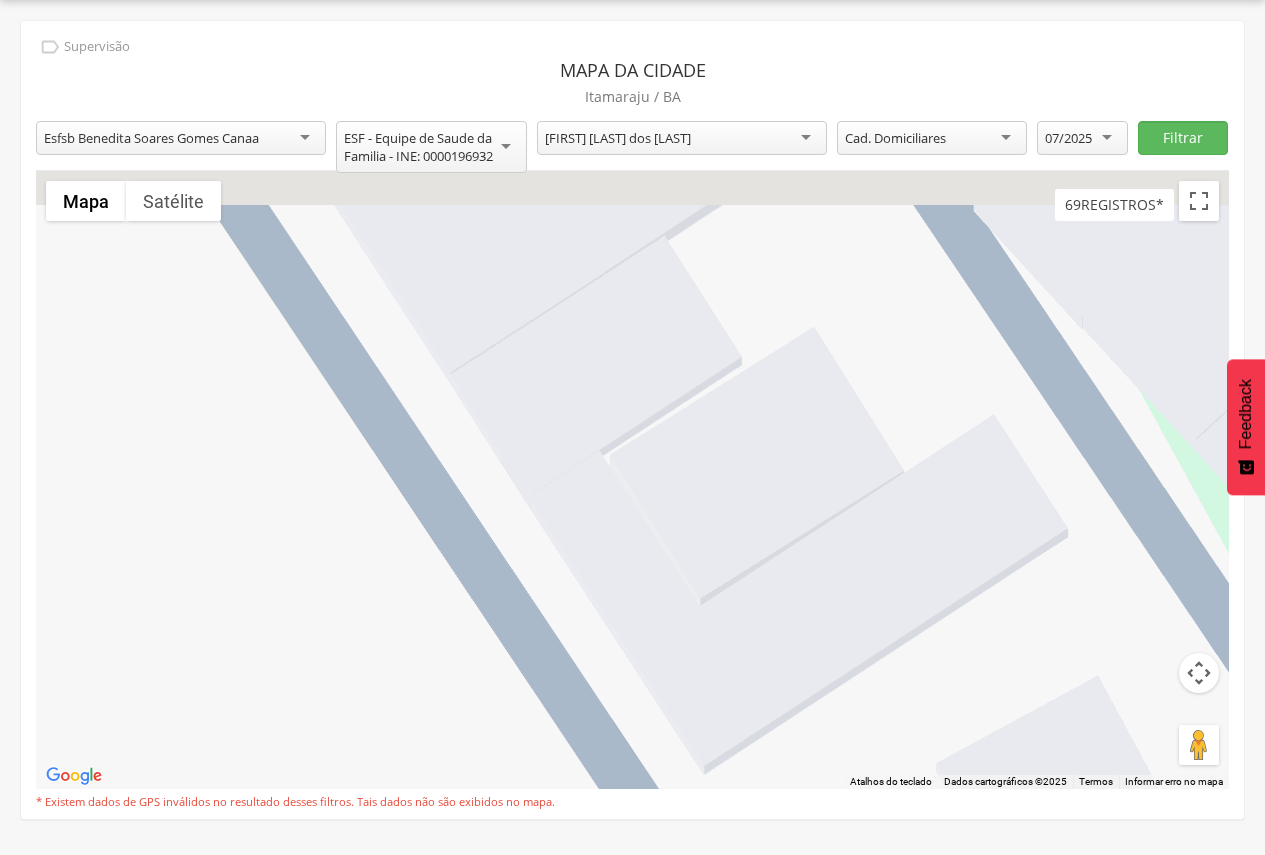 drag, startPoint x: 571, startPoint y: 398, endPoint x: 1112, endPoint y: 631, distance: 589.04156 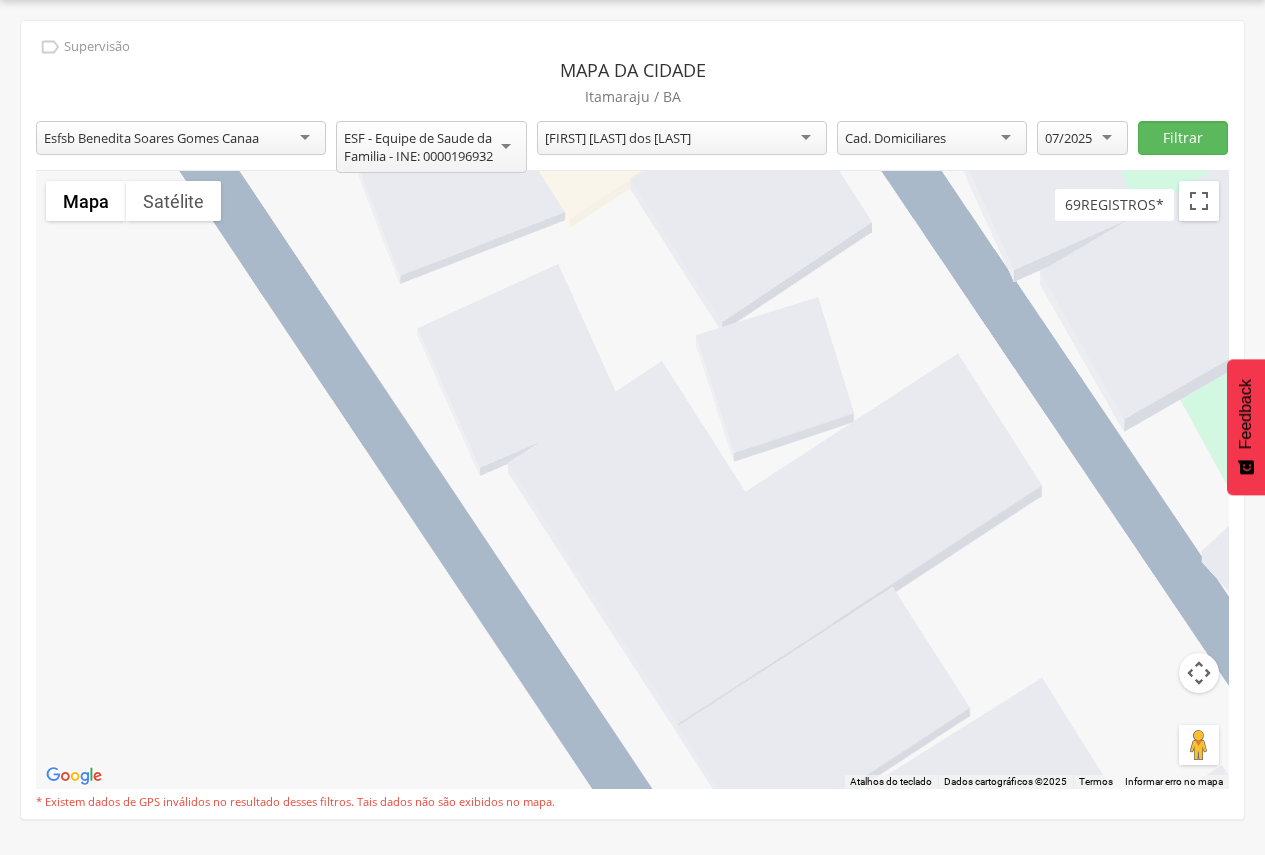 drag, startPoint x: 596, startPoint y: 407, endPoint x: 802, endPoint y: 752, distance: 401.8221 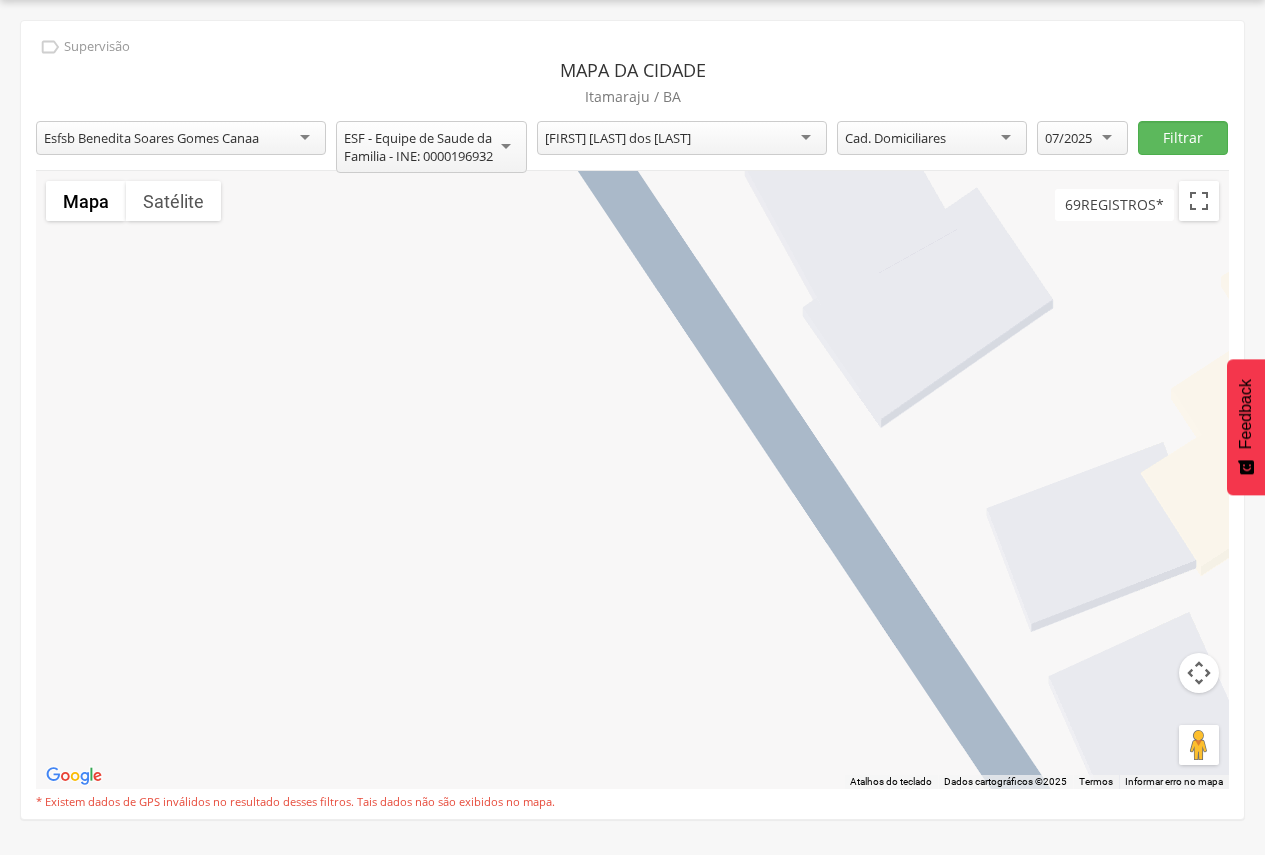 drag, startPoint x: 519, startPoint y: 381, endPoint x: 1153, endPoint y: 731, distance: 724.19336 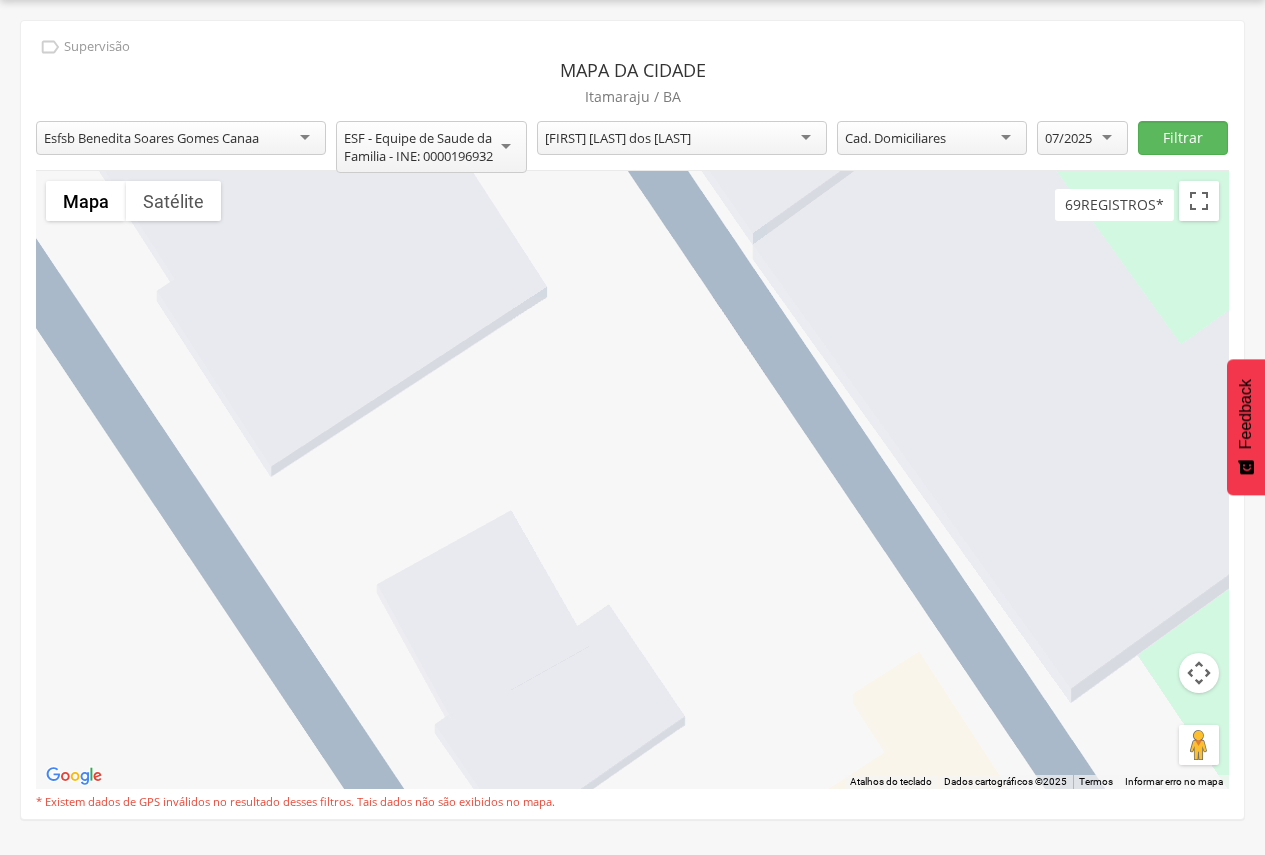 drag, startPoint x: 887, startPoint y: 422, endPoint x: 519, endPoint y: 839, distance: 556.1592 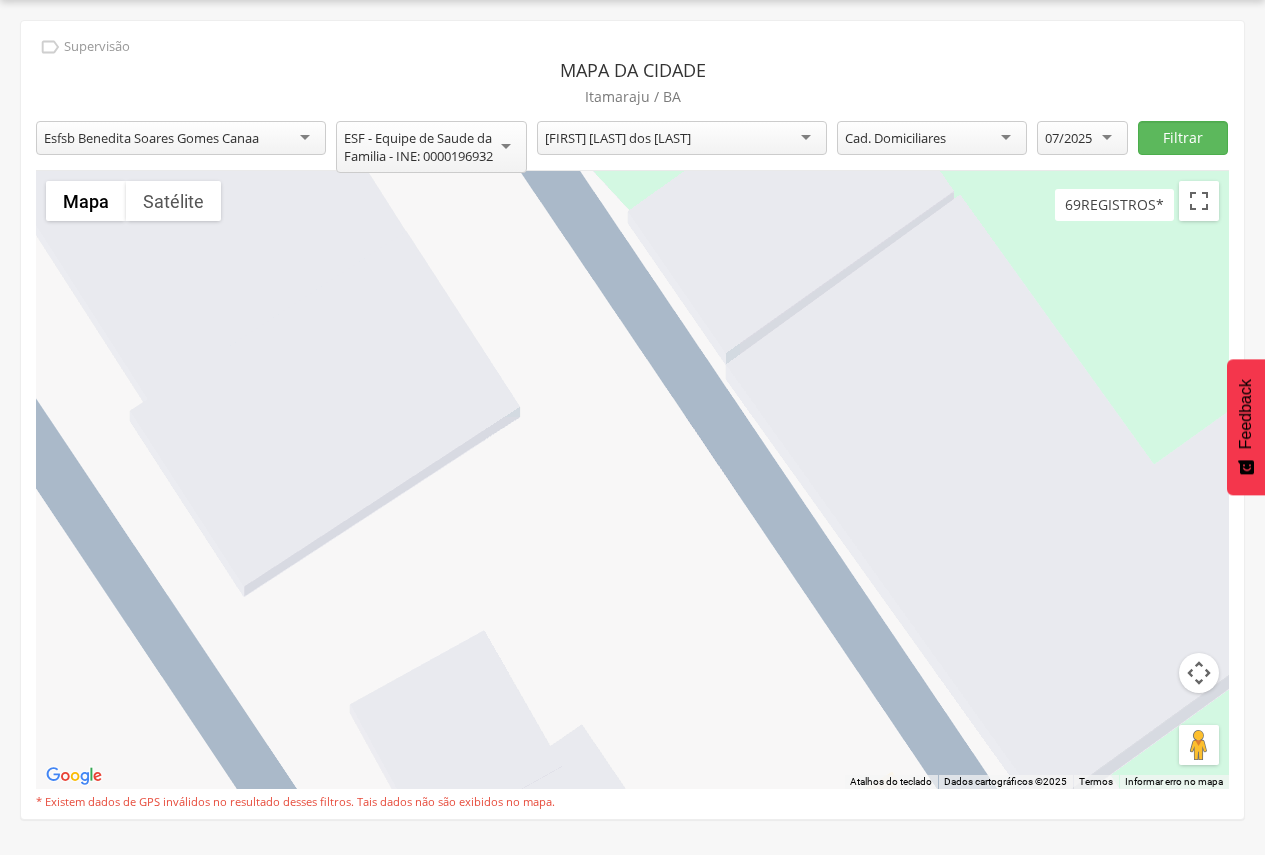drag, startPoint x: 775, startPoint y: 526, endPoint x: 748, endPoint y: 651, distance: 127.88276 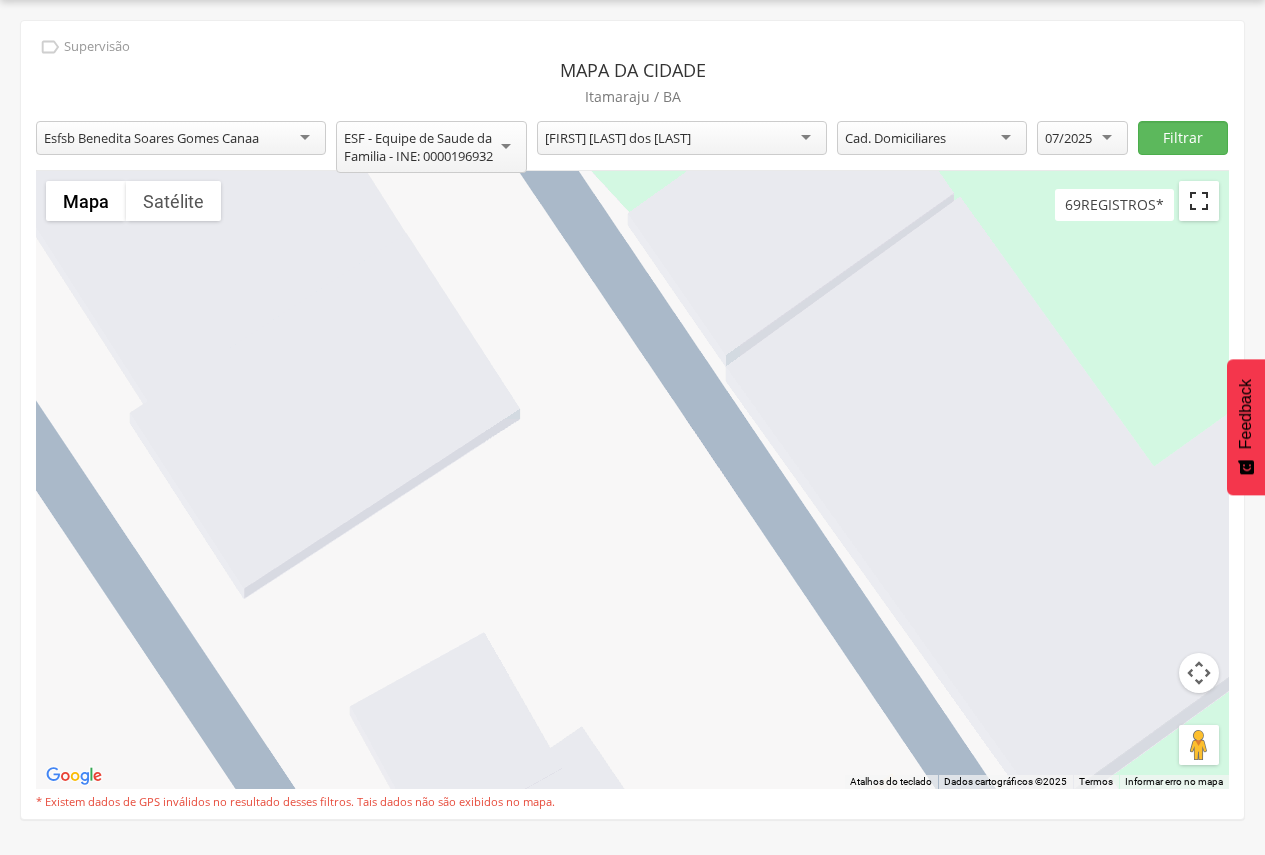 click at bounding box center (1199, 201) 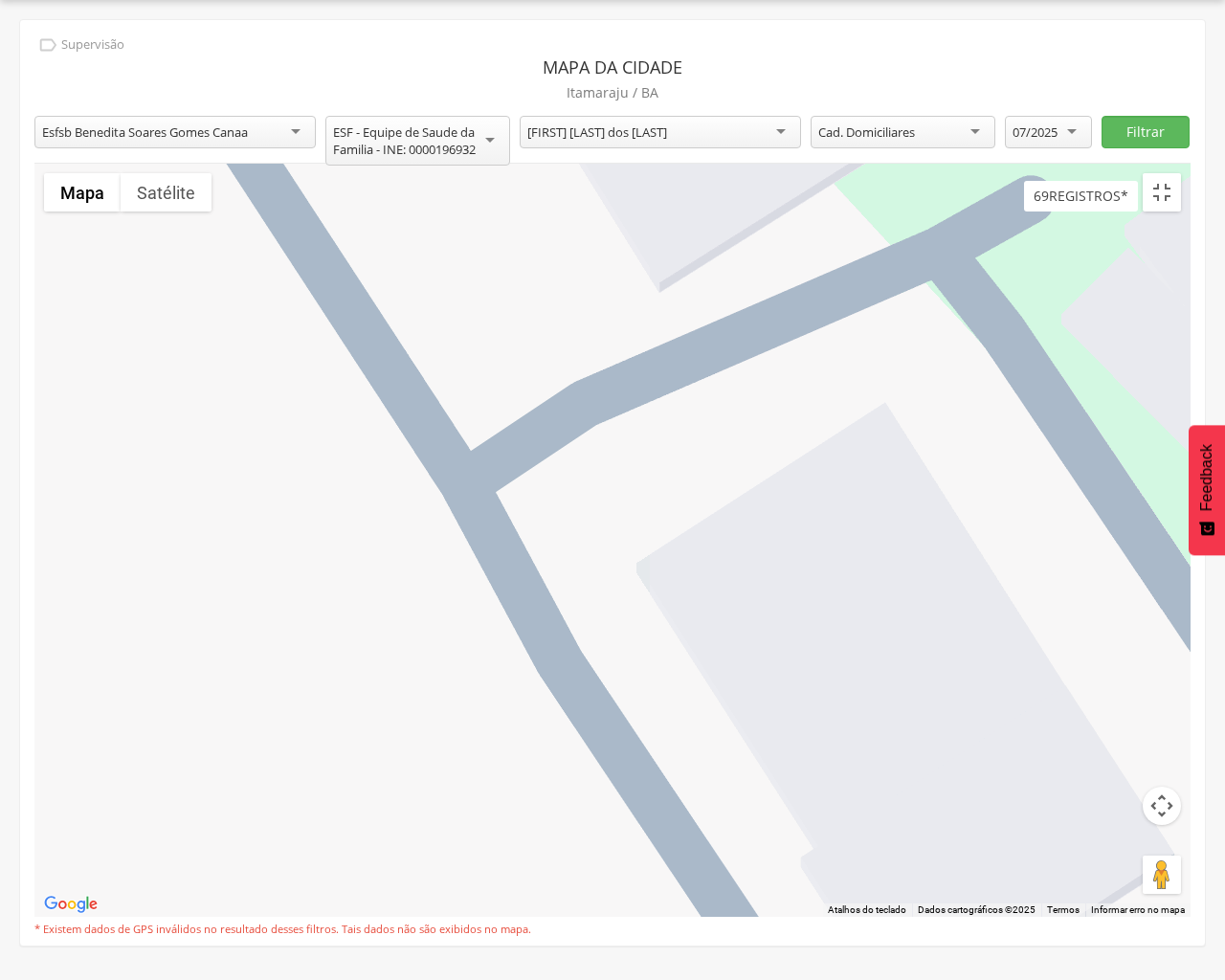 drag, startPoint x: 379, startPoint y: 434, endPoint x: 996, endPoint y: 785, distance: 709.8521 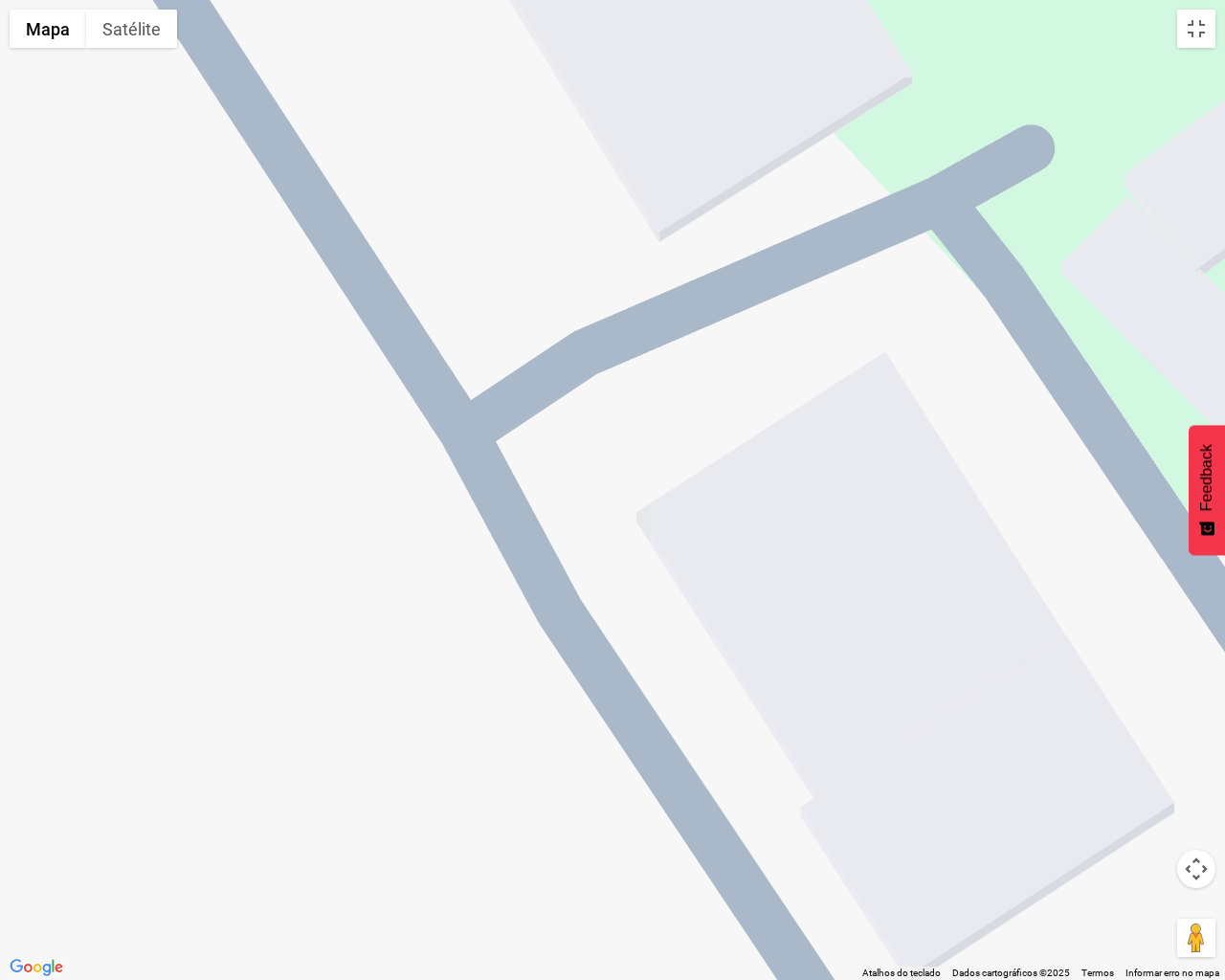click on "2" at bounding box center (612, 490) 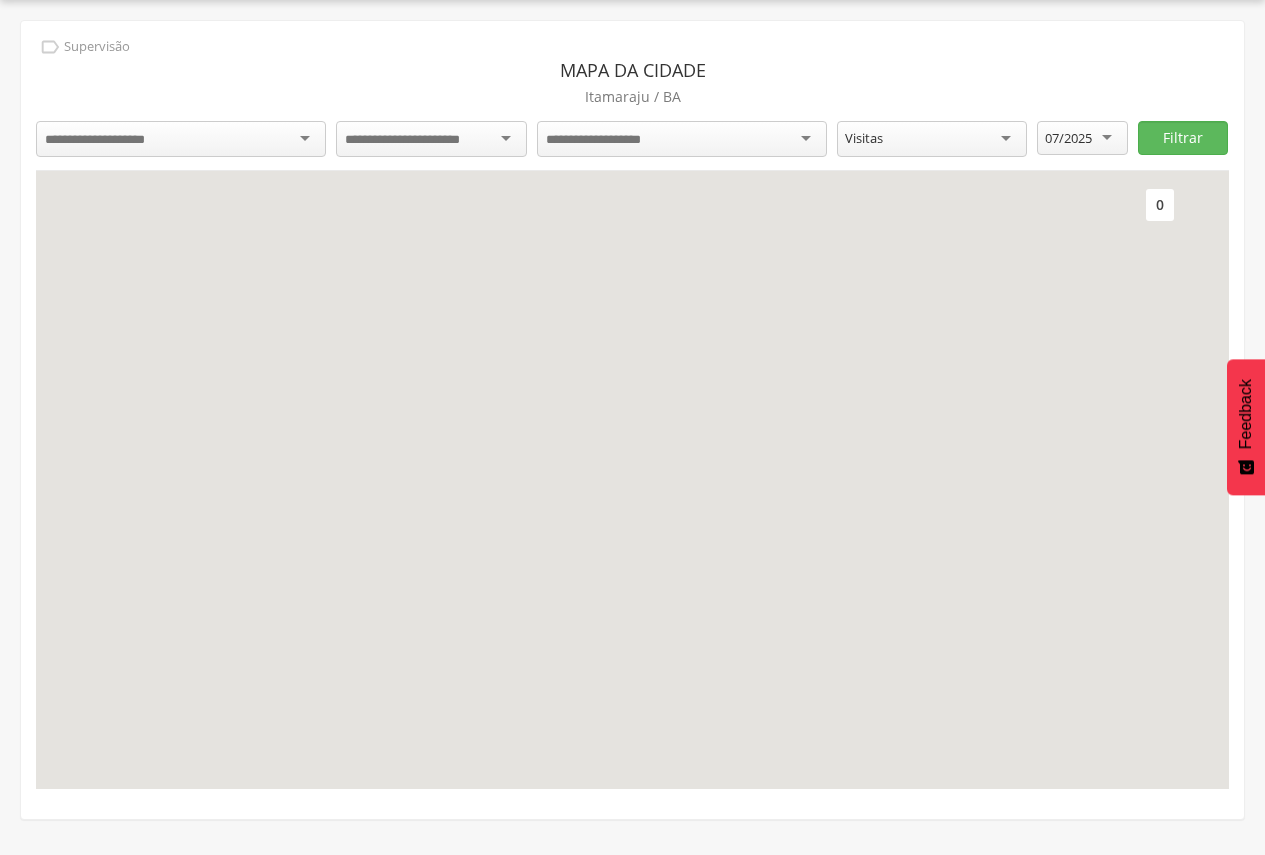 scroll, scrollTop: 60, scrollLeft: 0, axis: vertical 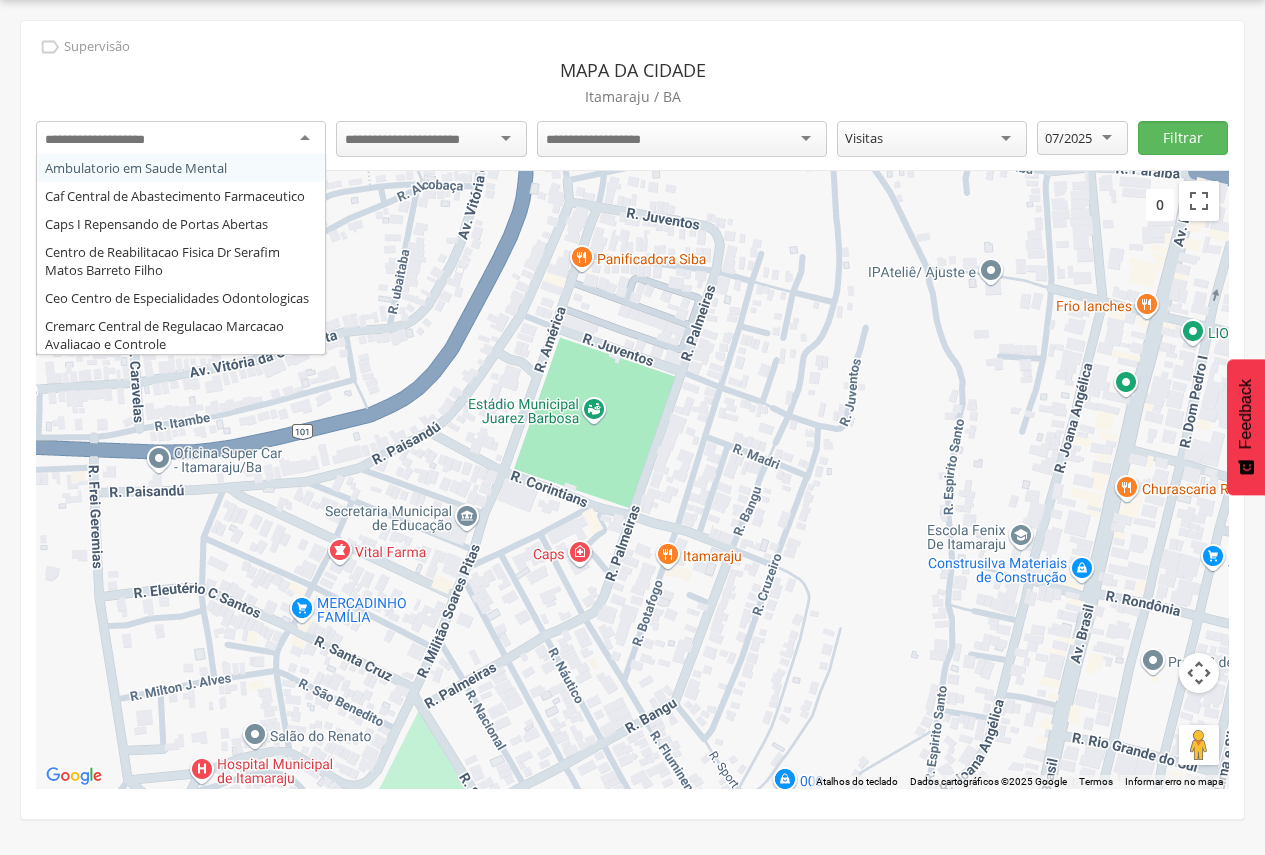 click at bounding box center (181, 139) 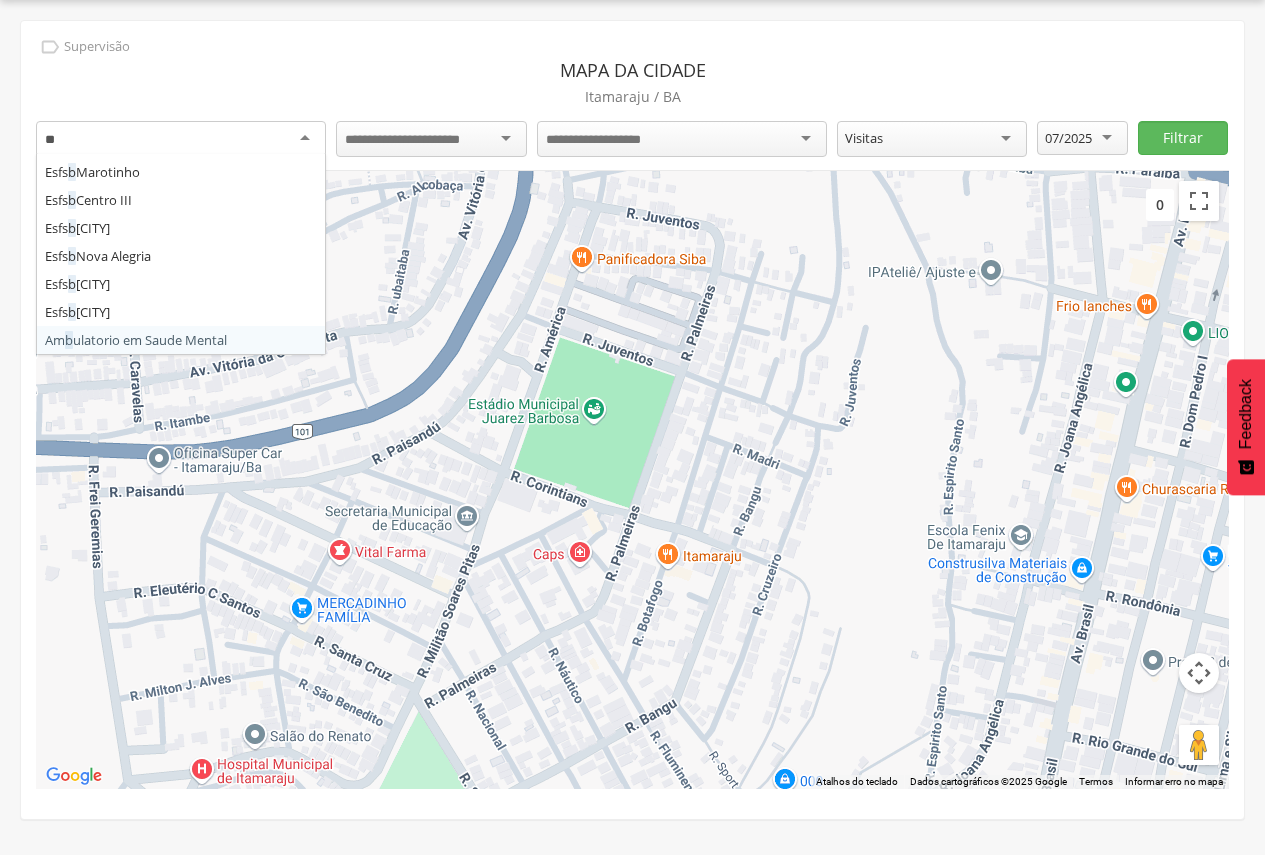 scroll, scrollTop: 0, scrollLeft: 0, axis: both 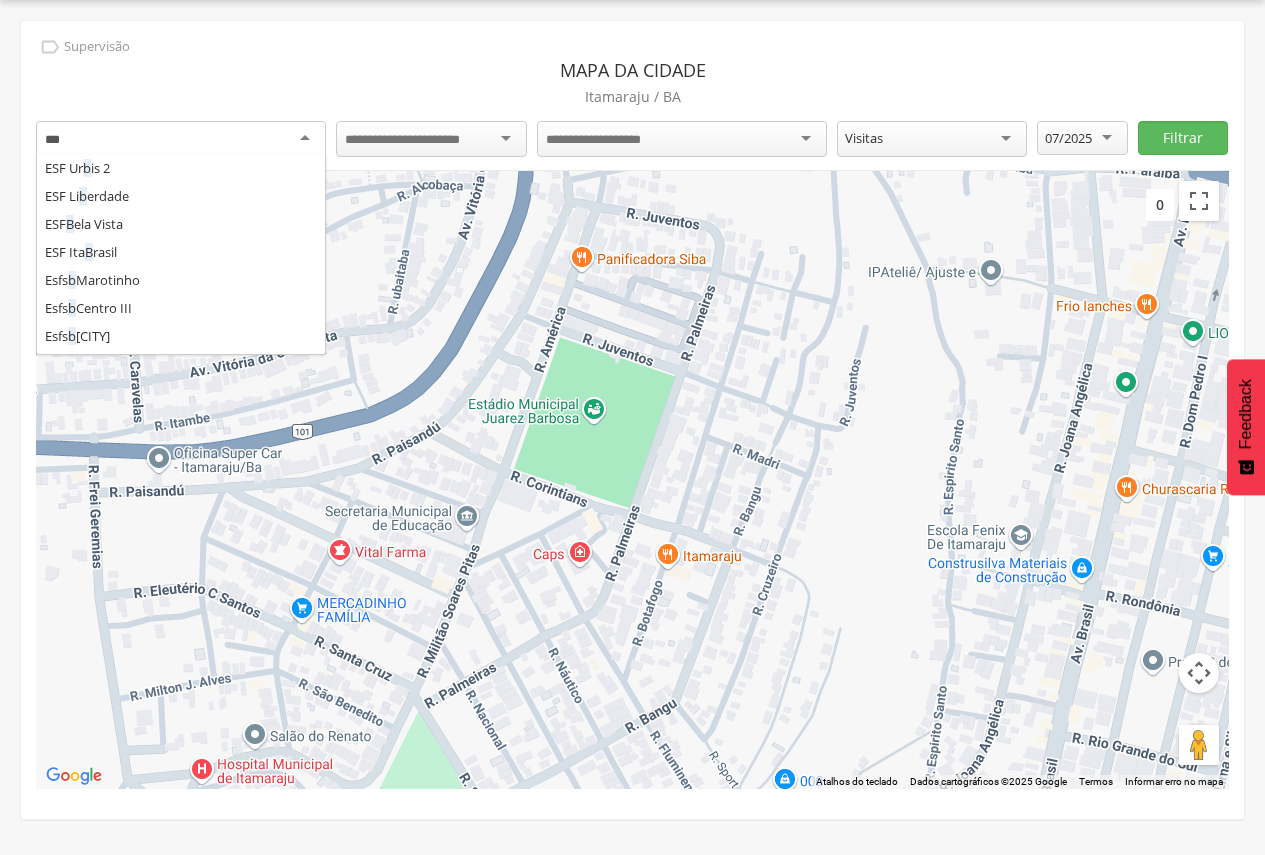 type on "****" 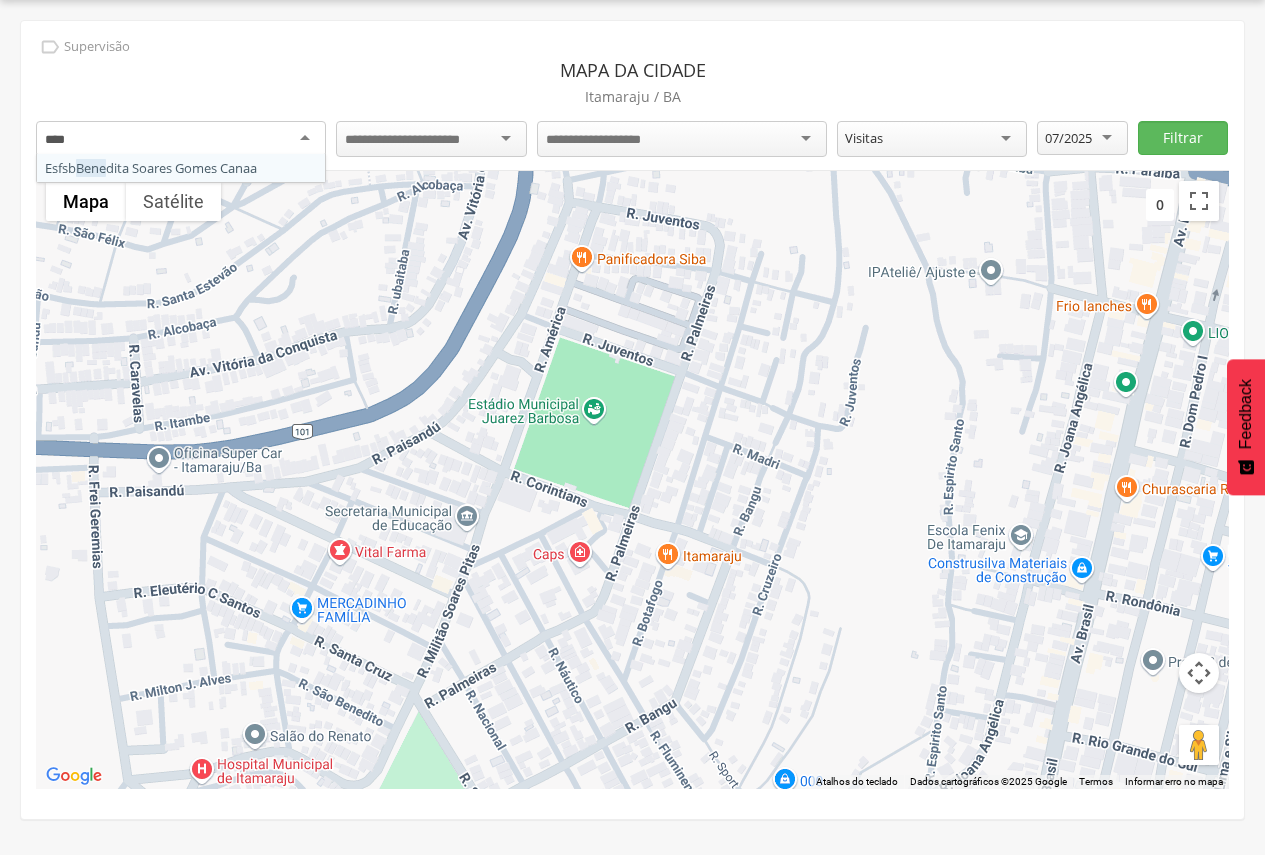 type 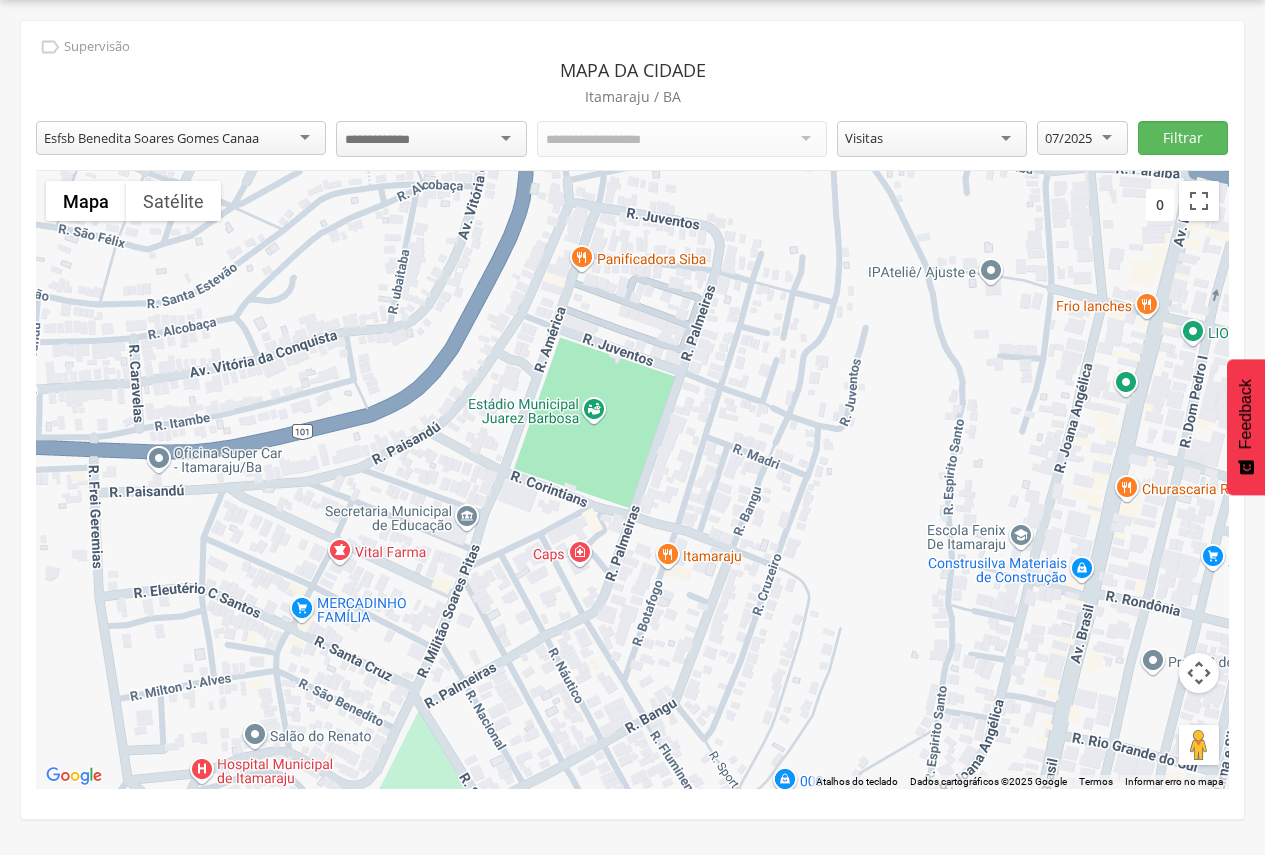 scroll, scrollTop: 0, scrollLeft: 0, axis: both 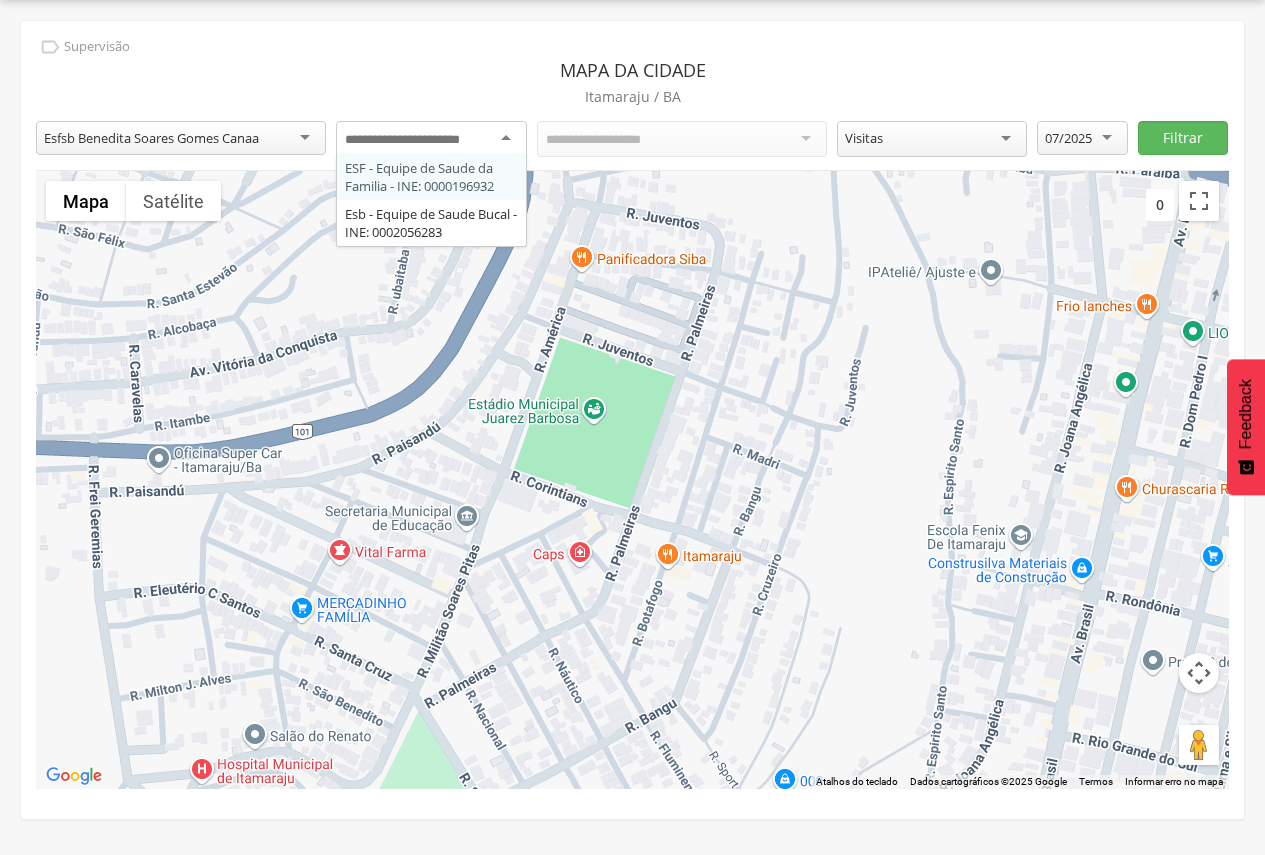 click at bounding box center [419, 140] 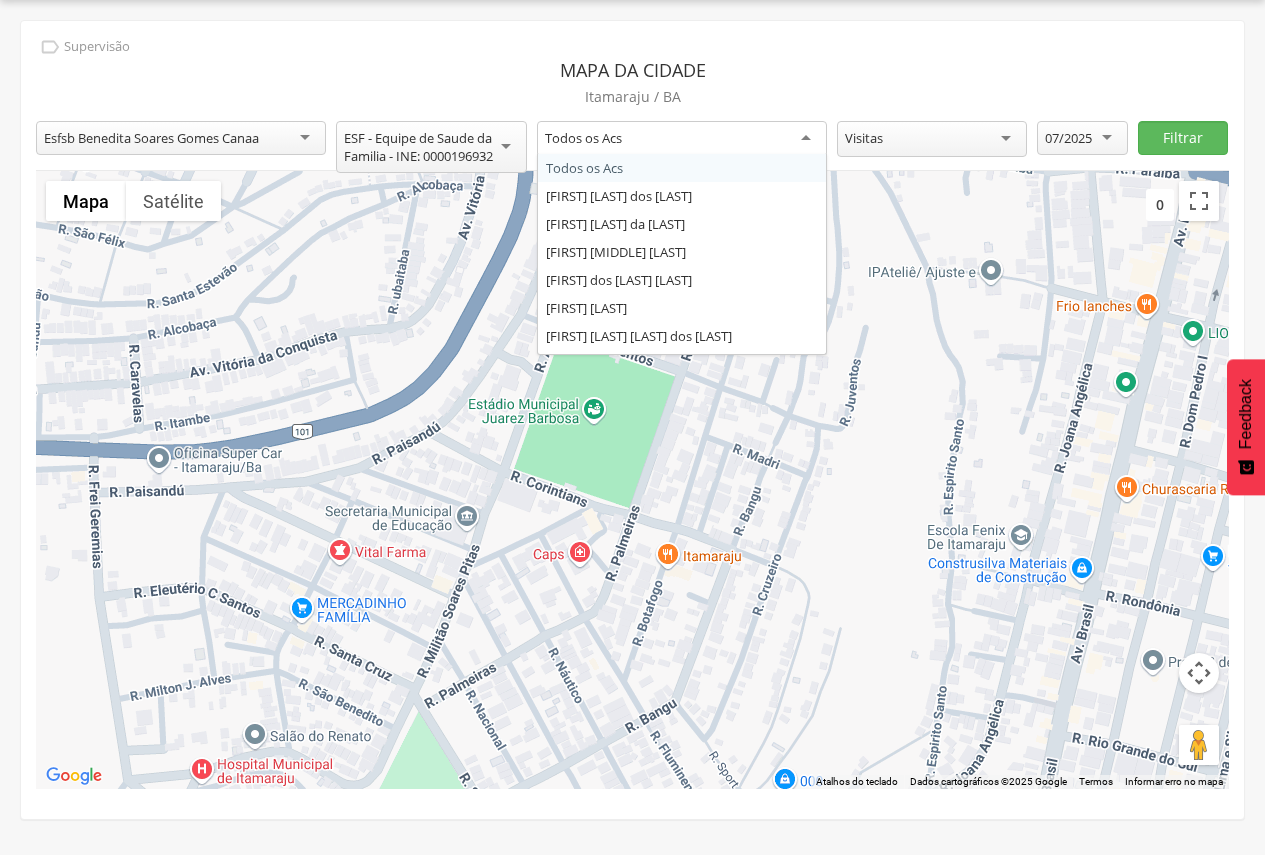 click on "Todos os Acs" at bounding box center (682, 139) 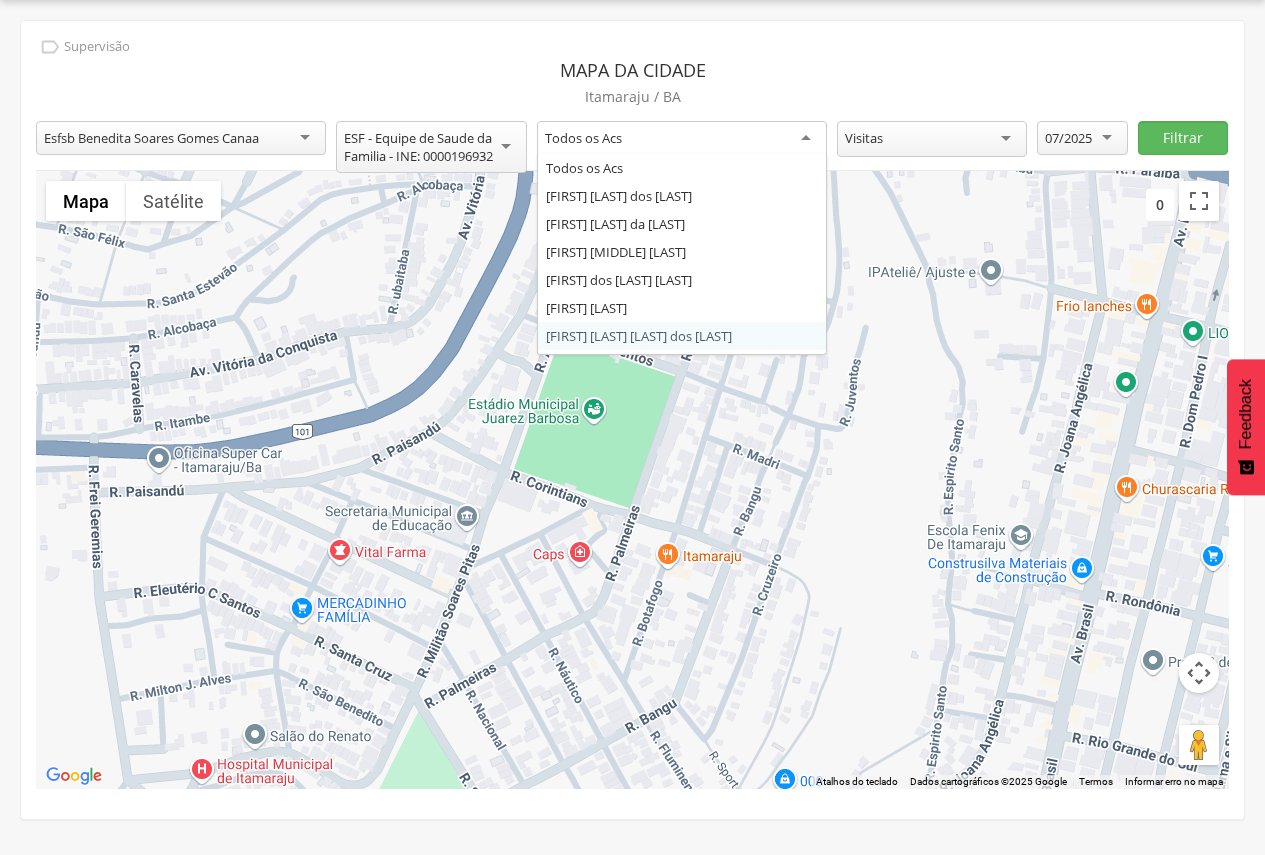 scroll, scrollTop: 0, scrollLeft: 0, axis: both 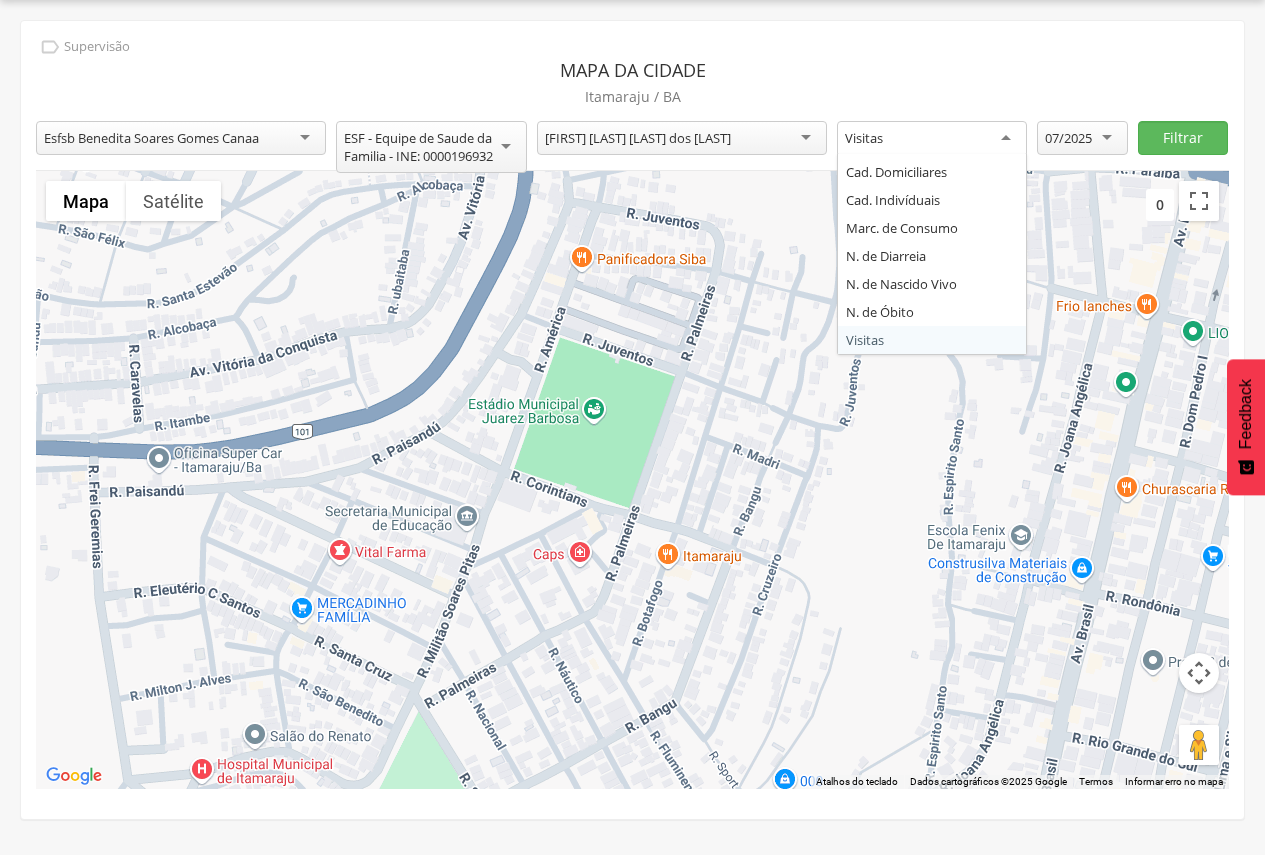 click on "Visitas" at bounding box center [932, 139] 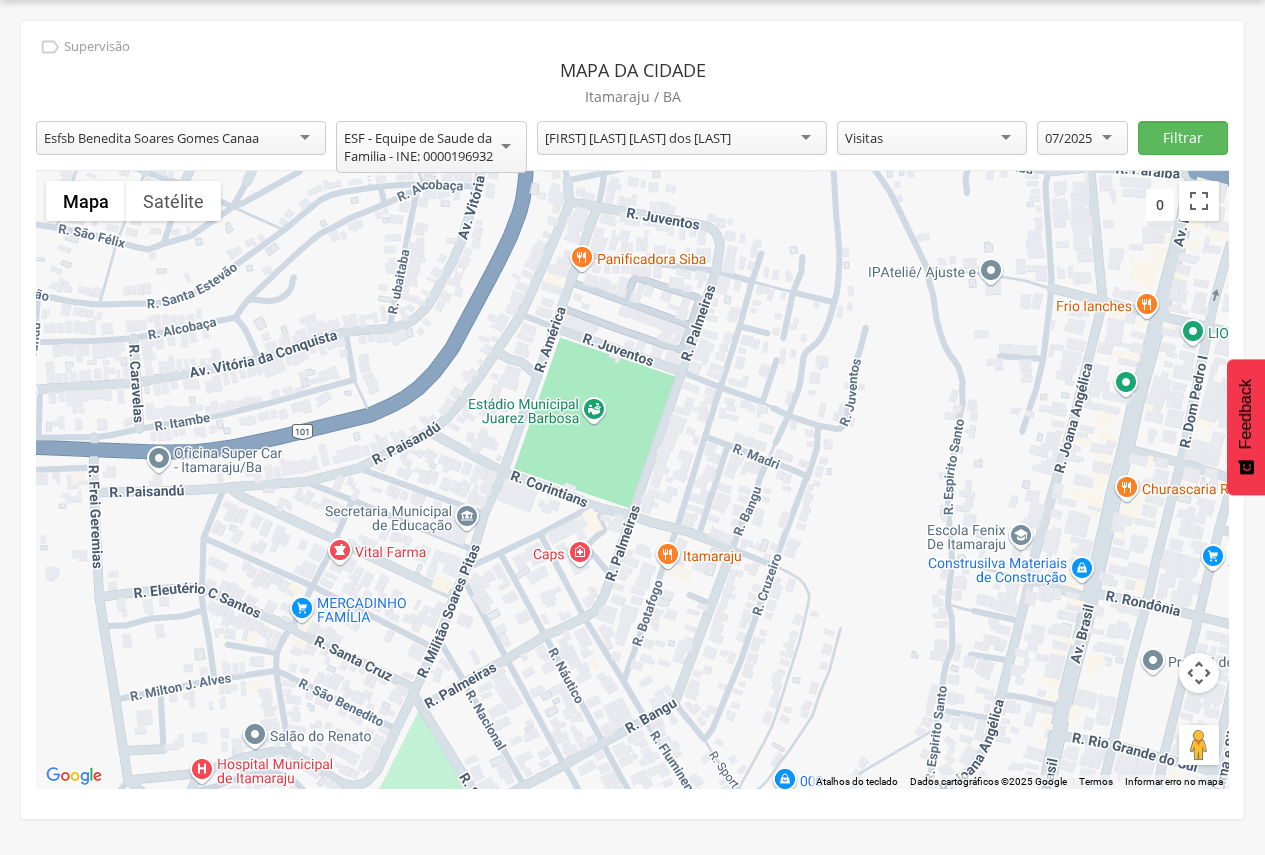click on "Mapa da cidade" at bounding box center [632, 70] 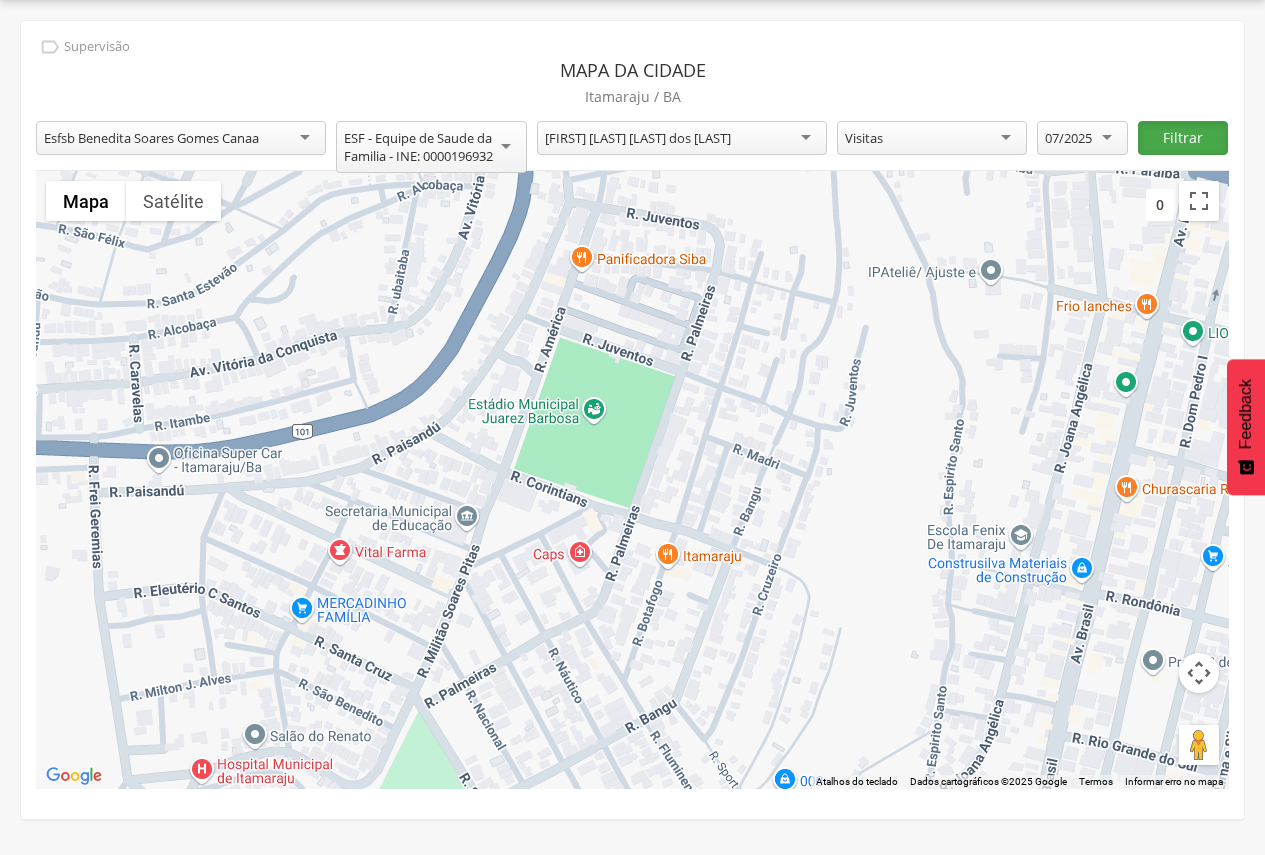 click on "Filtrar" at bounding box center (1183, 138) 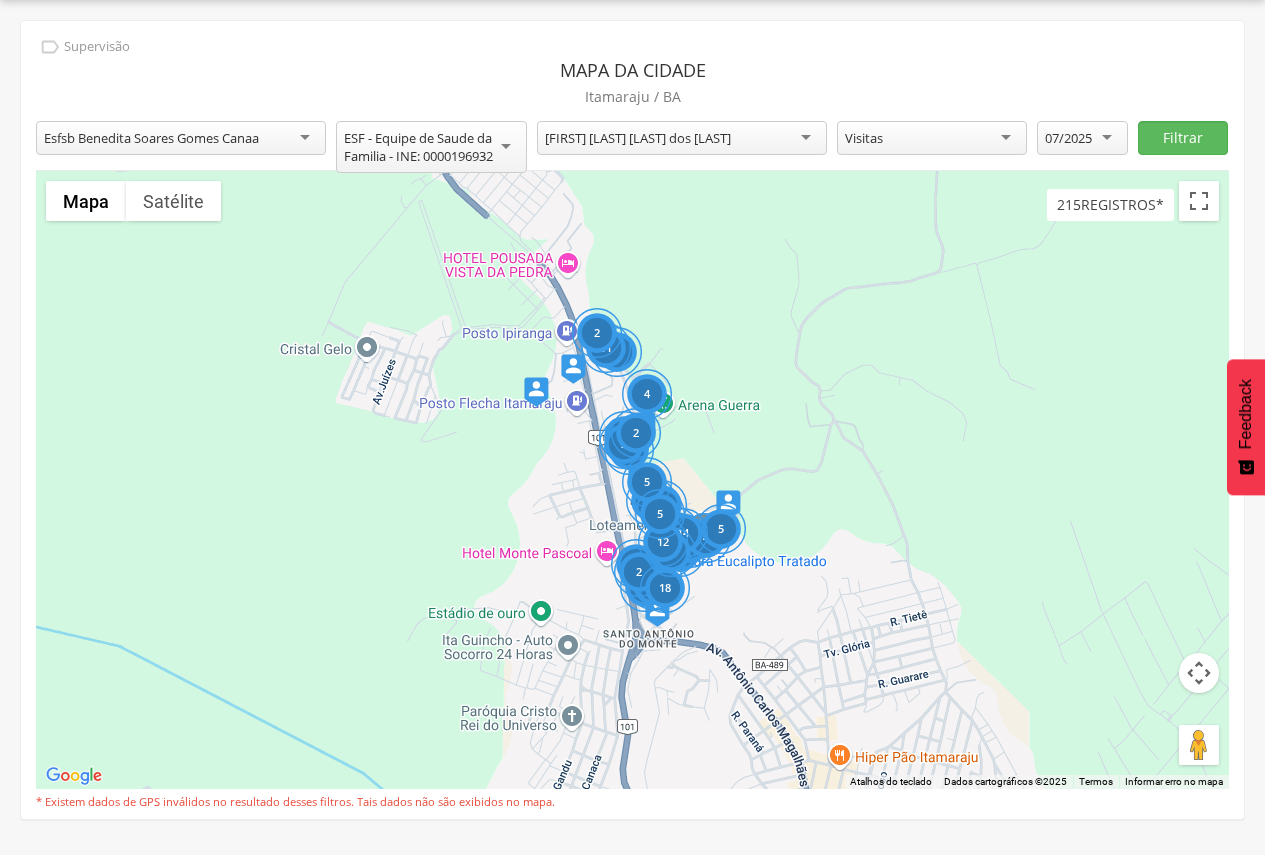 click on "18" at bounding box center (665, 588) 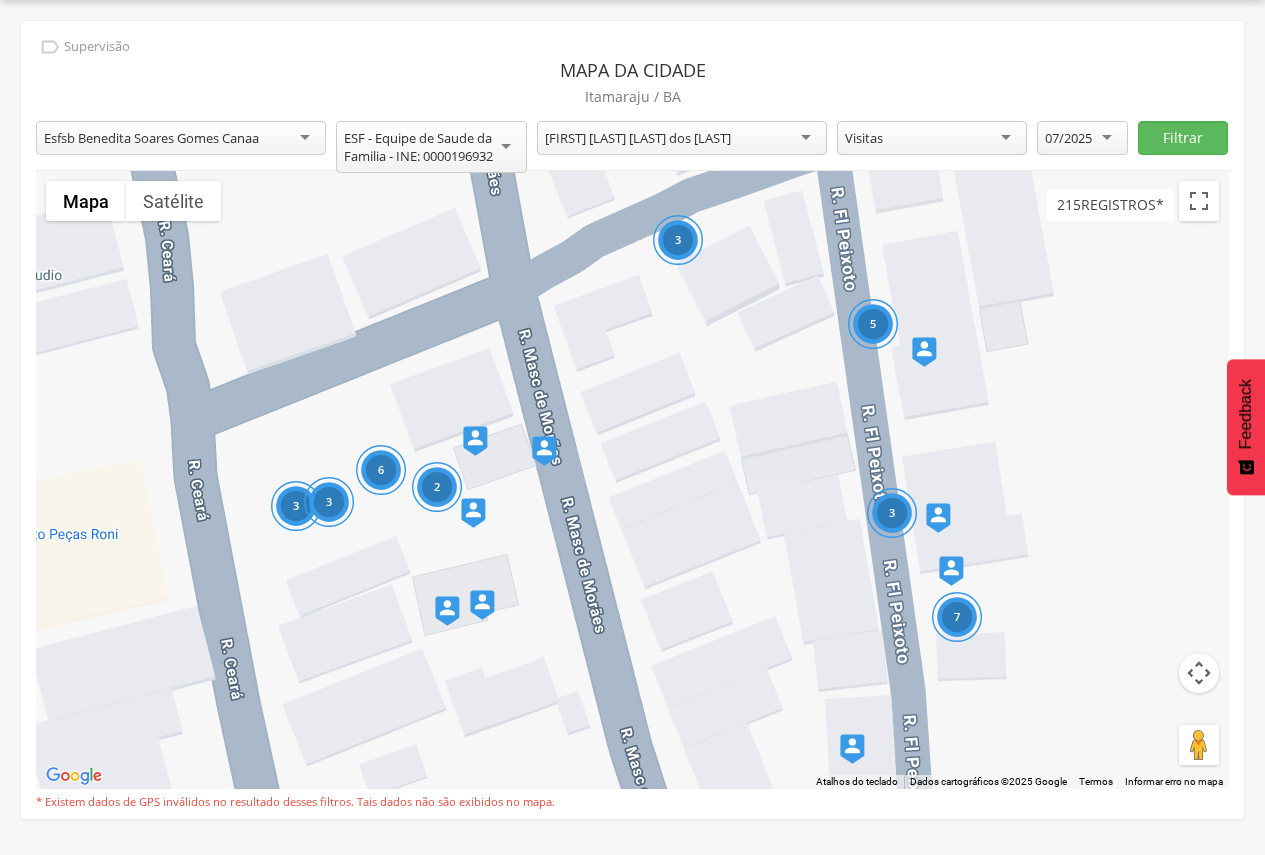 drag, startPoint x: 411, startPoint y: 436, endPoint x: 681, endPoint y: 500, distance: 277.48154 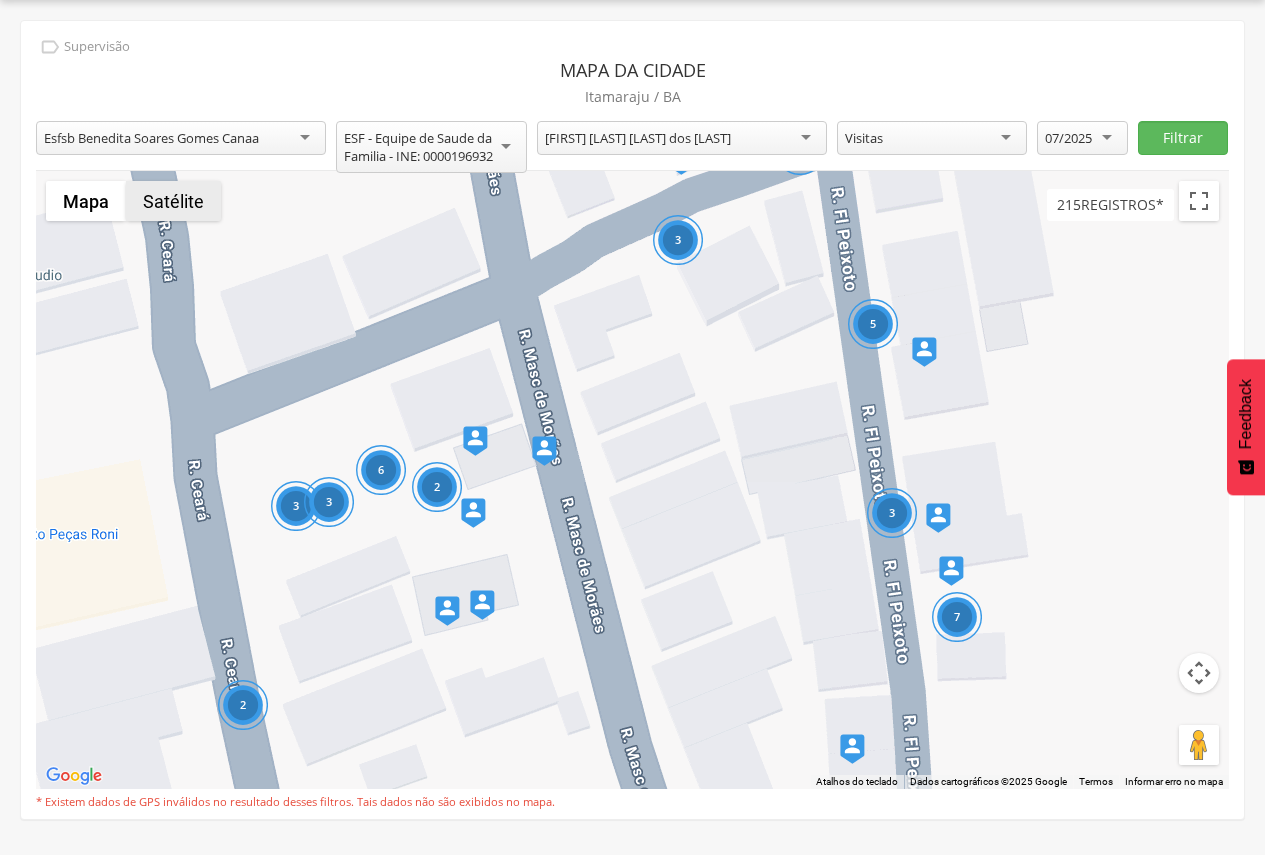 click on "Satélite" at bounding box center (173, 201) 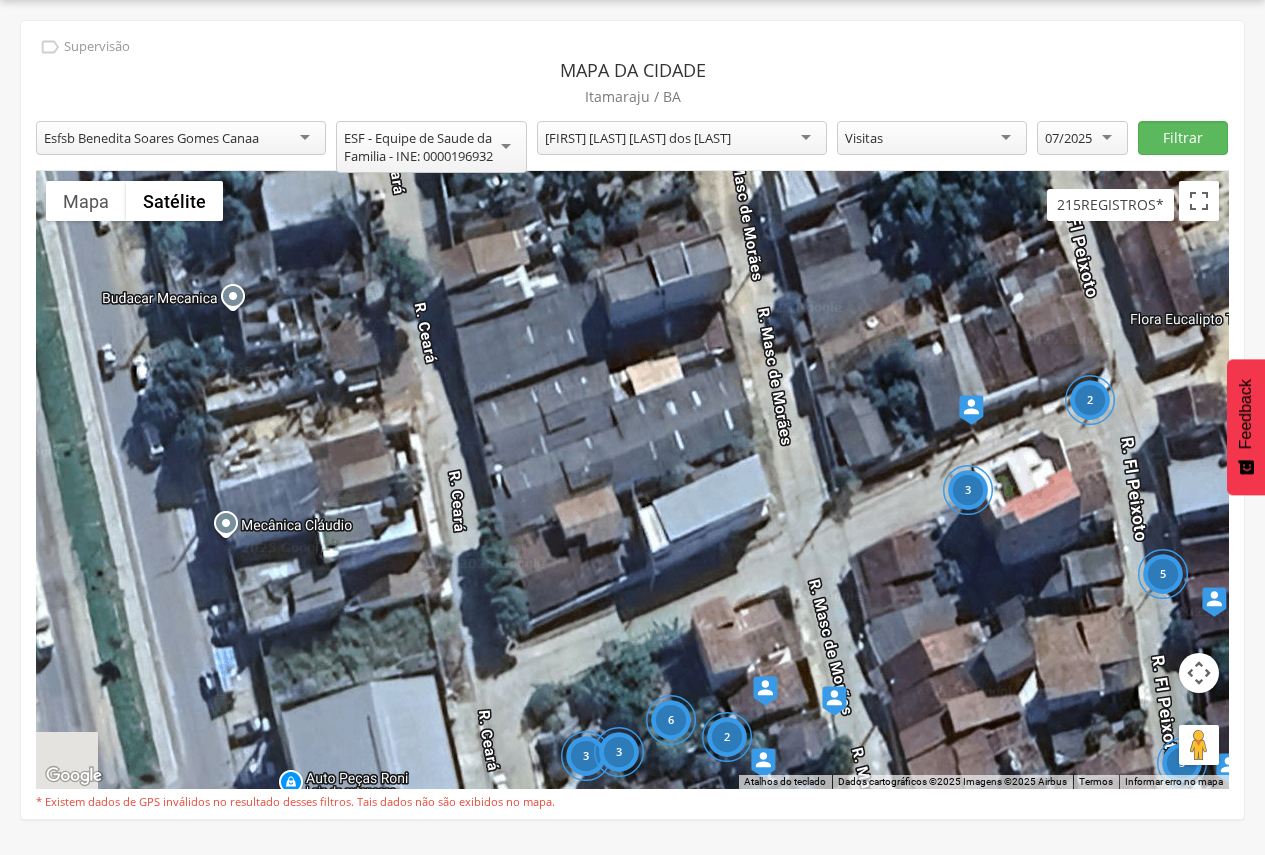 drag, startPoint x: 687, startPoint y: 406, endPoint x: 974, endPoint y: 657, distance: 381.27417 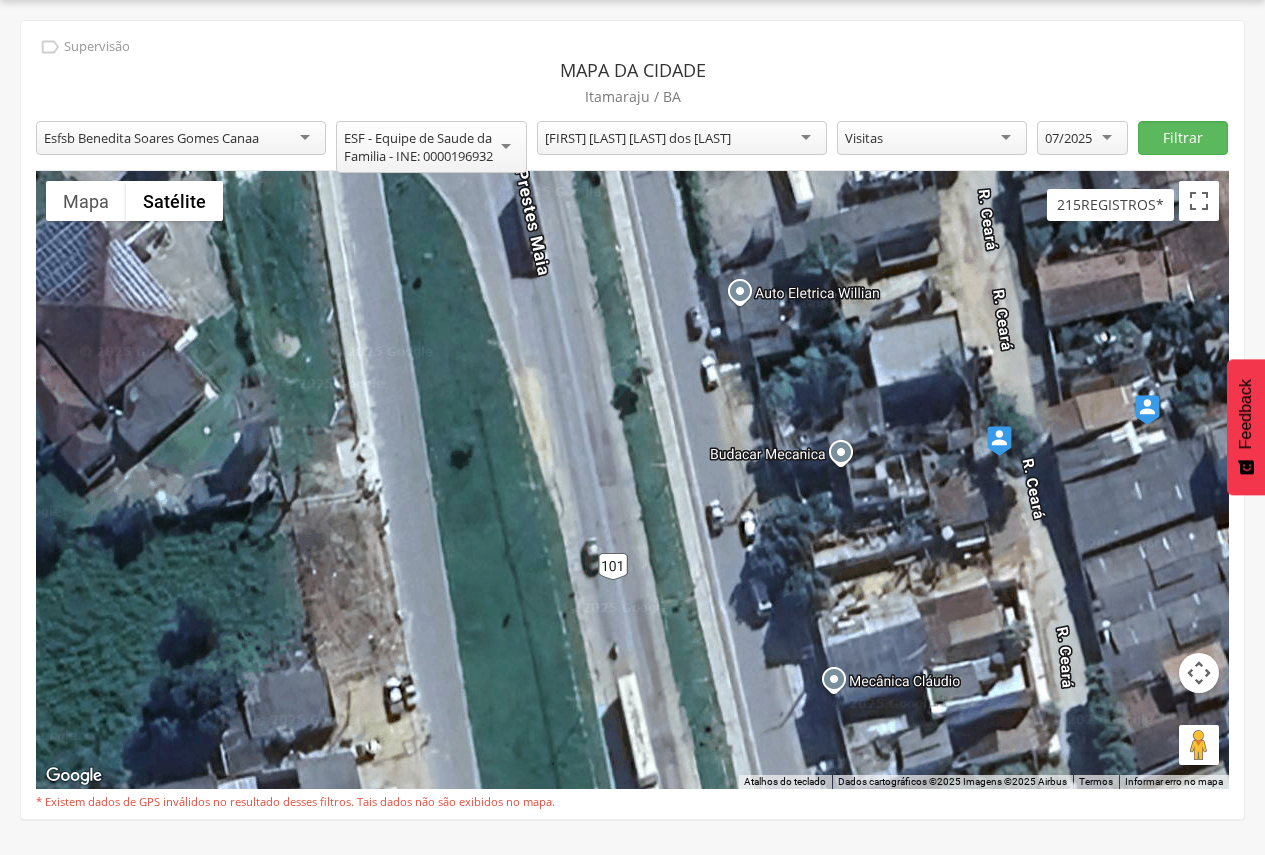 drag, startPoint x: 489, startPoint y: 466, endPoint x: 1087, endPoint y: 628, distance: 619.5547 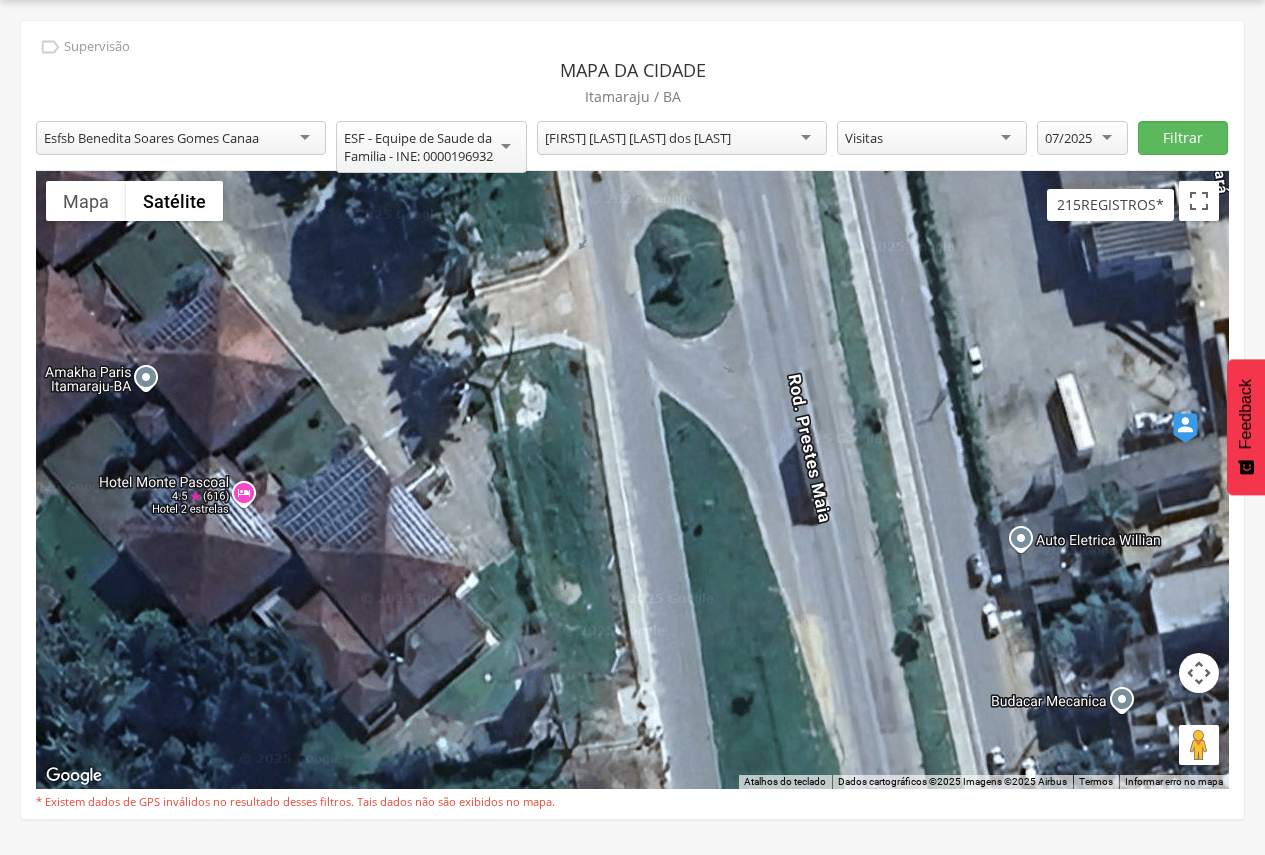 drag, startPoint x: 587, startPoint y: 412, endPoint x: 869, endPoint y: 662, distance: 376.86072 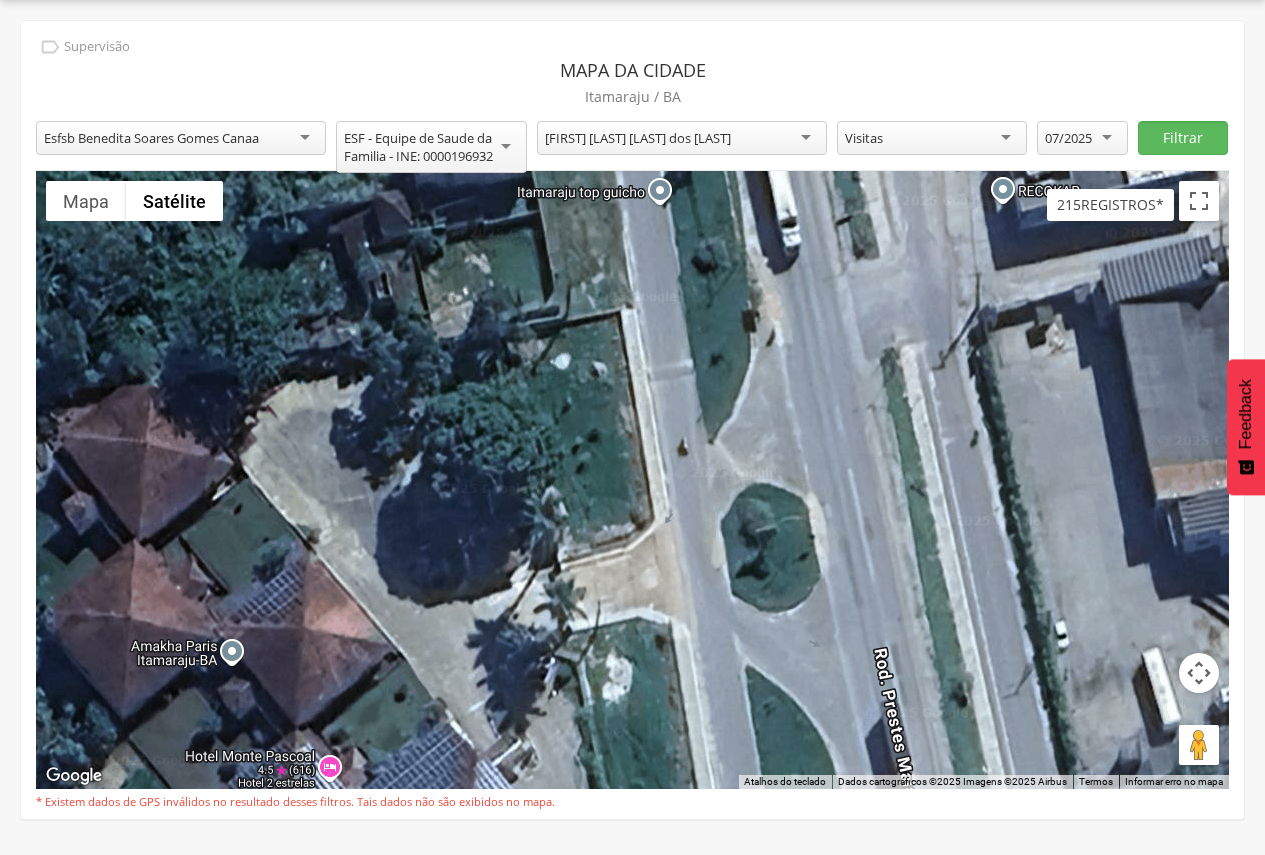 drag, startPoint x: 528, startPoint y: 396, endPoint x: 614, endPoint y: 673, distance: 290.0431 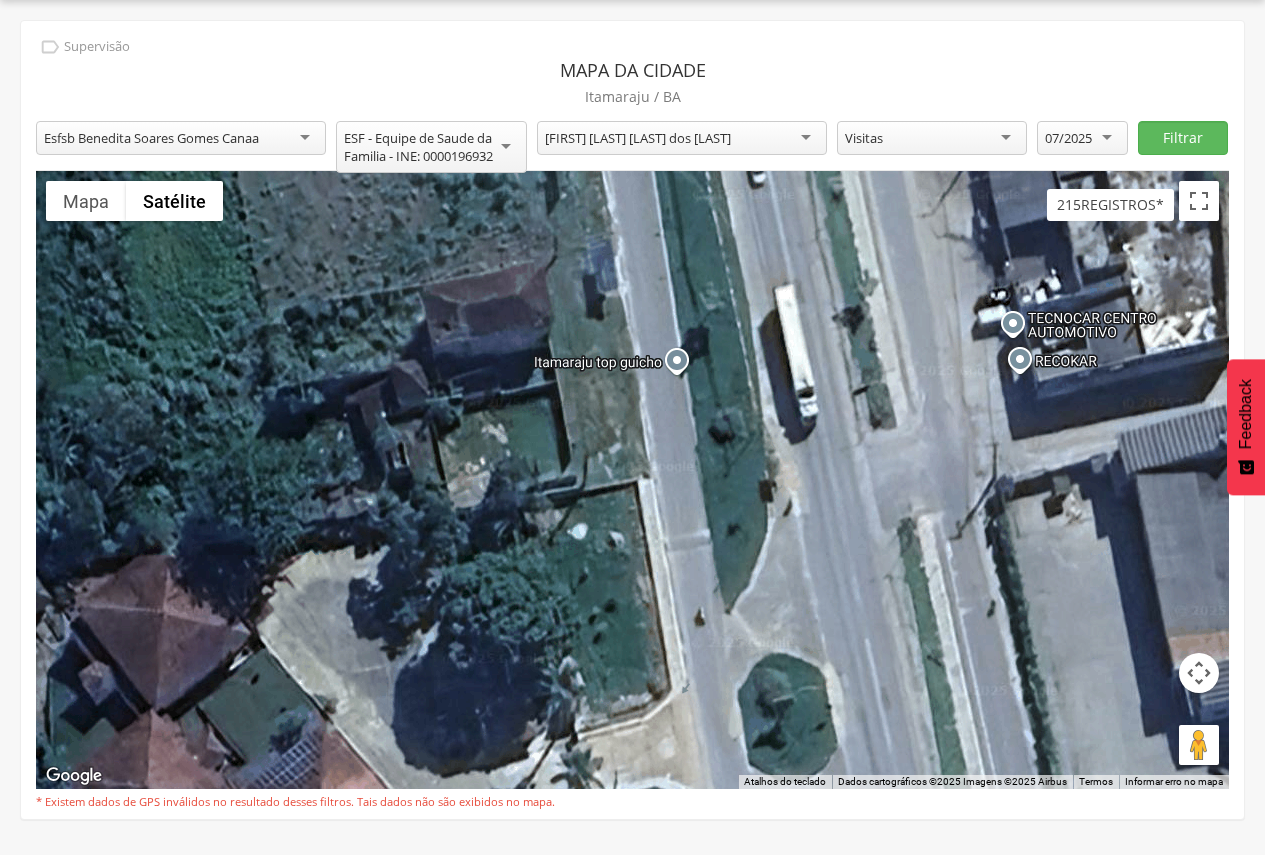 drag, startPoint x: 611, startPoint y: 436, endPoint x: 628, endPoint y: 612, distance: 176.81912 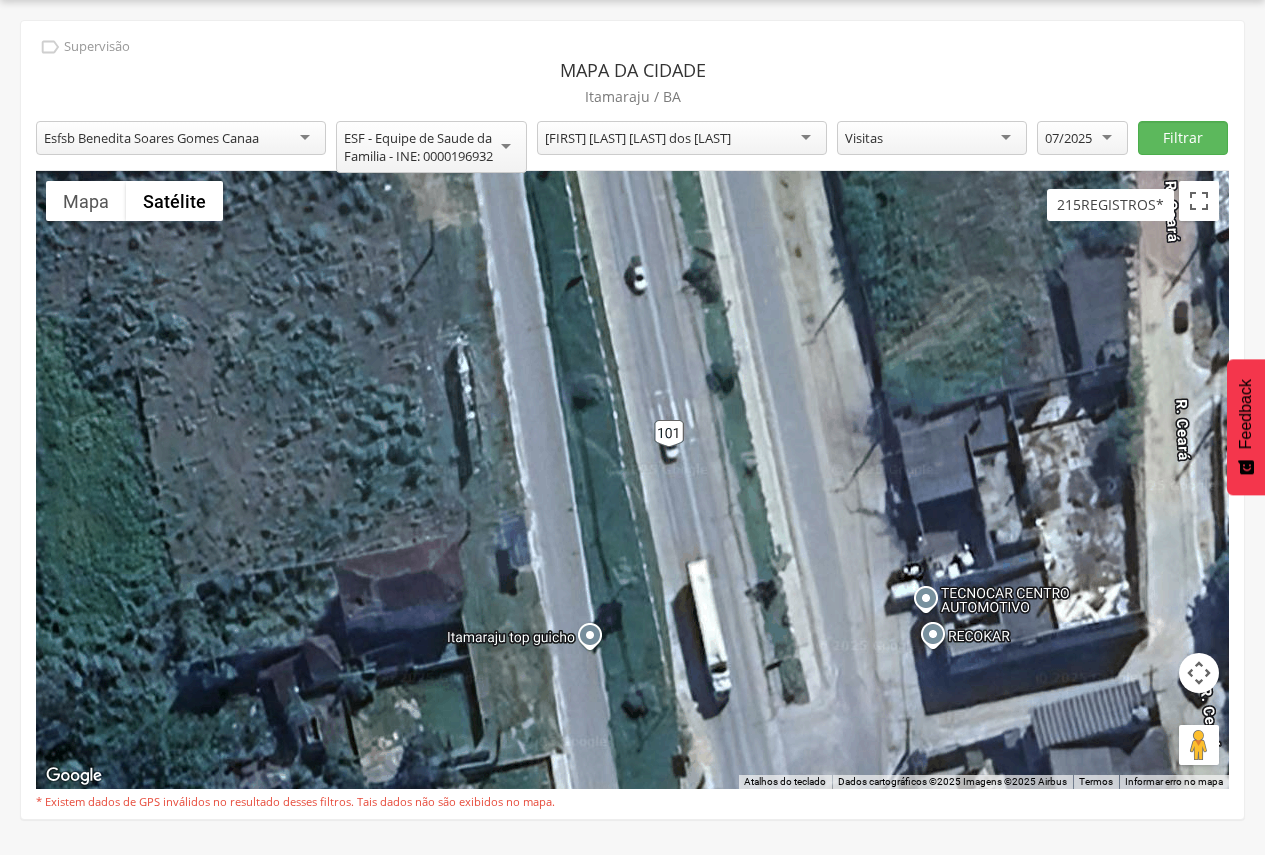drag, startPoint x: 619, startPoint y: 389, endPoint x: 532, endPoint y: 666, distance: 290.3412 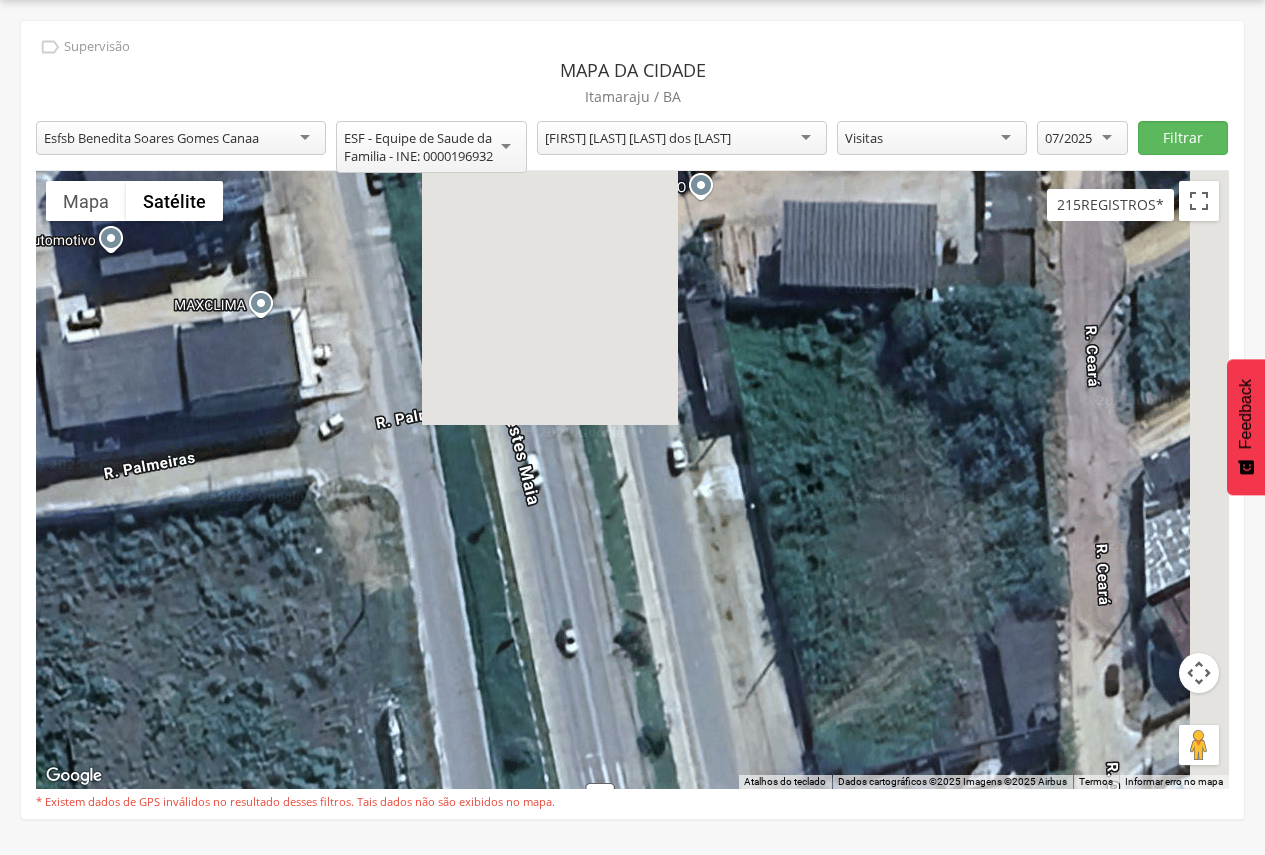 drag, startPoint x: 622, startPoint y: 462, endPoint x: 553, endPoint y: 722, distance: 269 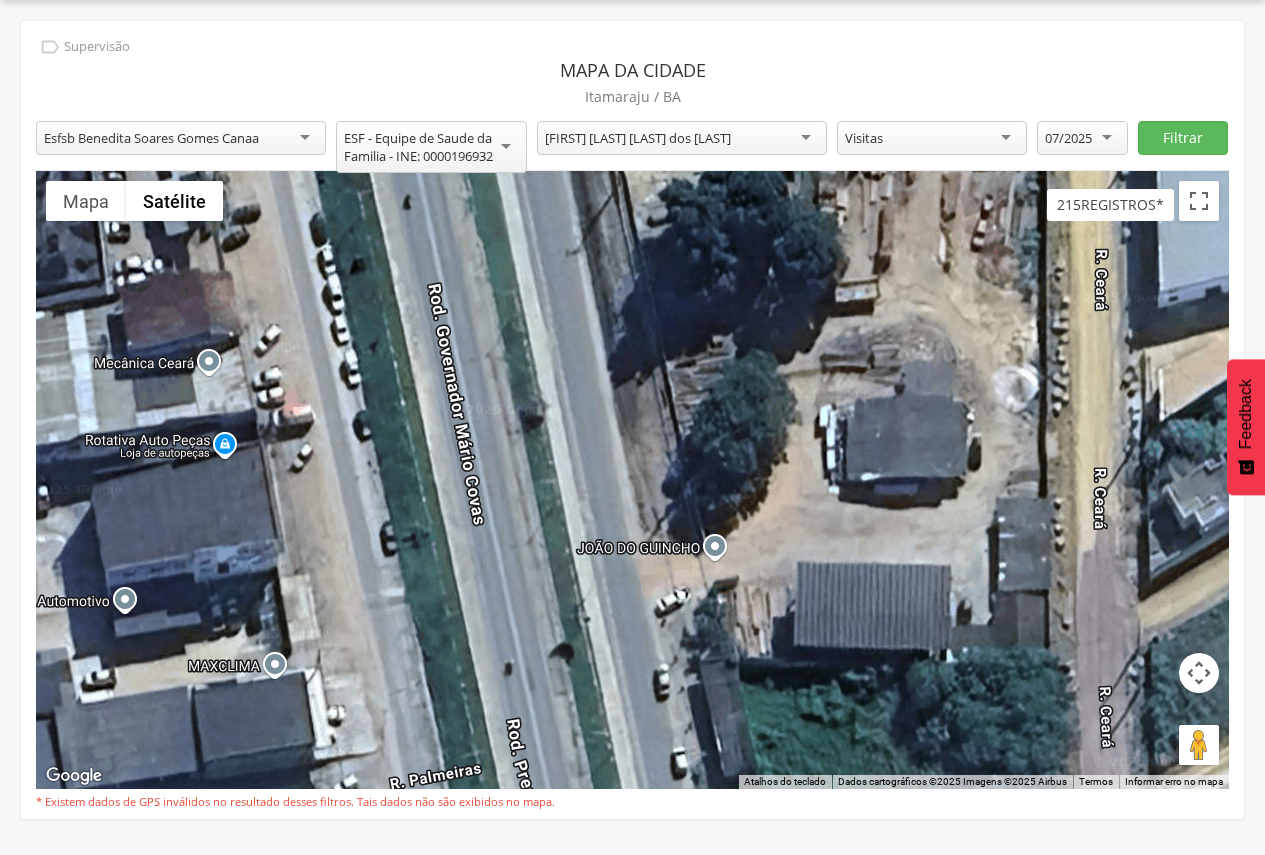 drag, startPoint x: 532, startPoint y: 358, endPoint x: 548, endPoint y: 697, distance: 339.37738 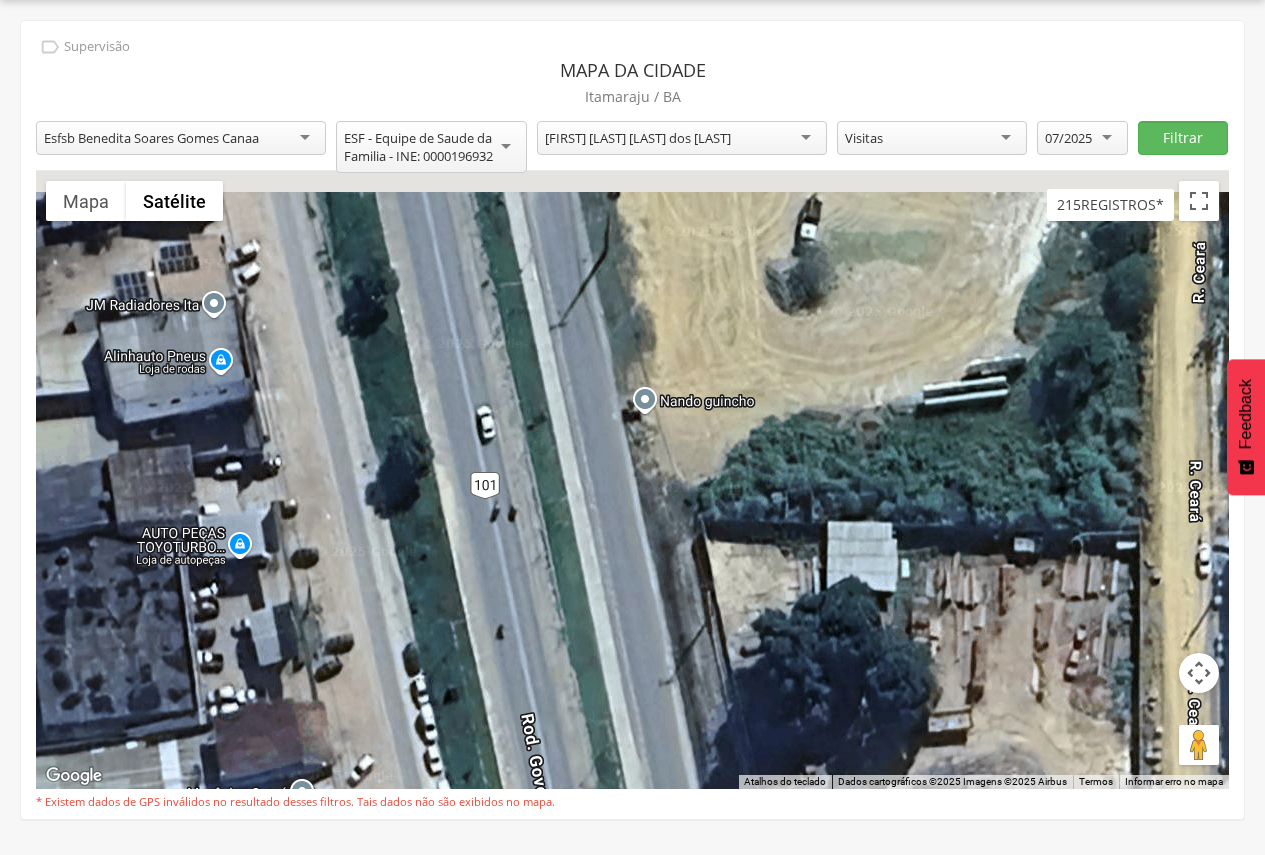 drag, startPoint x: 455, startPoint y: 300, endPoint x: 548, endPoint y: 733, distance: 442.8747 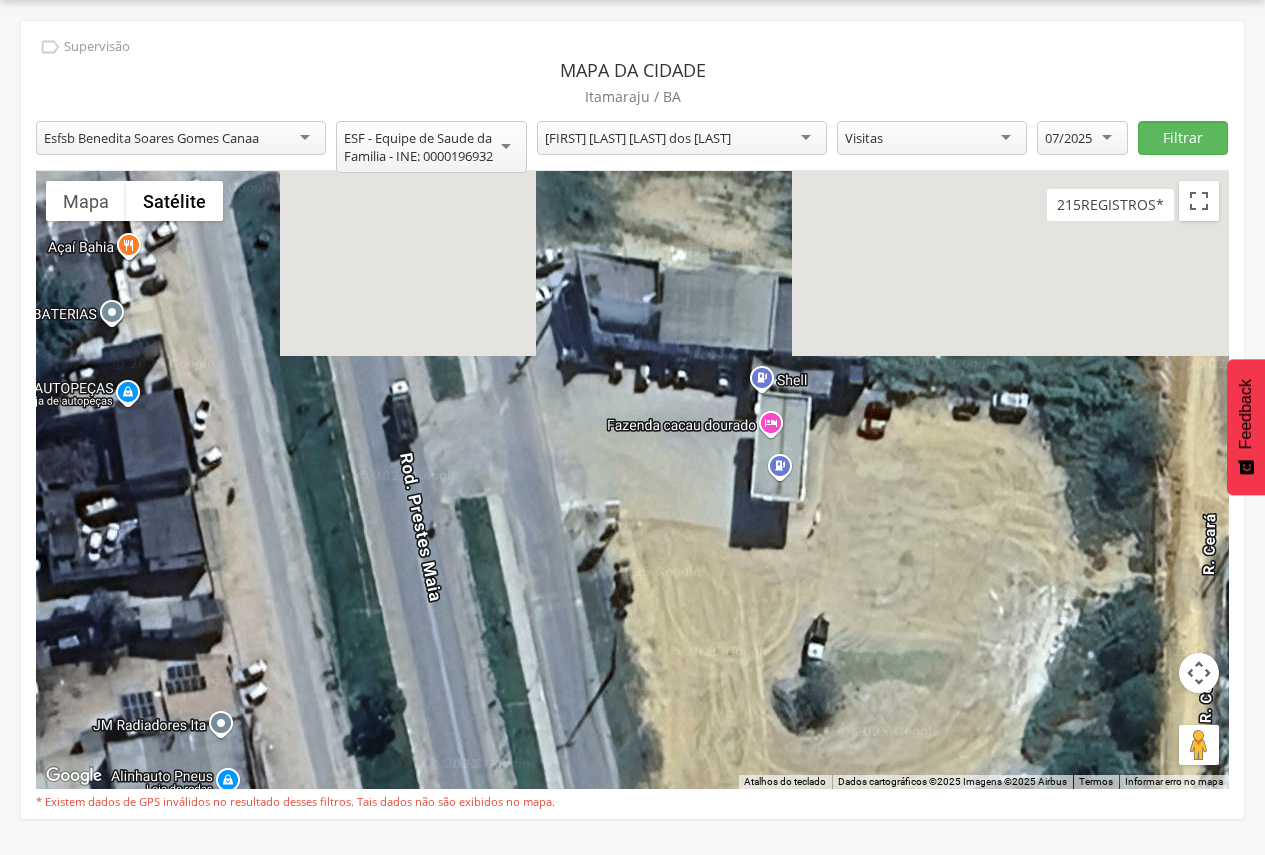 drag, startPoint x: 479, startPoint y: 296, endPoint x: 486, endPoint y: 720, distance: 424.05777 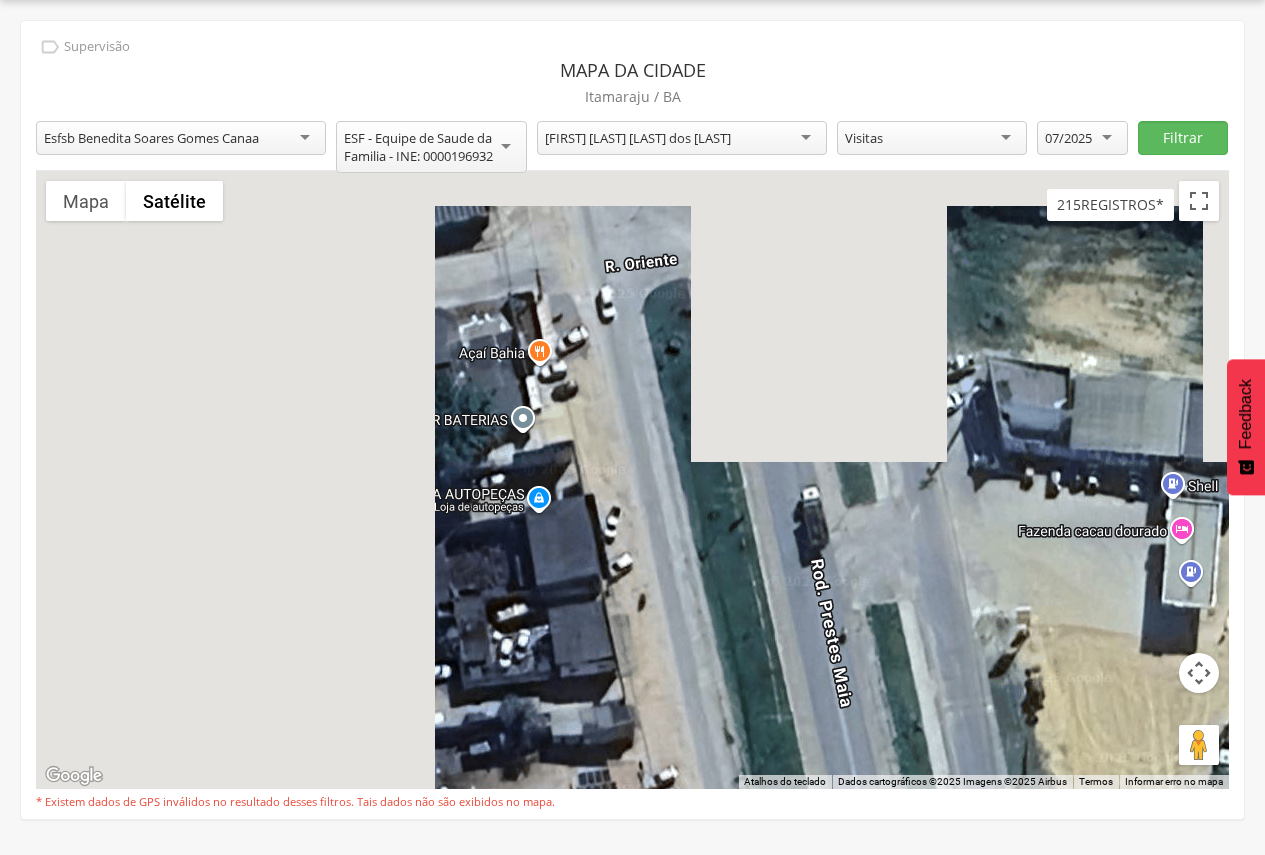 drag, startPoint x: 357, startPoint y: 263, endPoint x: 782, endPoint y: 374, distance: 439.2562 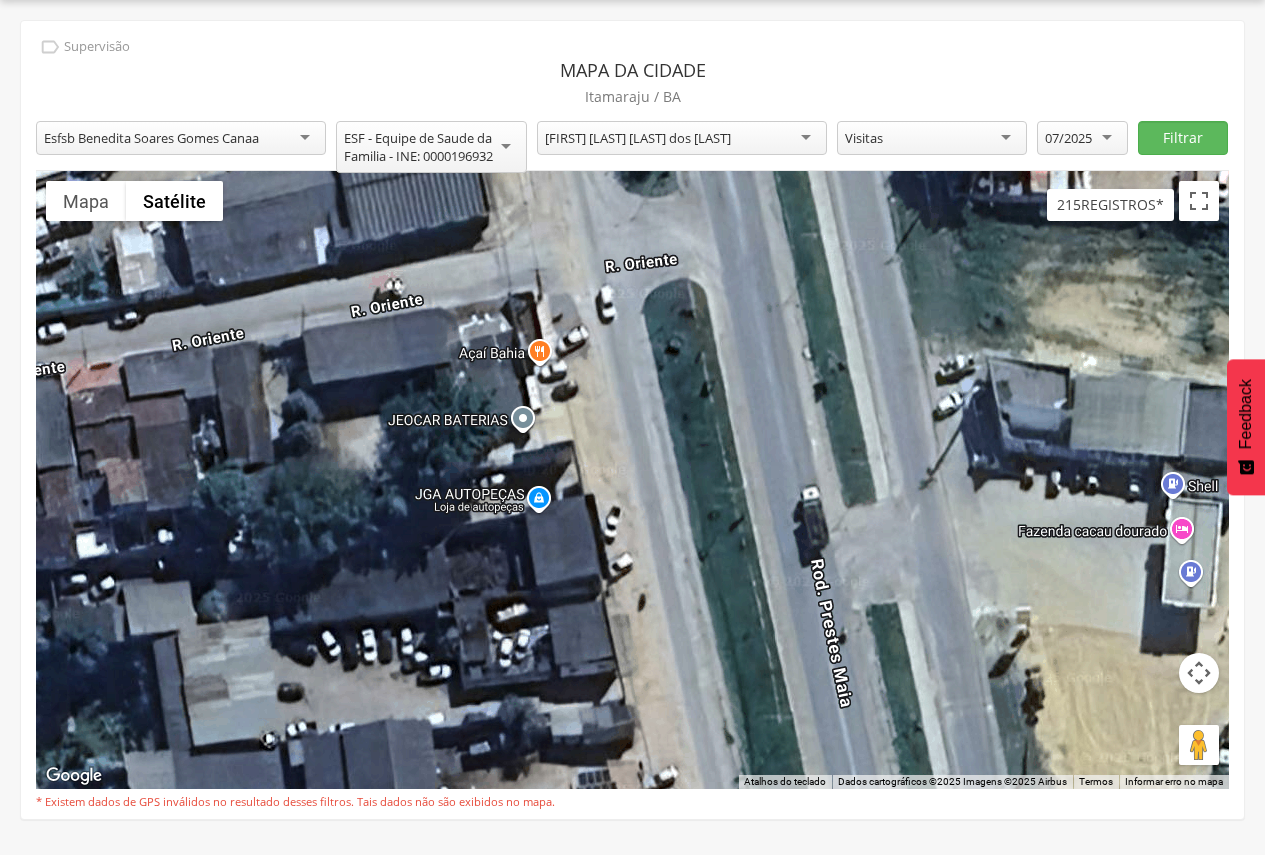 click on "3 3 6 2 7 3 5 3 2 2" at bounding box center (632, 480) 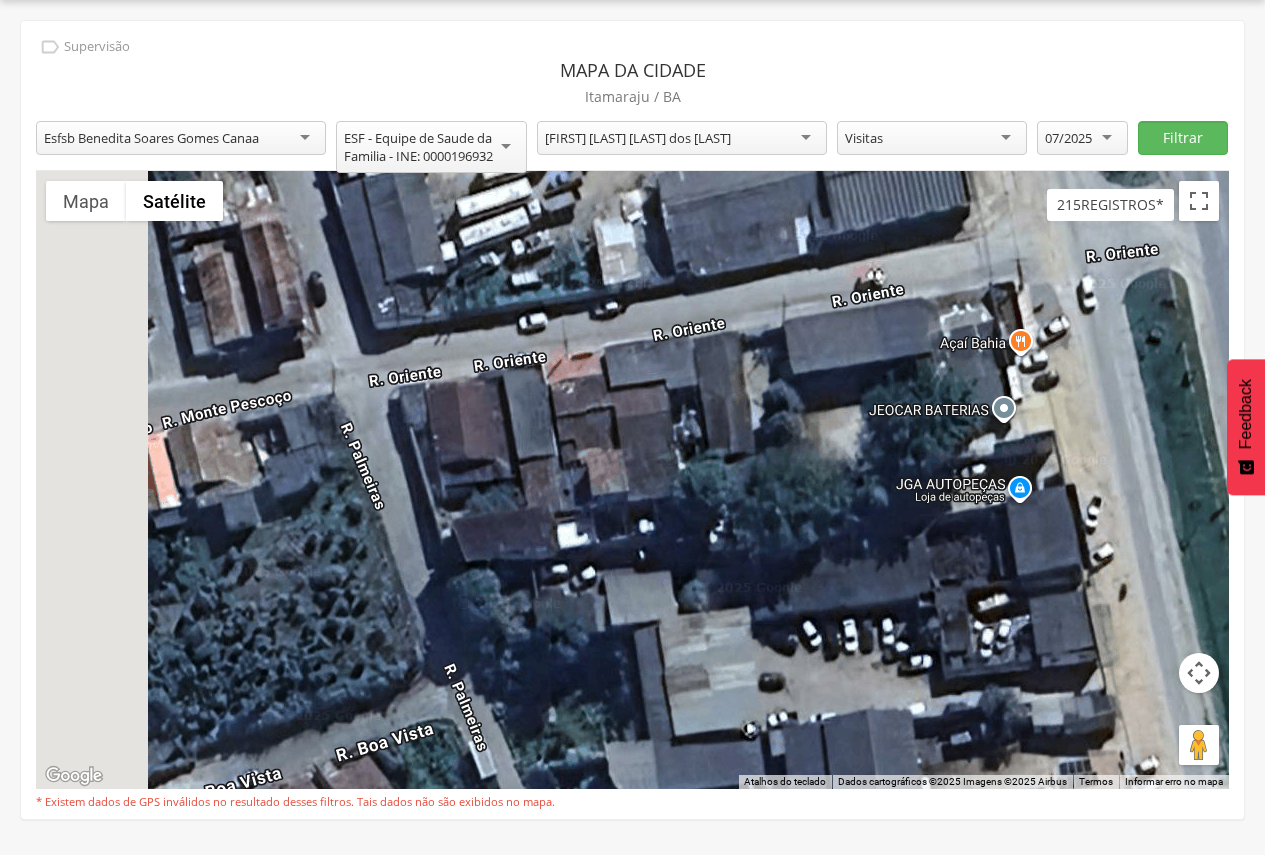 drag, startPoint x: 392, startPoint y: 364, endPoint x: 872, endPoint y: 353, distance: 480.12604 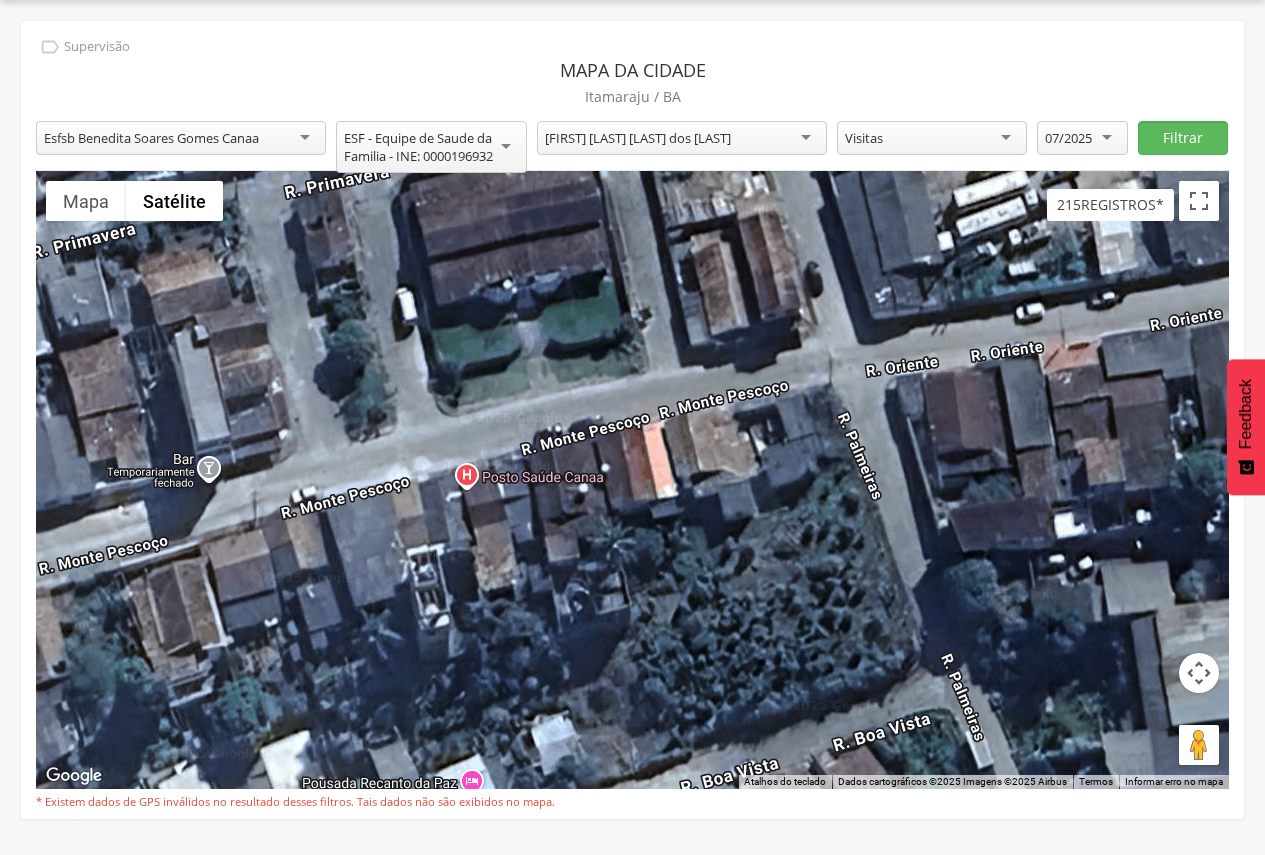 drag, startPoint x: 431, startPoint y: 393, endPoint x: 930, endPoint y: 383, distance: 499.1002 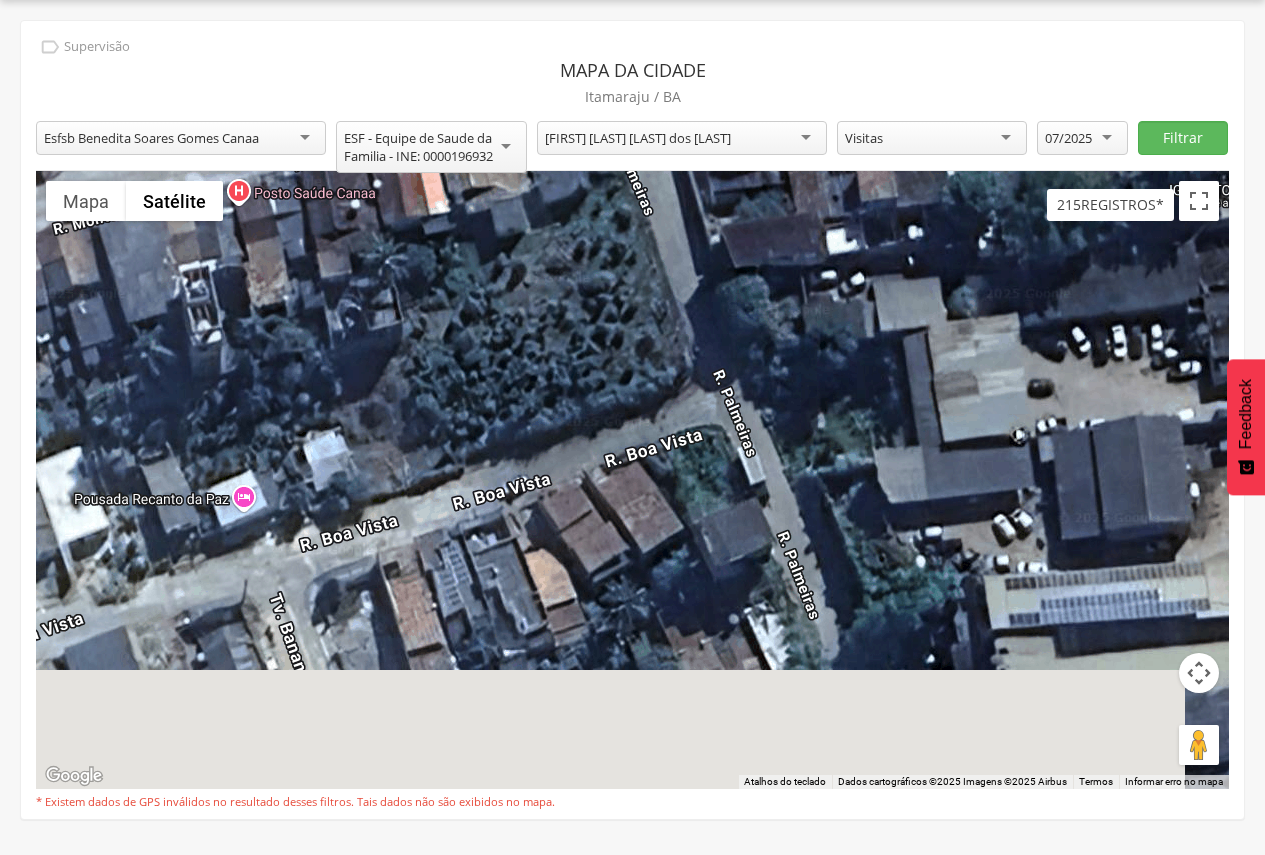 drag, startPoint x: 513, startPoint y: 424, endPoint x: 281, endPoint y: 140, distance: 366.71515 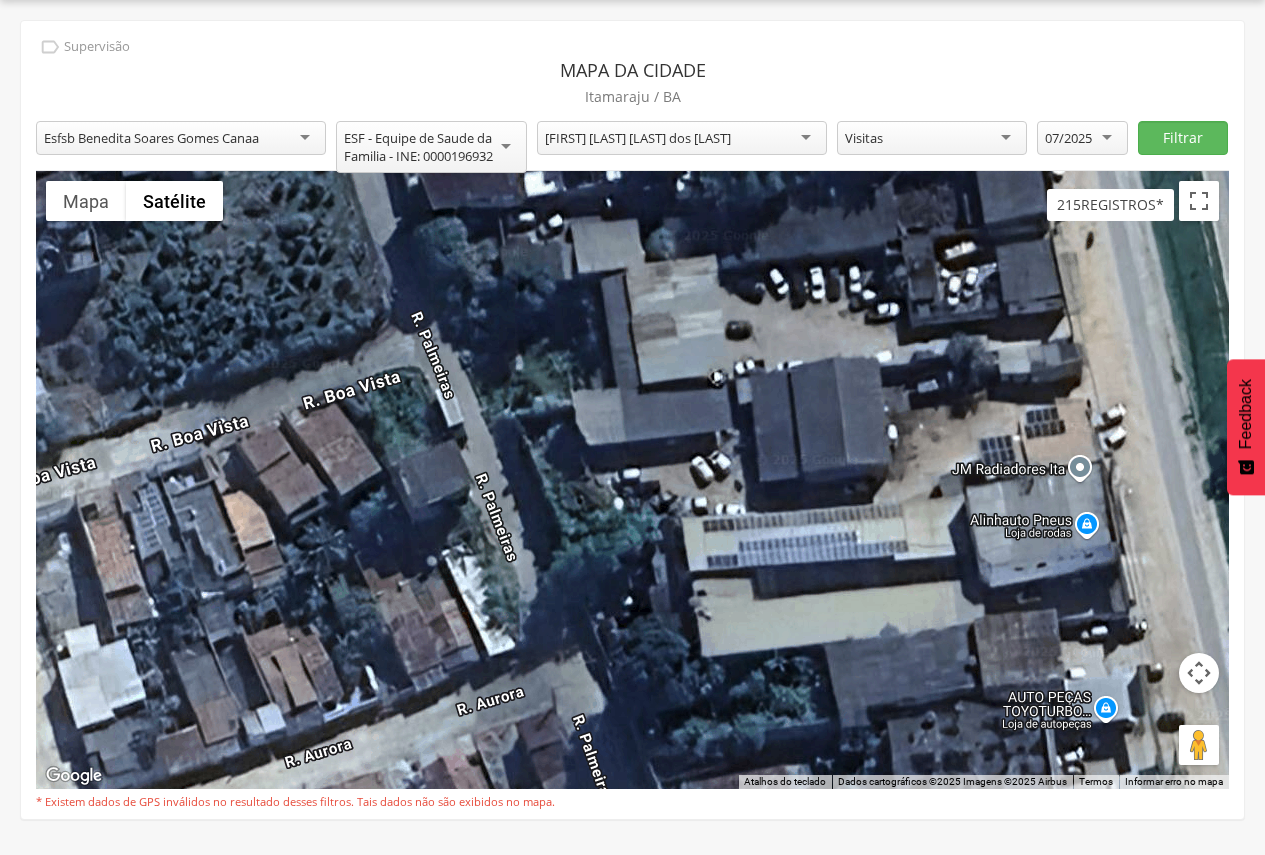 drag, startPoint x: 972, startPoint y: 319, endPoint x: 666, endPoint y: 261, distance: 311.44824 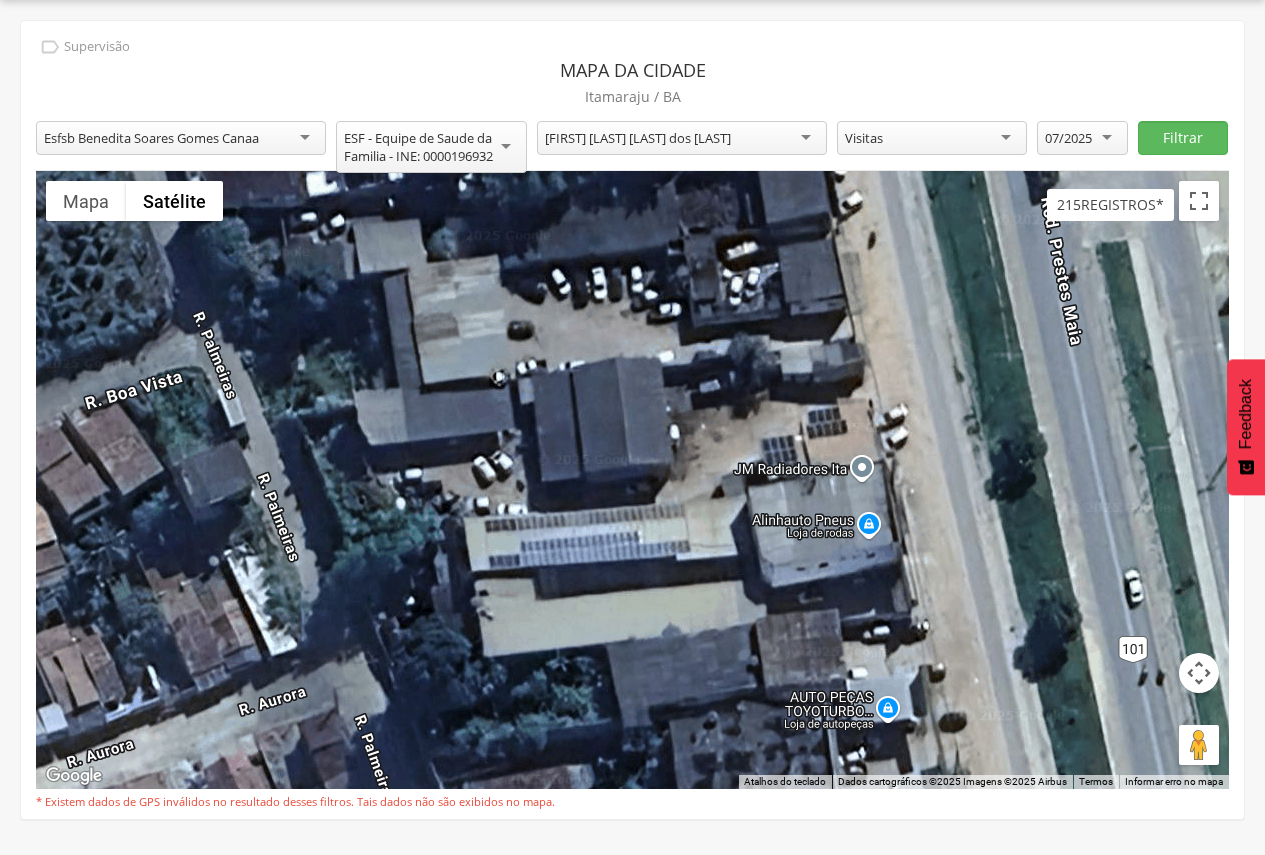drag, startPoint x: 916, startPoint y: 342, endPoint x: 645, endPoint y: 334, distance: 271.11804 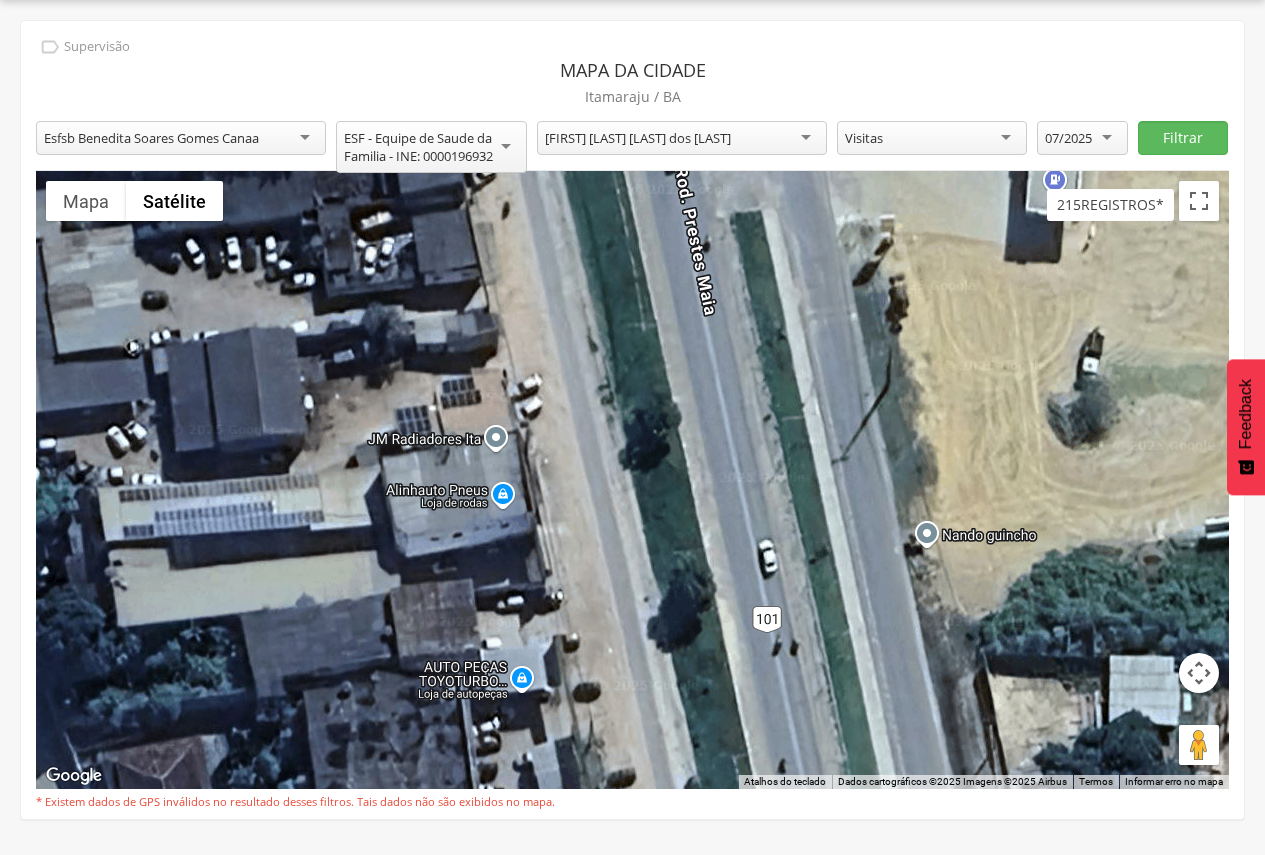 drag, startPoint x: 985, startPoint y: 363, endPoint x: 697, endPoint y: 346, distance: 288.5013 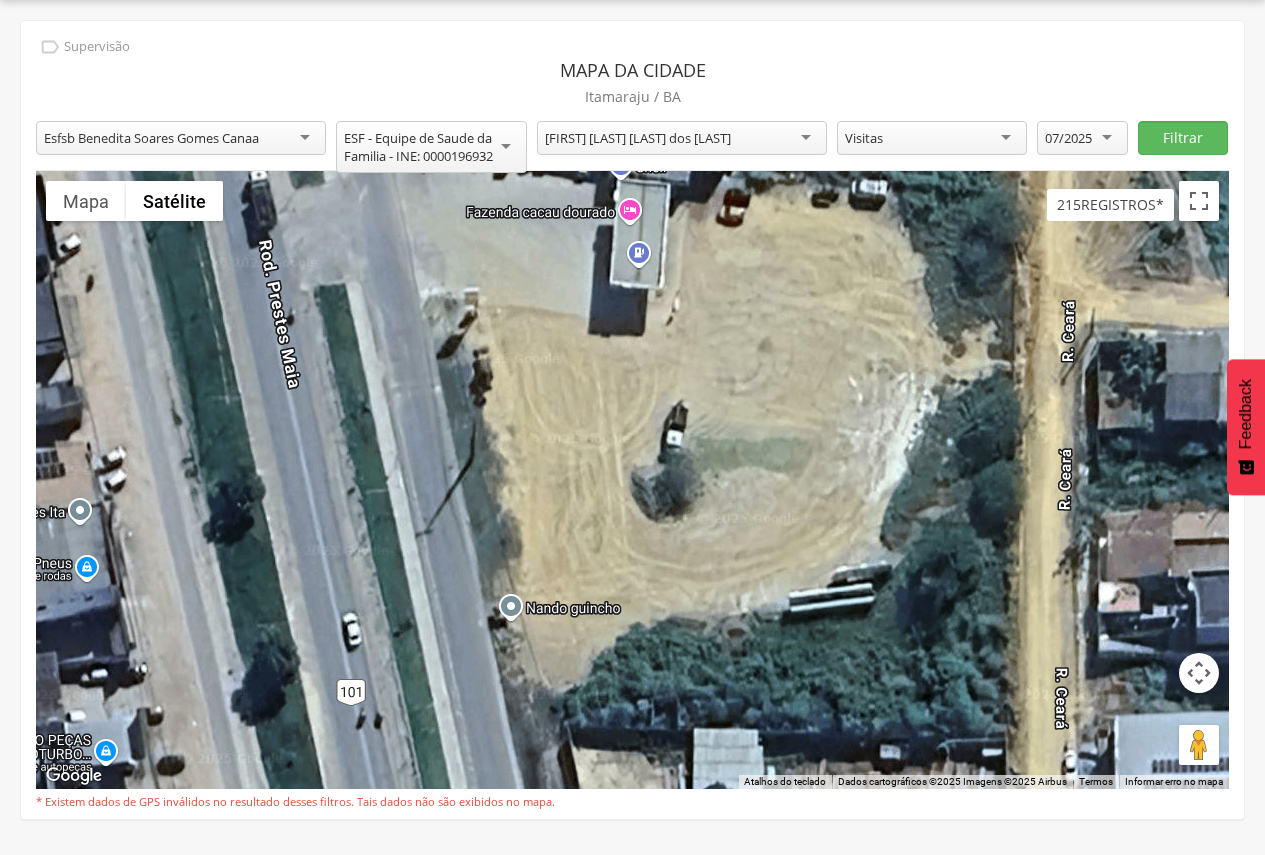 drag, startPoint x: 985, startPoint y: 369, endPoint x: 561, endPoint y: 442, distance: 430.2383 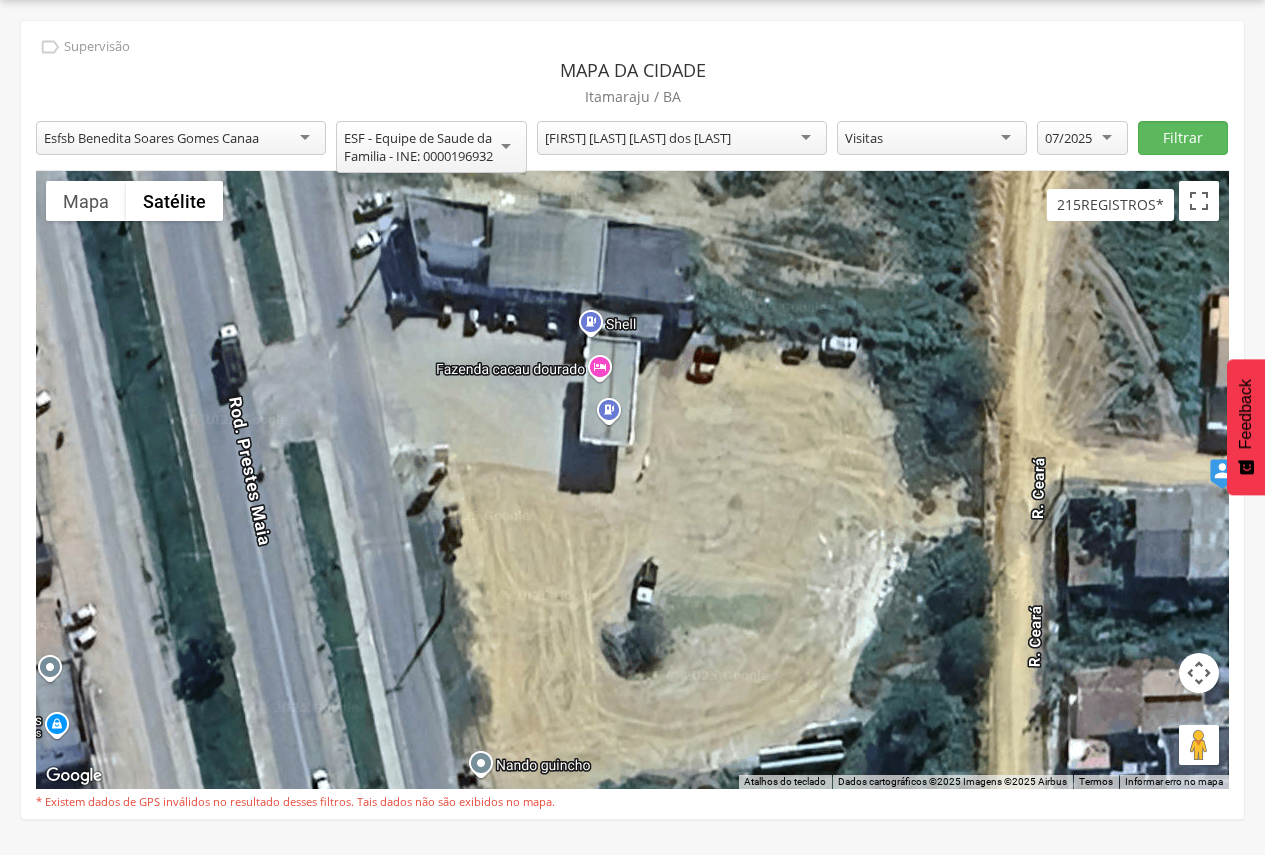drag, startPoint x: 478, startPoint y: 296, endPoint x: 448, endPoint y: 462, distance: 168.68906 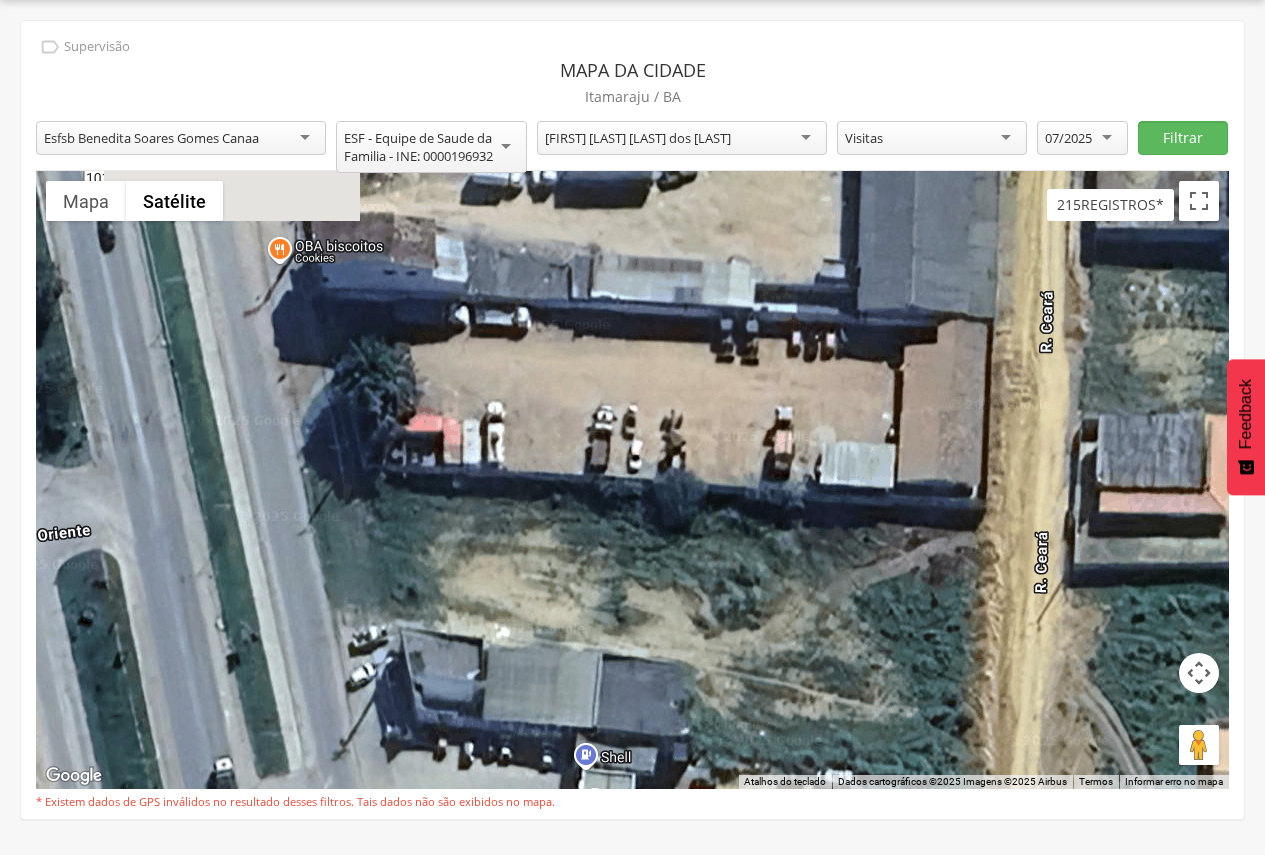 drag, startPoint x: 427, startPoint y: 271, endPoint x: 421, endPoint y: 711, distance: 440.0409 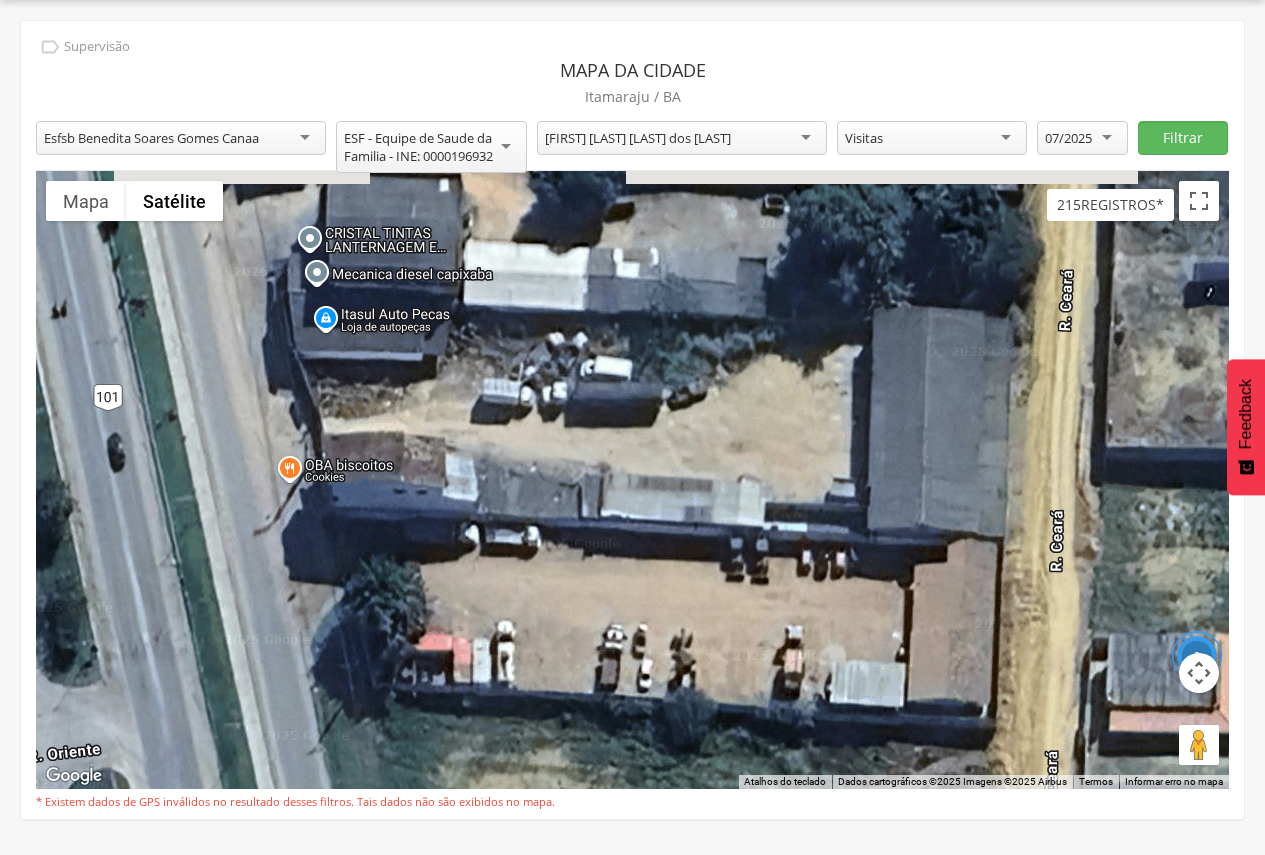 drag, startPoint x: 412, startPoint y: 433, endPoint x: 422, endPoint y: 654, distance: 221.22614 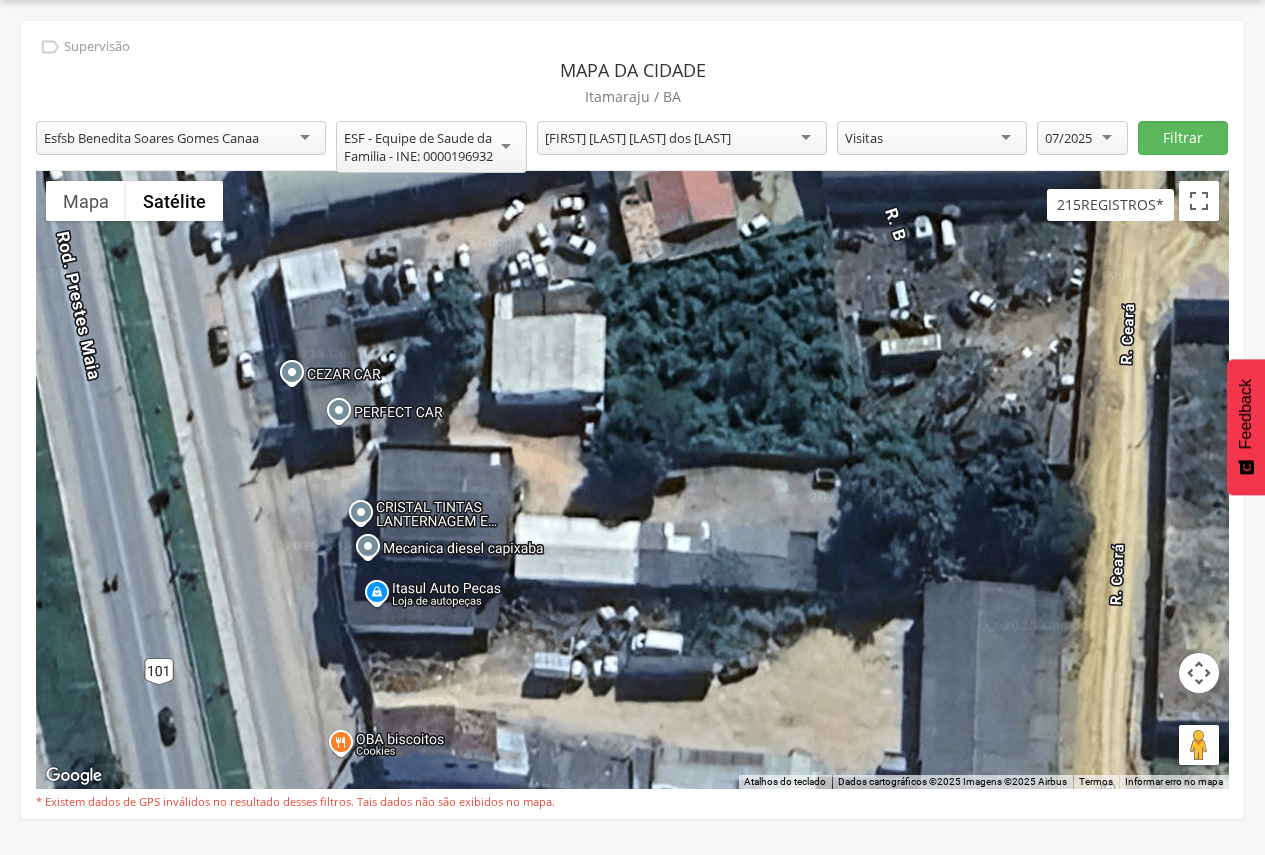 drag, startPoint x: 418, startPoint y: 364, endPoint x: 469, endPoint y: 651, distance: 291.49615 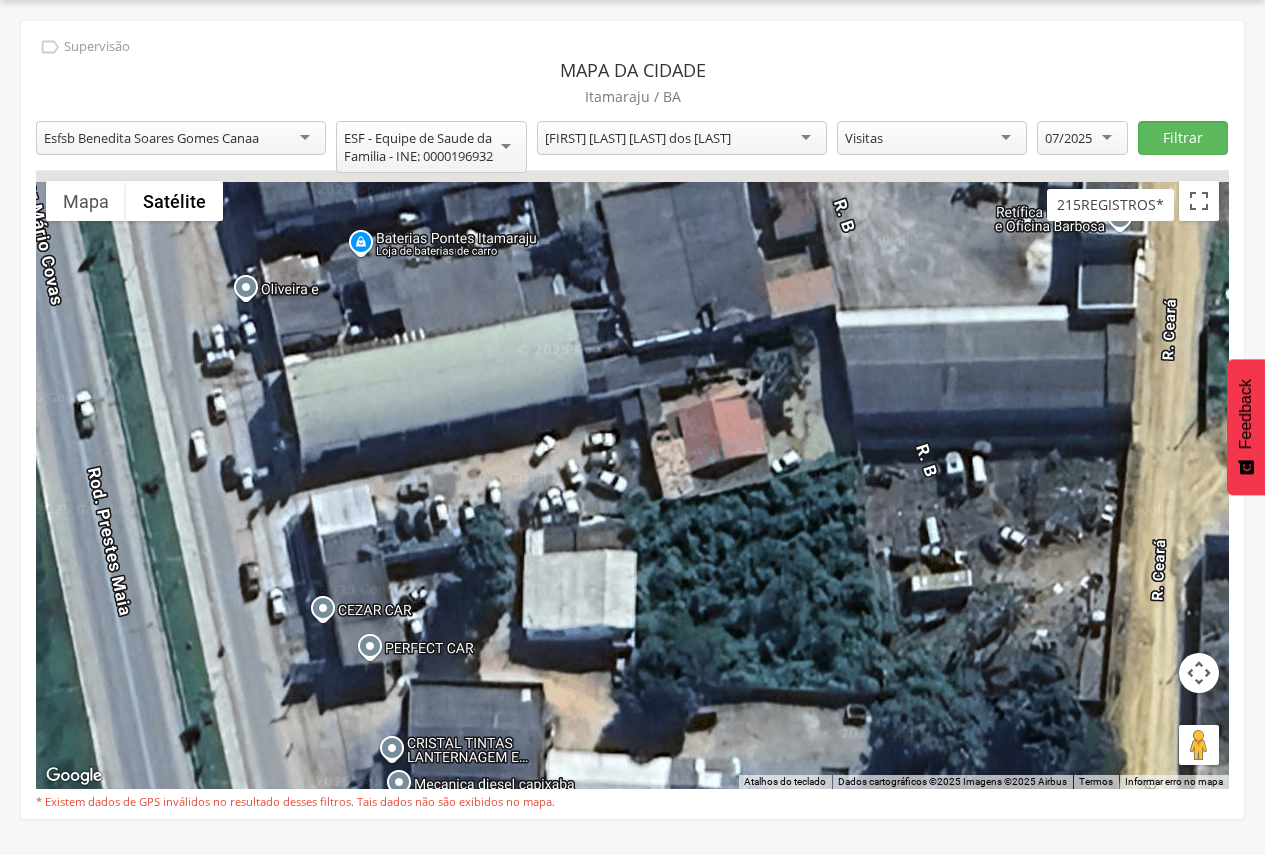 drag, startPoint x: 409, startPoint y: 358, endPoint x: 440, endPoint y: 597, distance: 241.00208 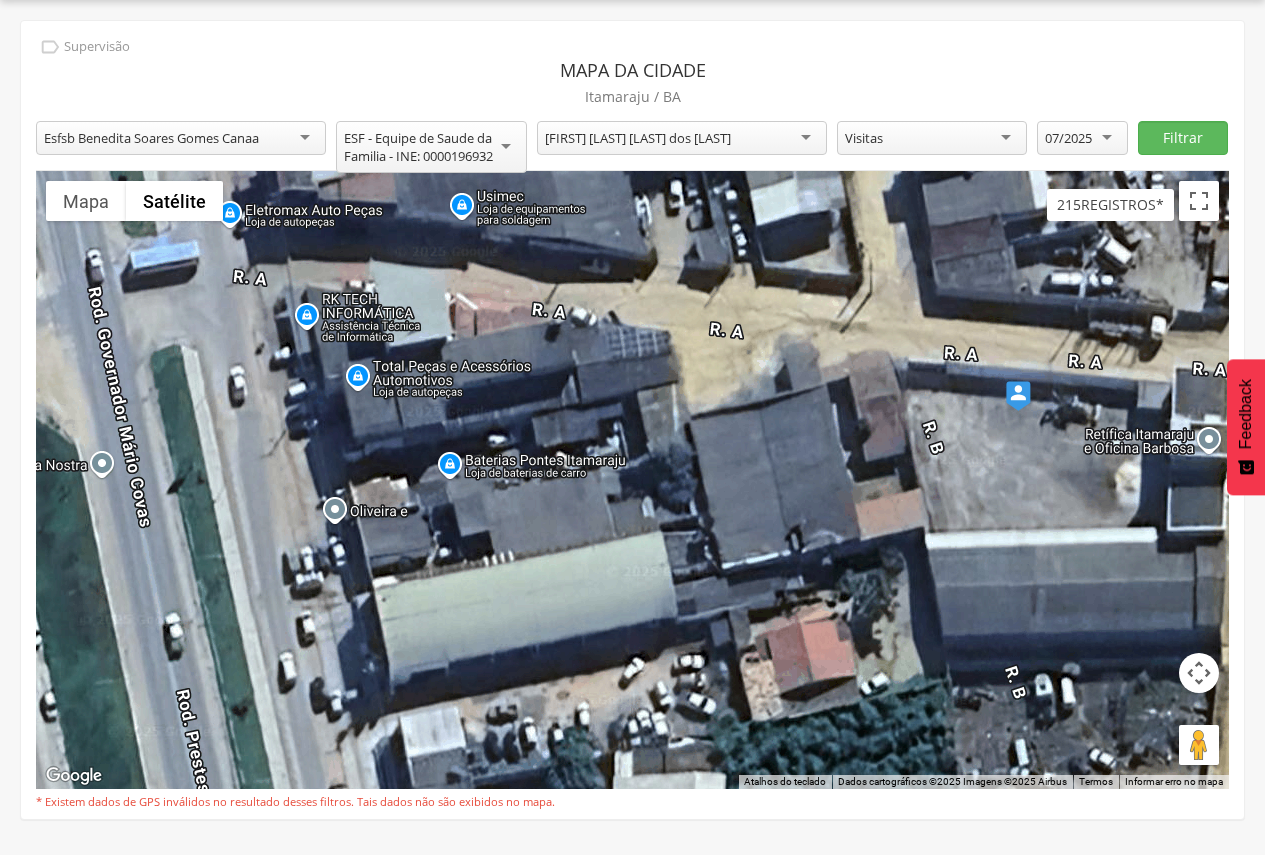 drag, startPoint x: 345, startPoint y: 344, endPoint x: 436, endPoint y: 566, distance: 239.92708 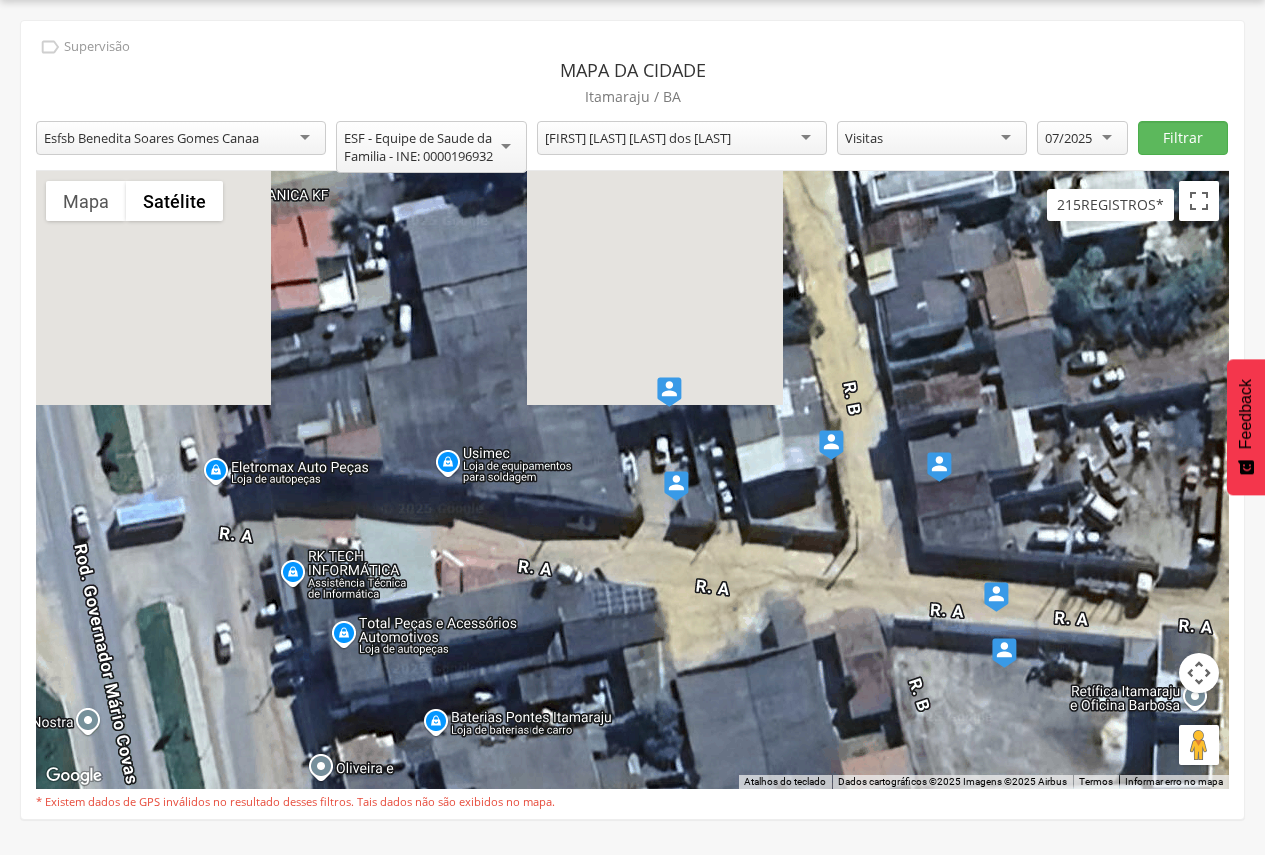 drag, startPoint x: 386, startPoint y: 326, endPoint x: 372, endPoint y: 585, distance: 259.3781 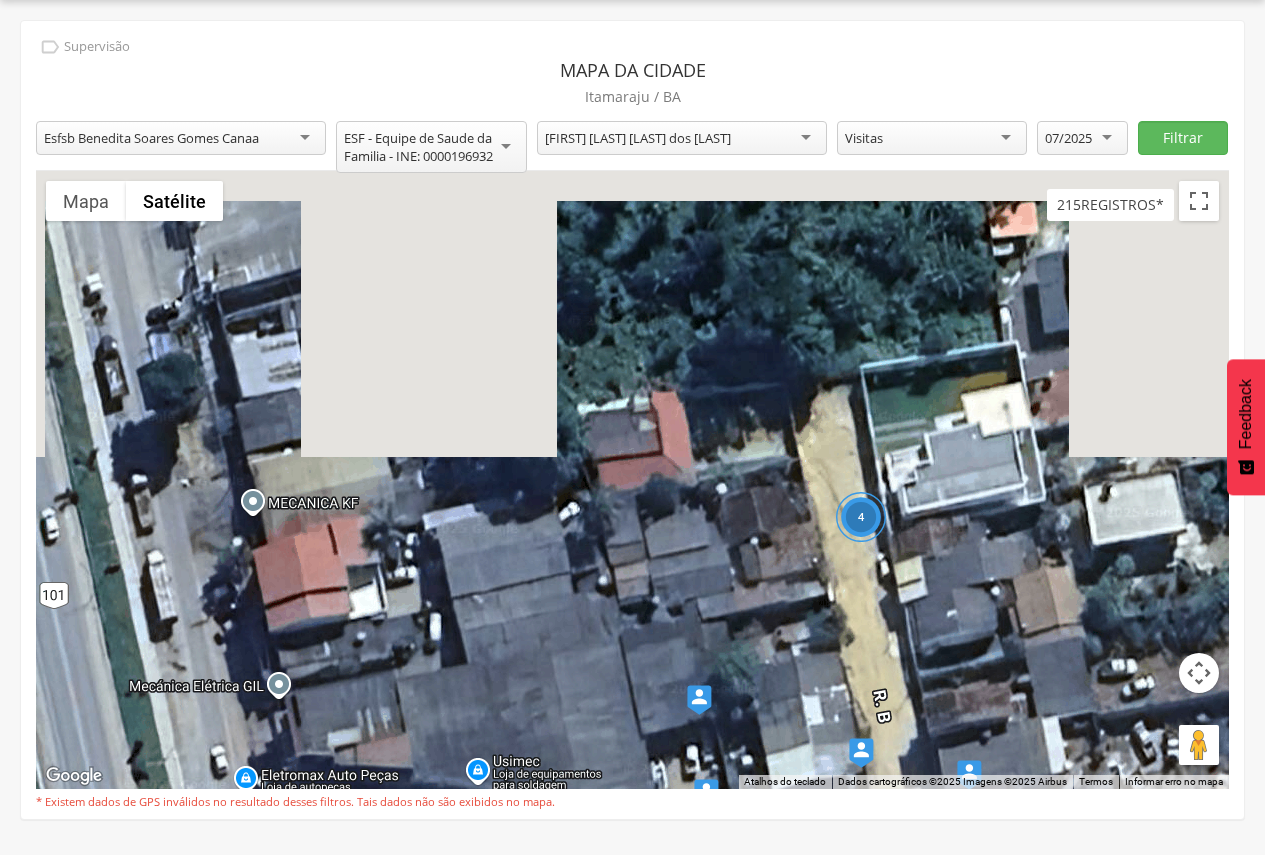 drag, startPoint x: 340, startPoint y: 350, endPoint x: 370, endPoint y: 661, distance: 312.4436 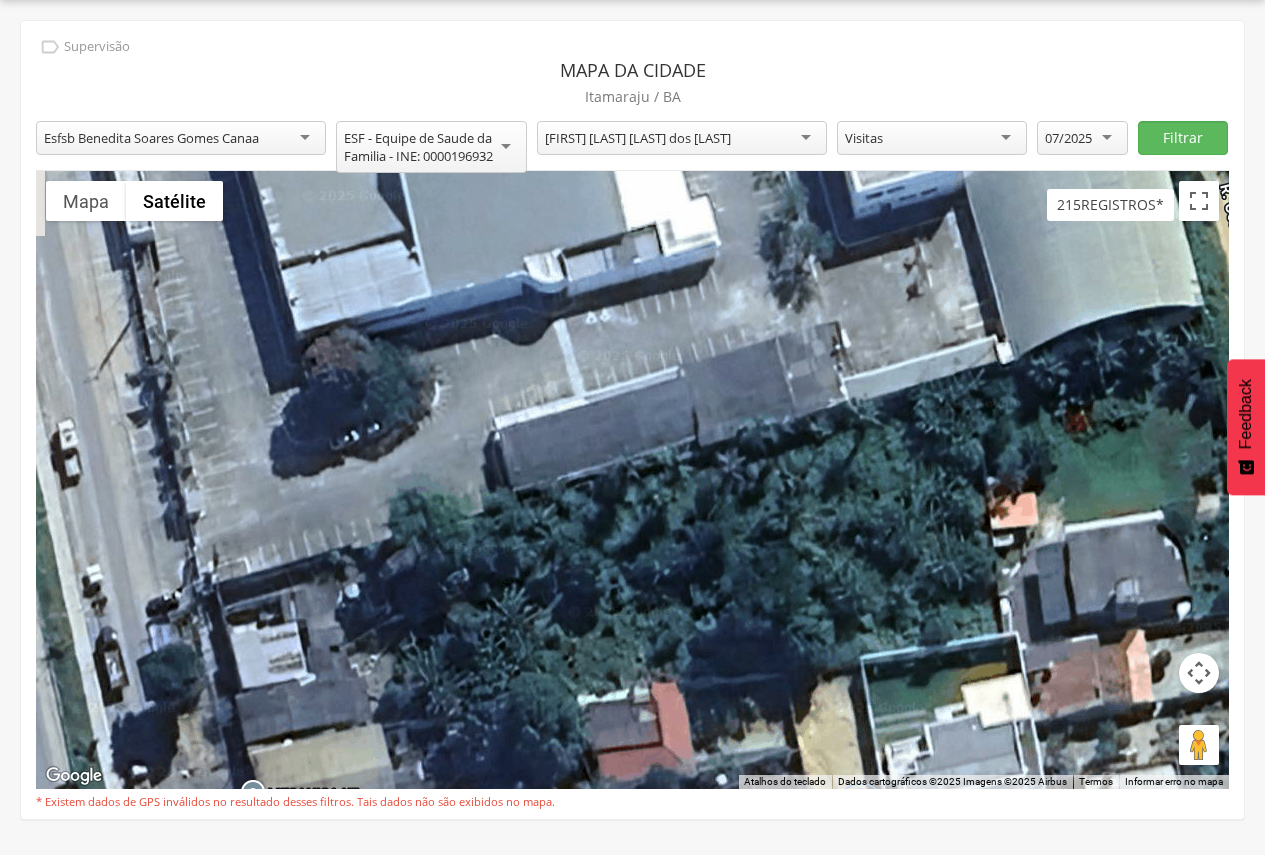 drag, startPoint x: 466, startPoint y: 320, endPoint x: 466, endPoint y: 615, distance: 295 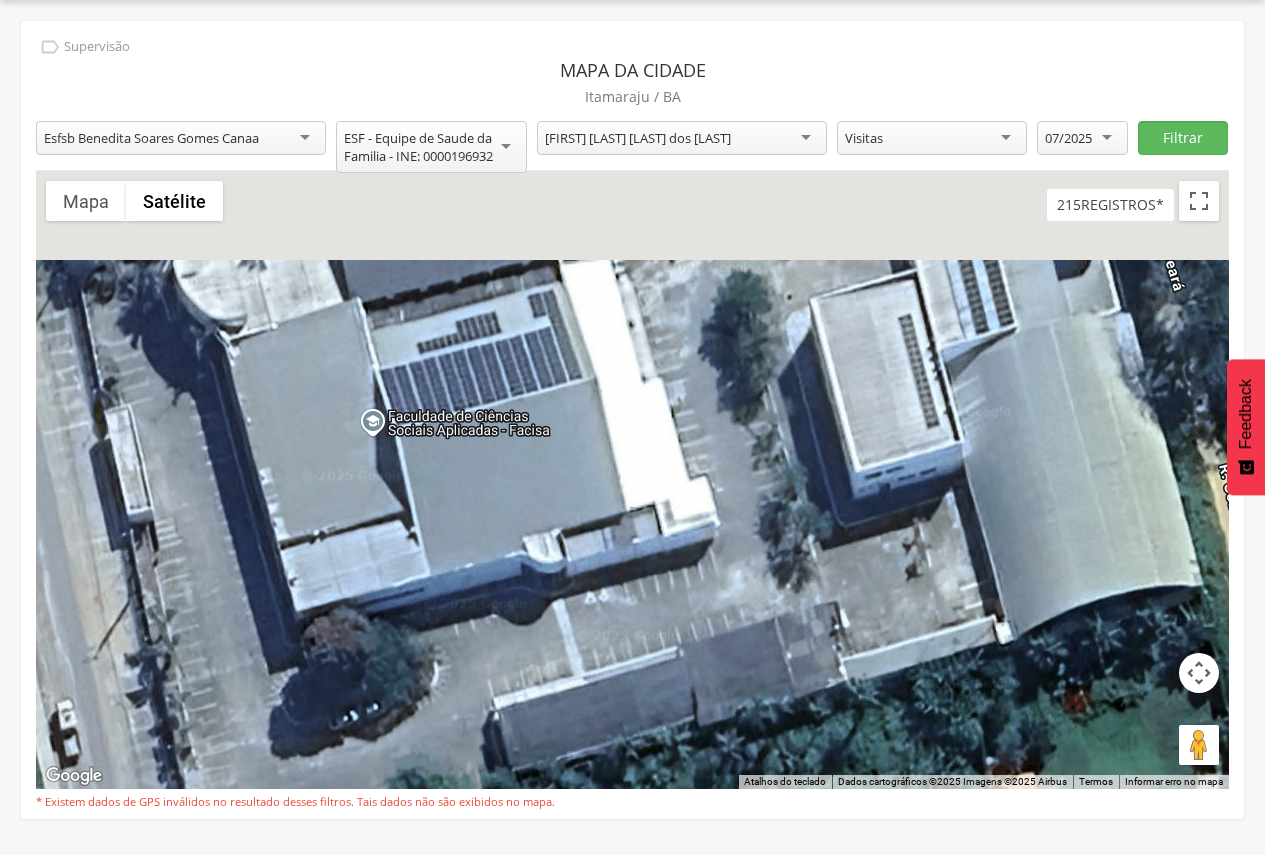 drag, startPoint x: 441, startPoint y: 420, endPoint x: 440, endPoint y: 707, distance: 287.00174 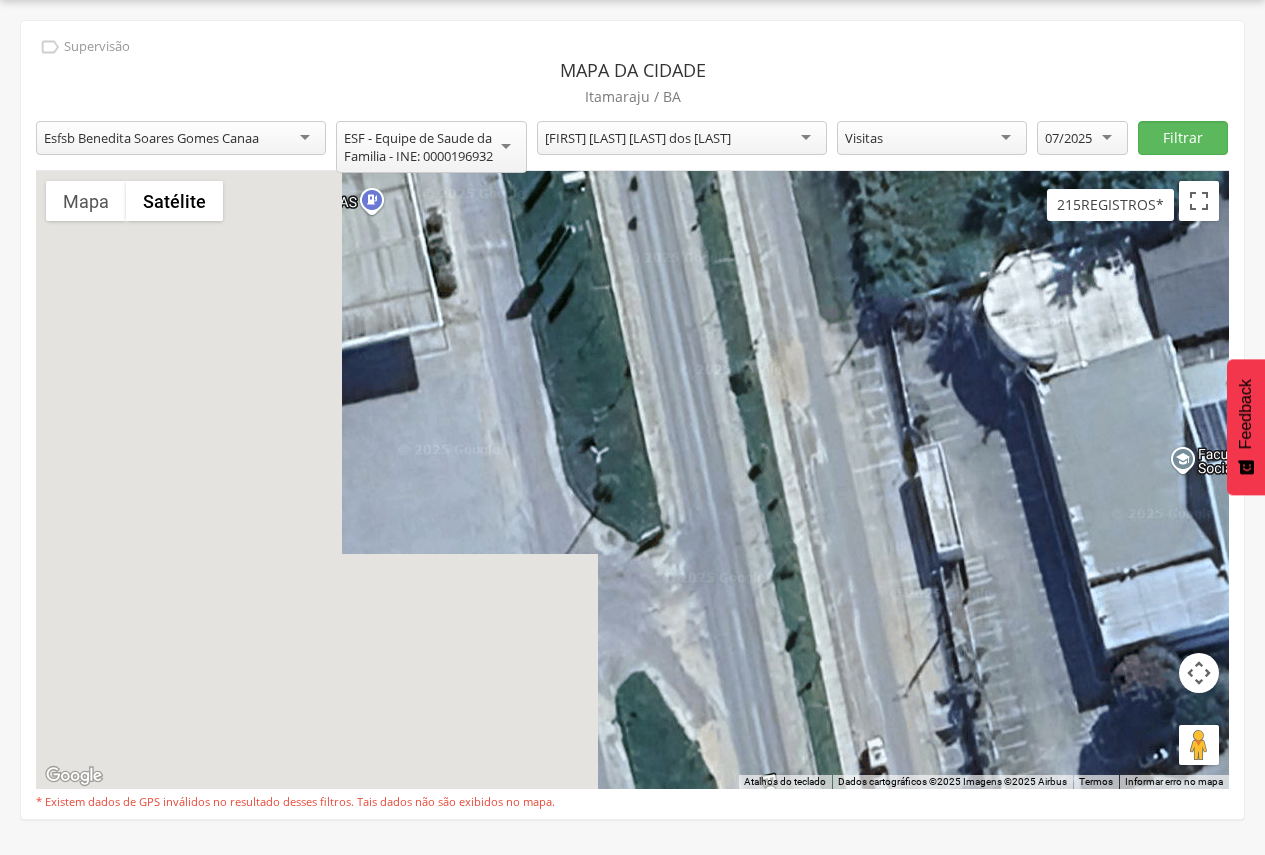 drag, startPoint x: 344, startPoint y: 466, endPoint x: 1159, endPoint y: 503, distance: 815.8394 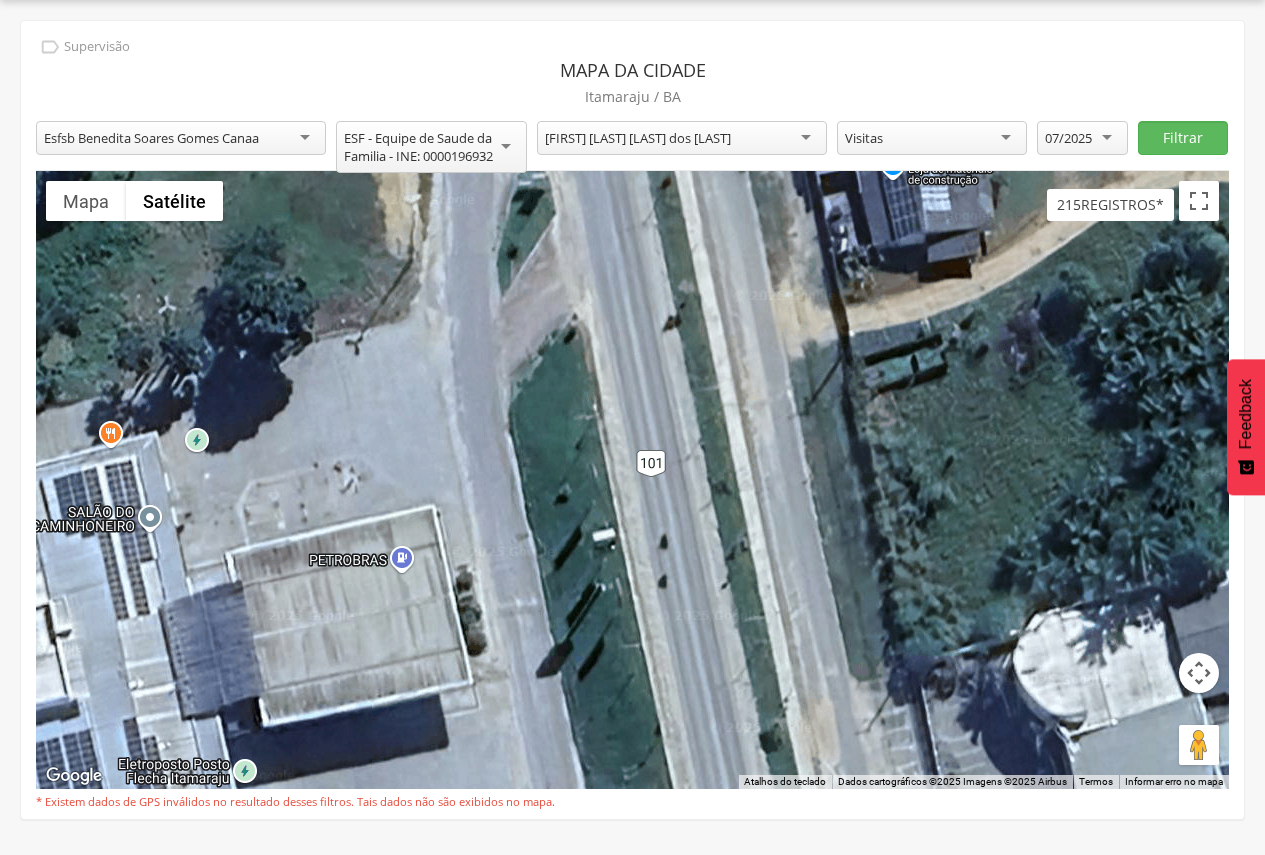drag 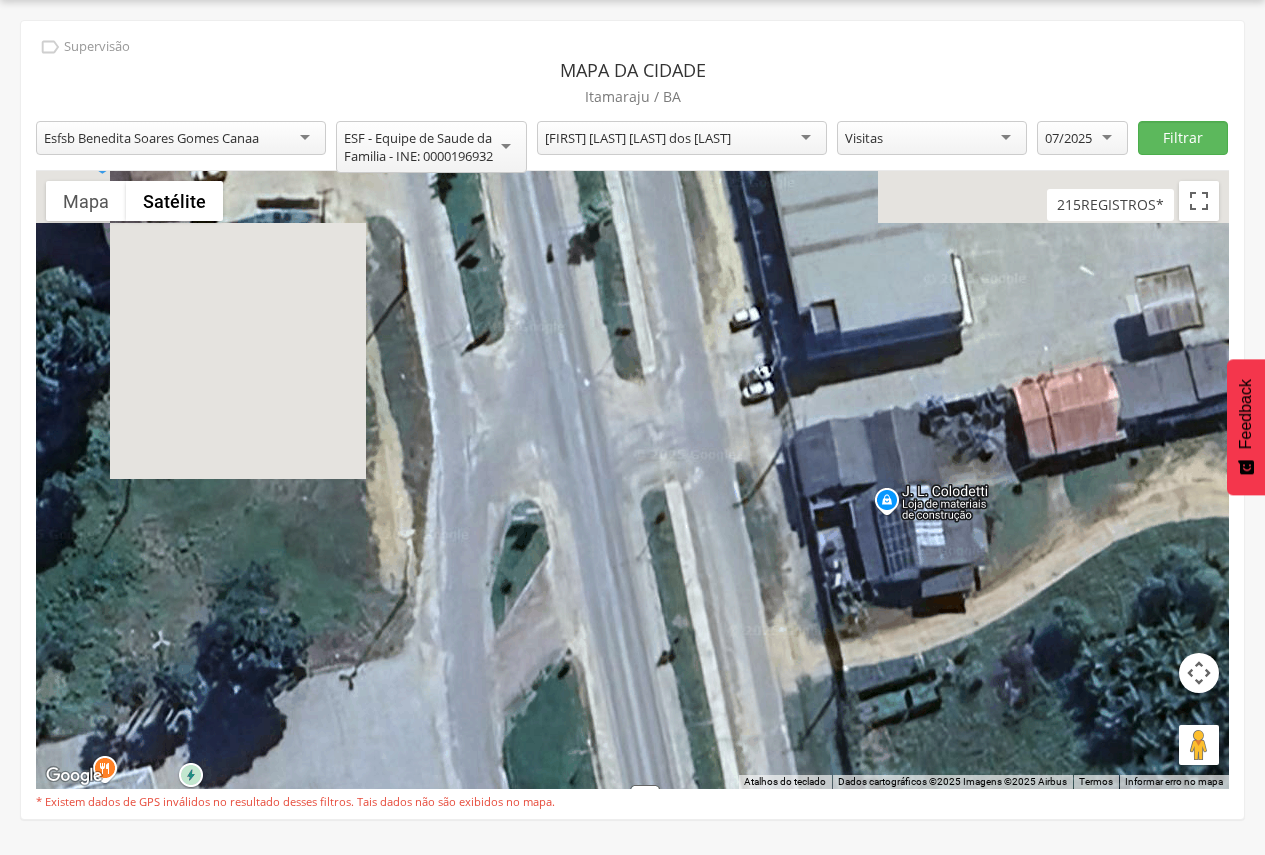 click on "3 3 6 2 7 3 5 3 2 2 2 4" at bounding box center [632, 480] 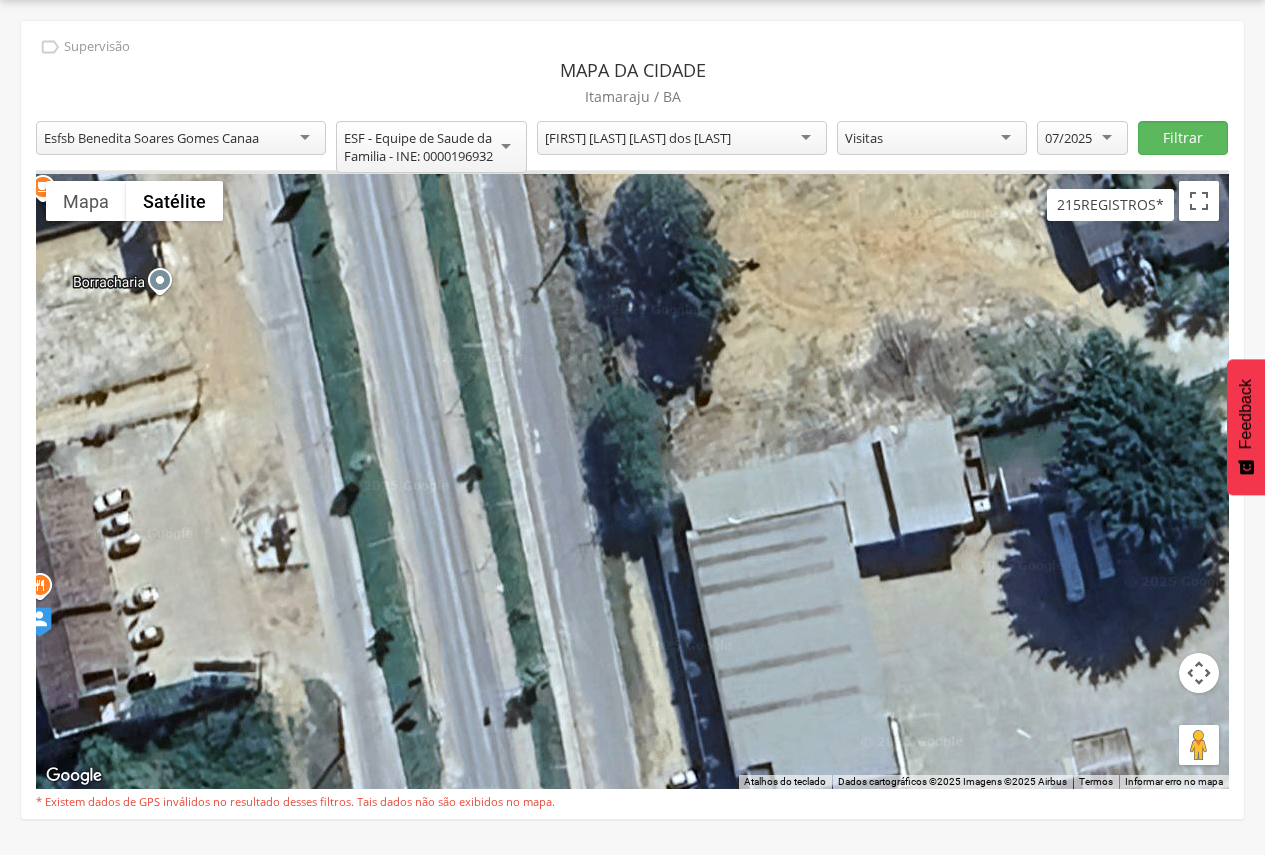 click on "**********" at bounding box center [632, 420] 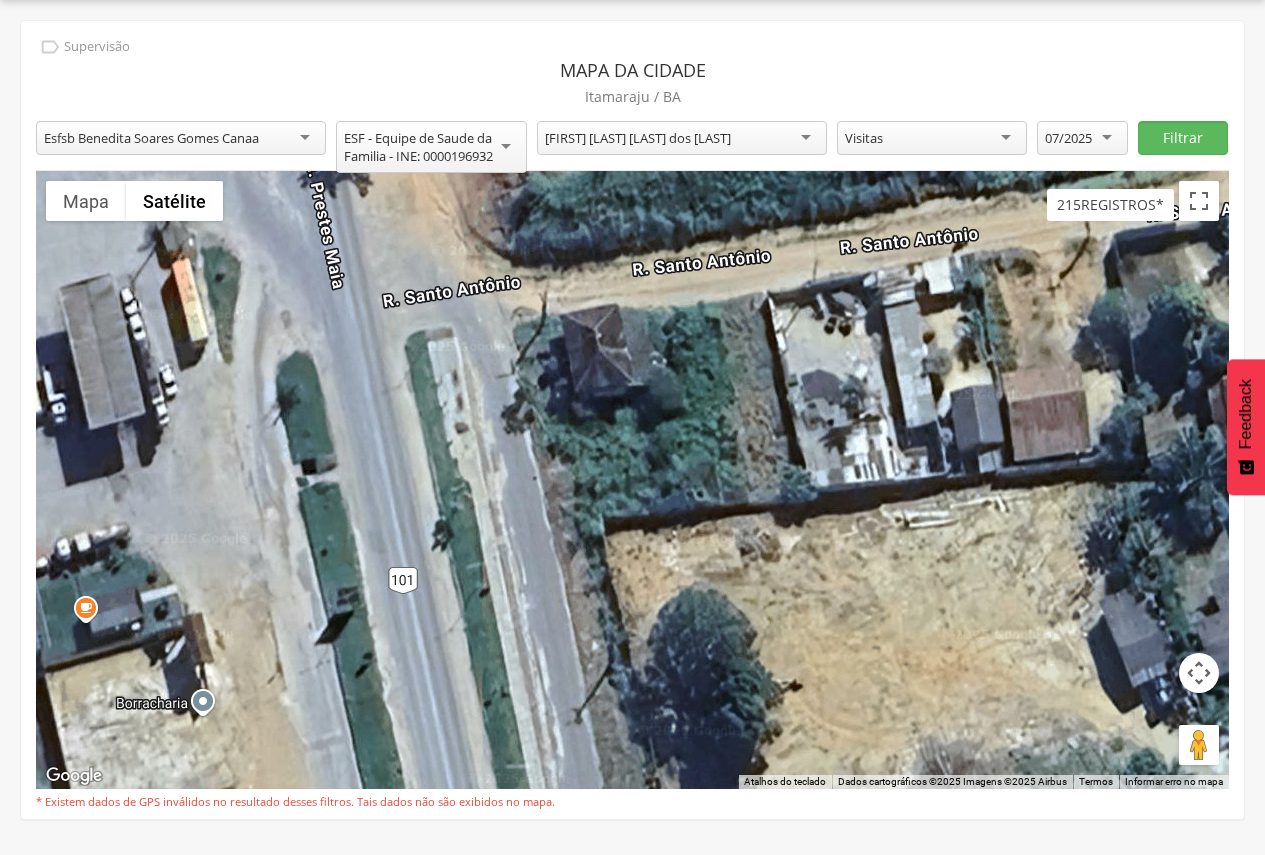 click on "3 3 6 2 7 3 5 3 2 2 2 4" at bounding box center (632, 480) 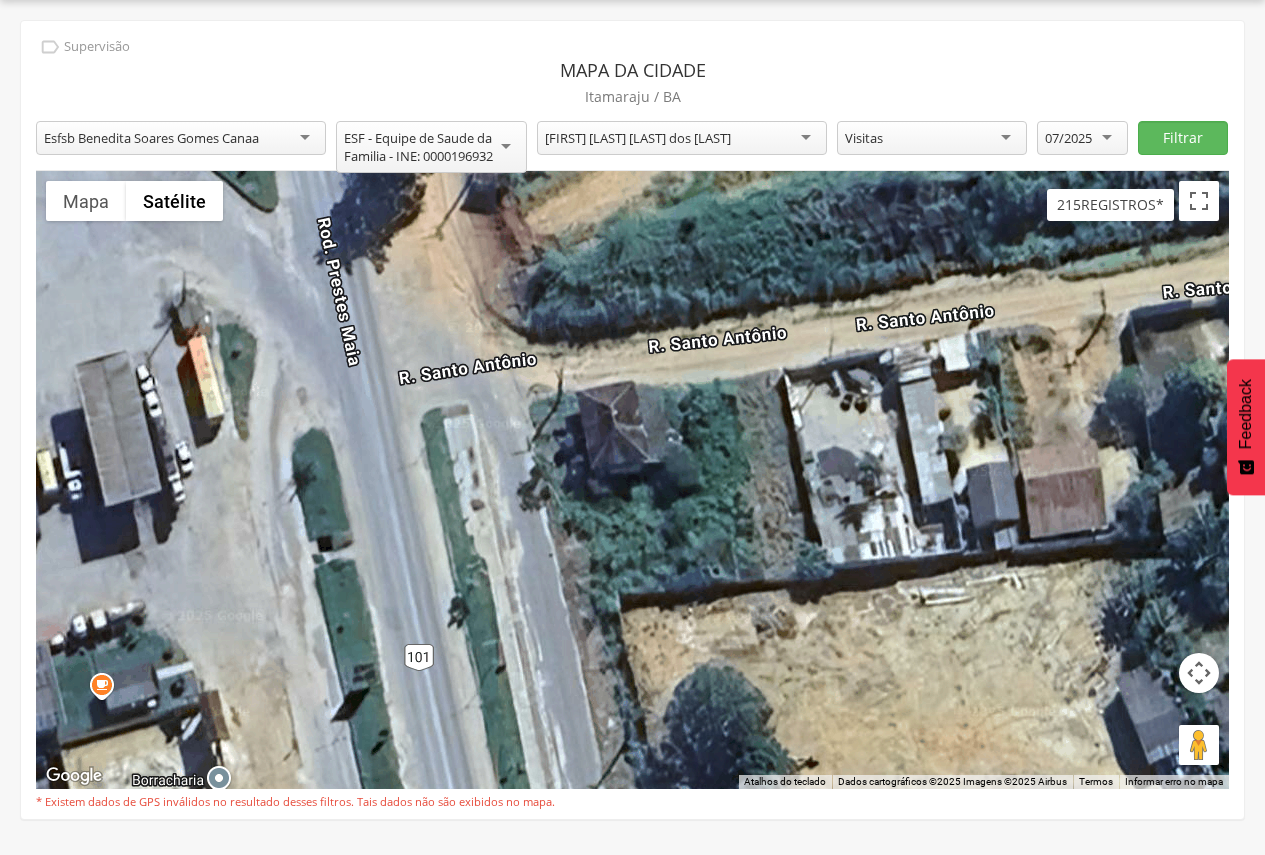 click on "3 3 6 2 7 3 5 3 2 2 2 4" at bounding box center [632, 480] 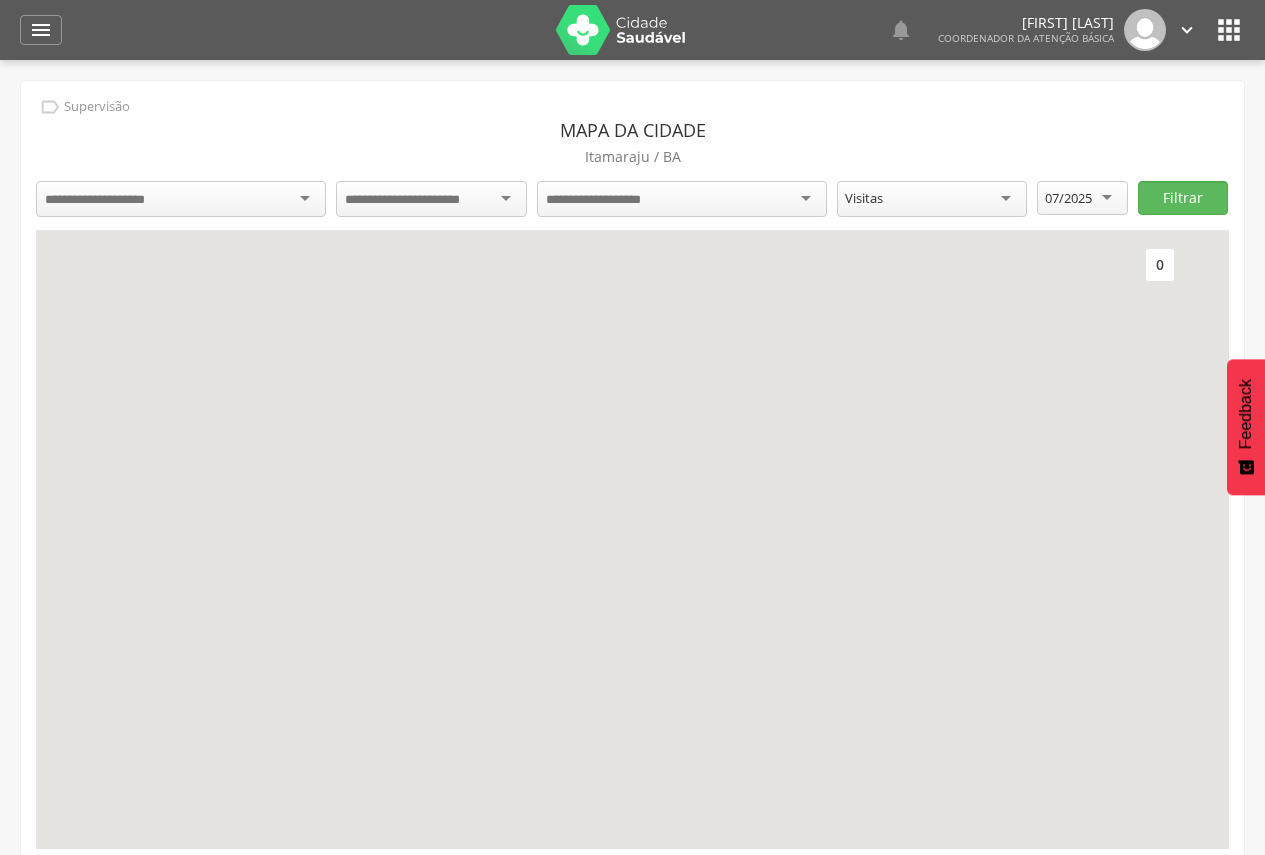 click at bounding box center (181, 199) 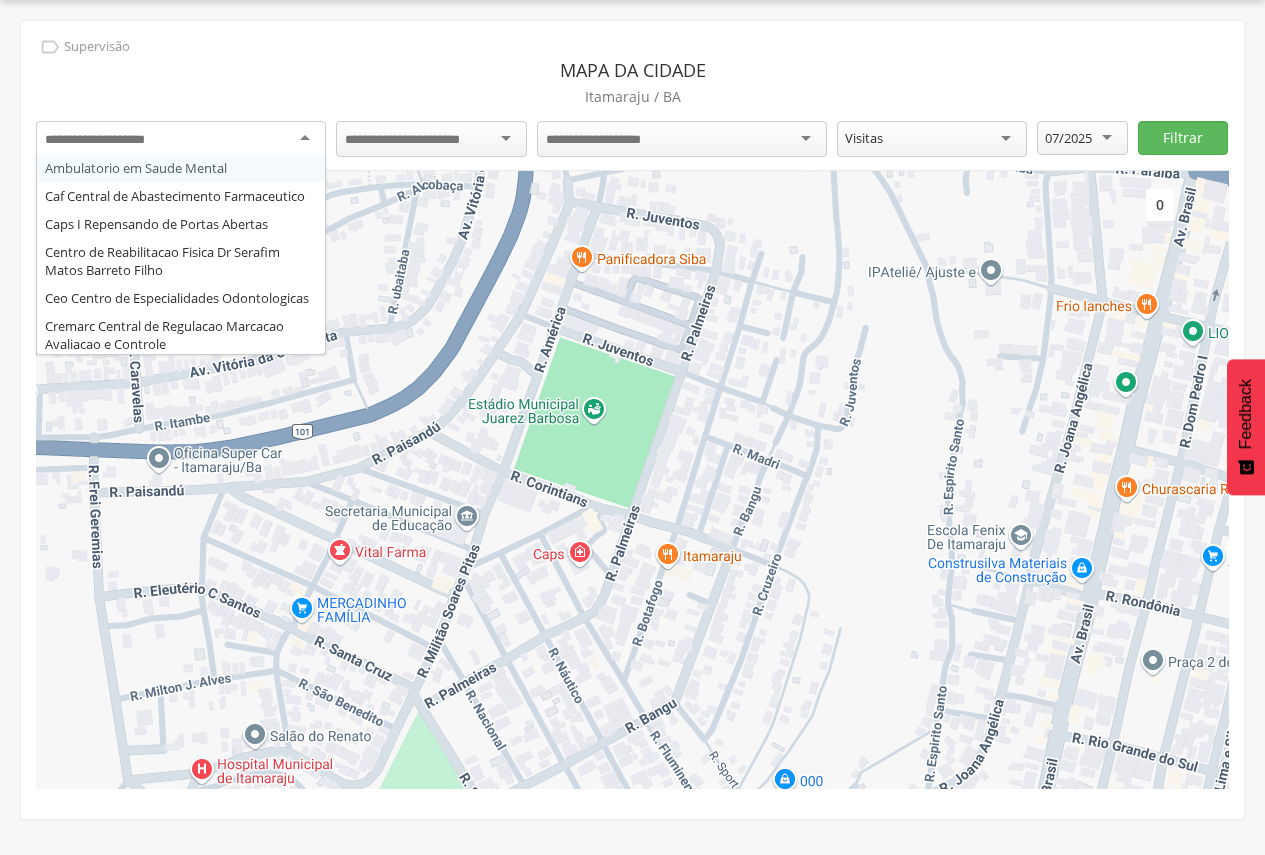 scroll, scrollTop: 60, scrollLeft: 0, axis: vertical 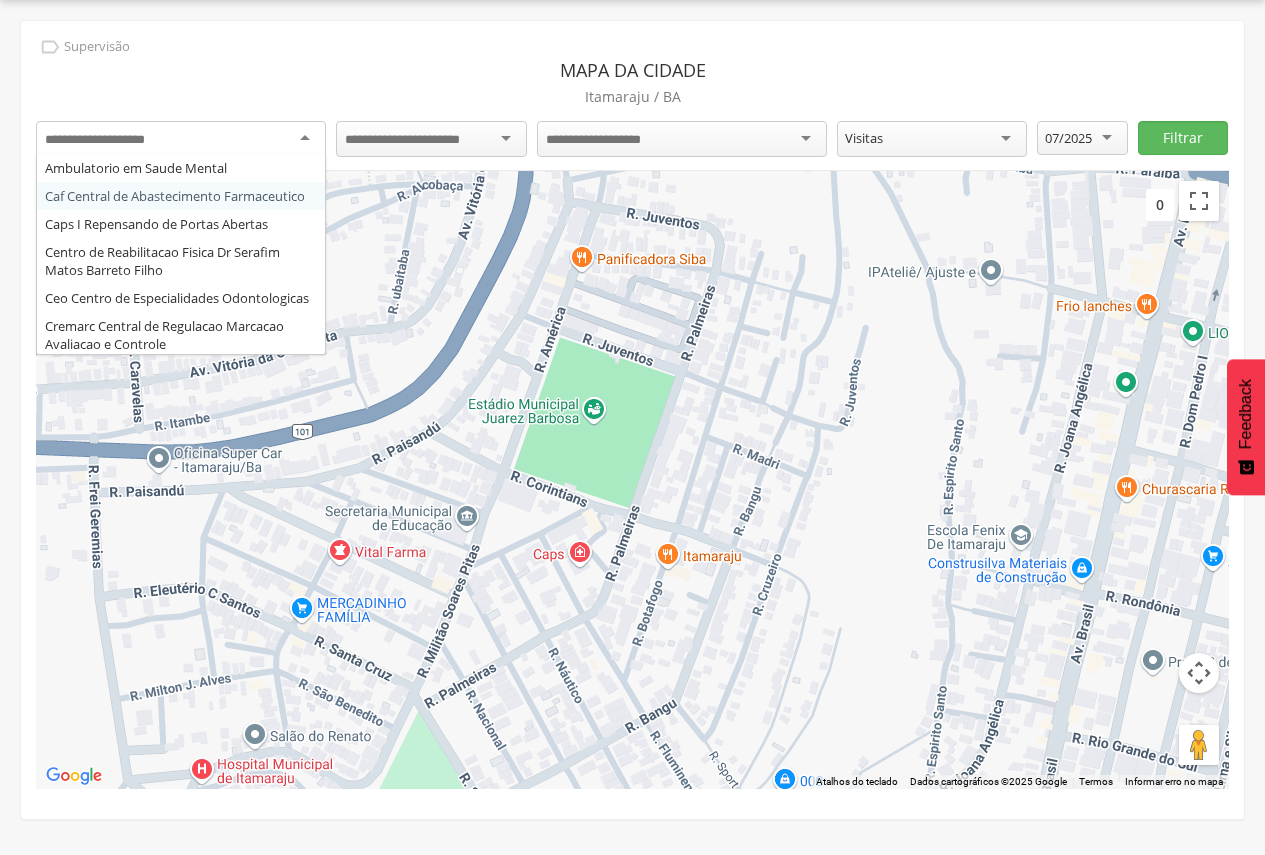click at bounding box center (110, 140) 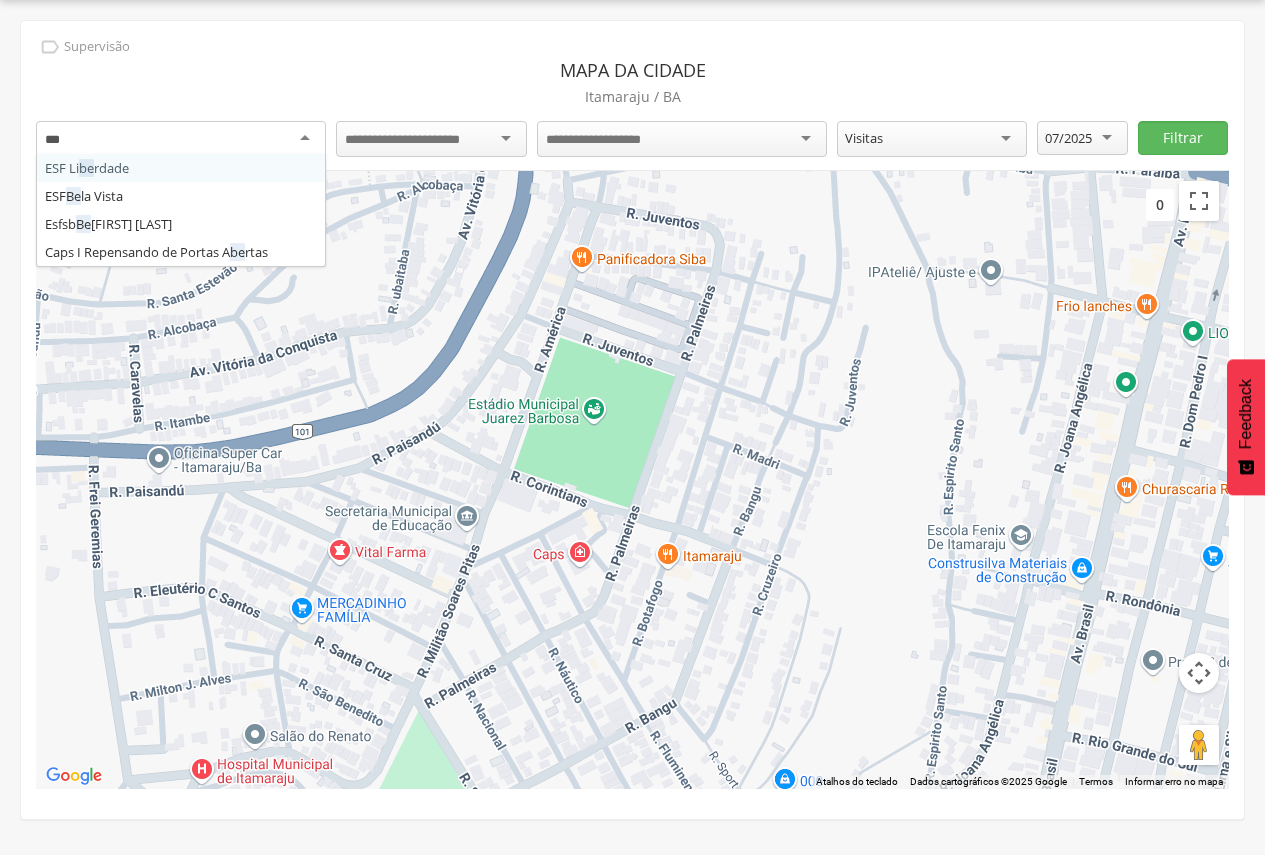 type on "****" 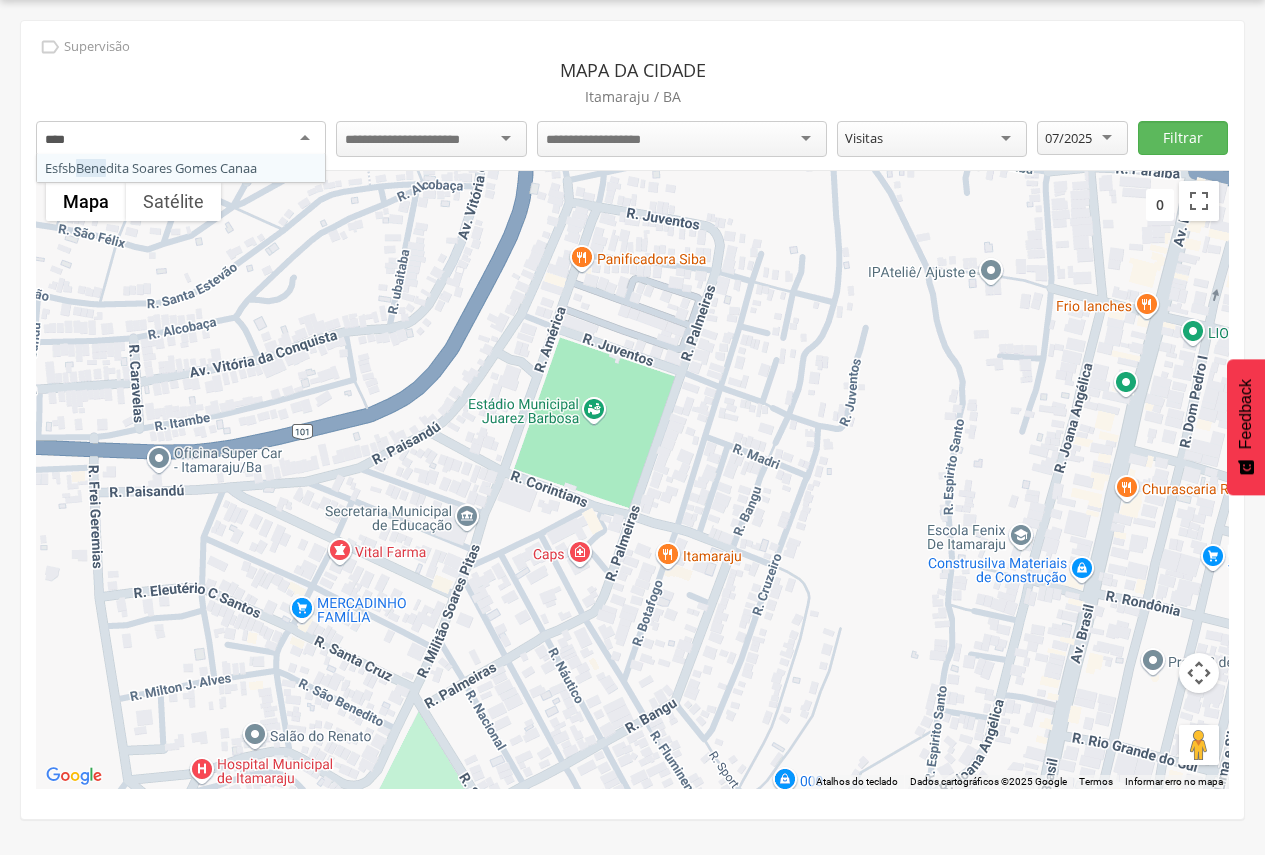 type 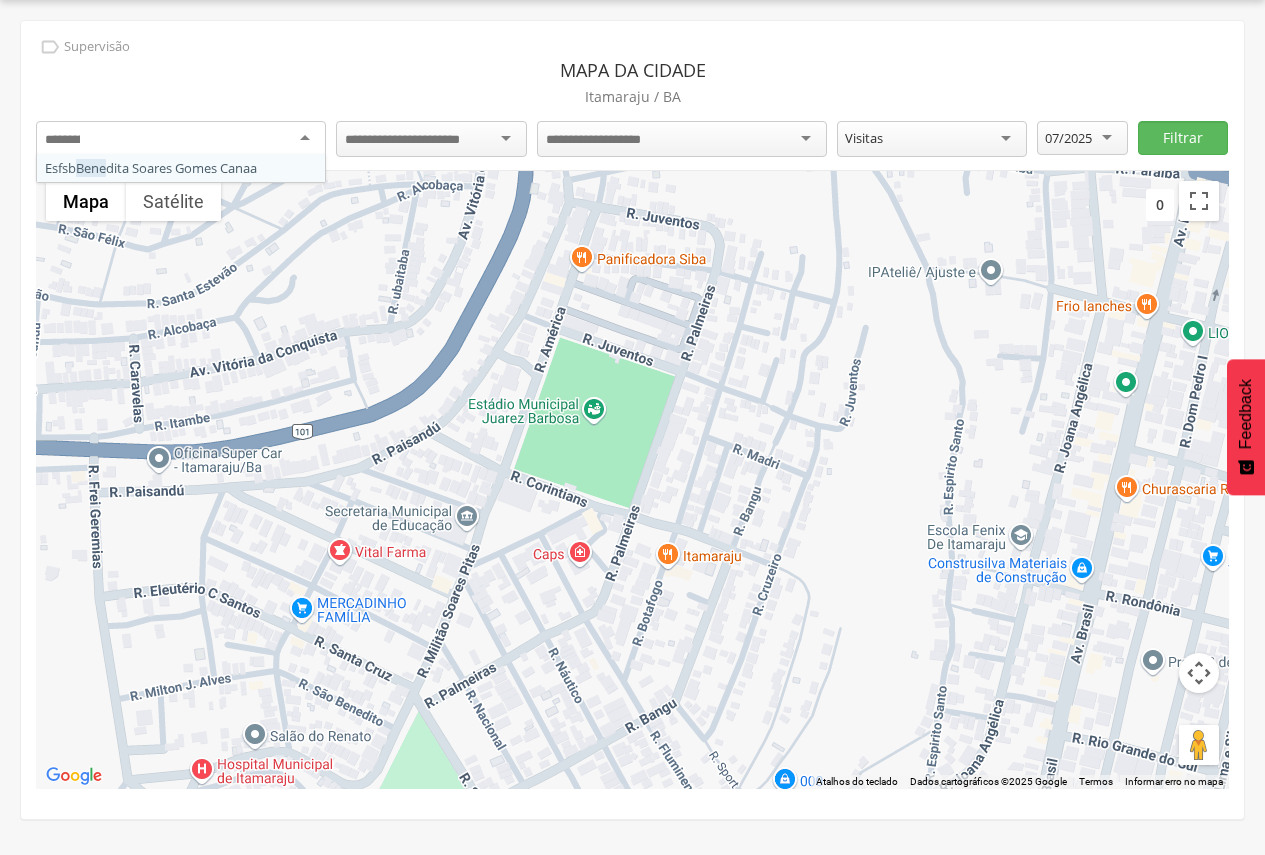 scroll, scrollTop: 0, scrollLeft: 0, axis: both 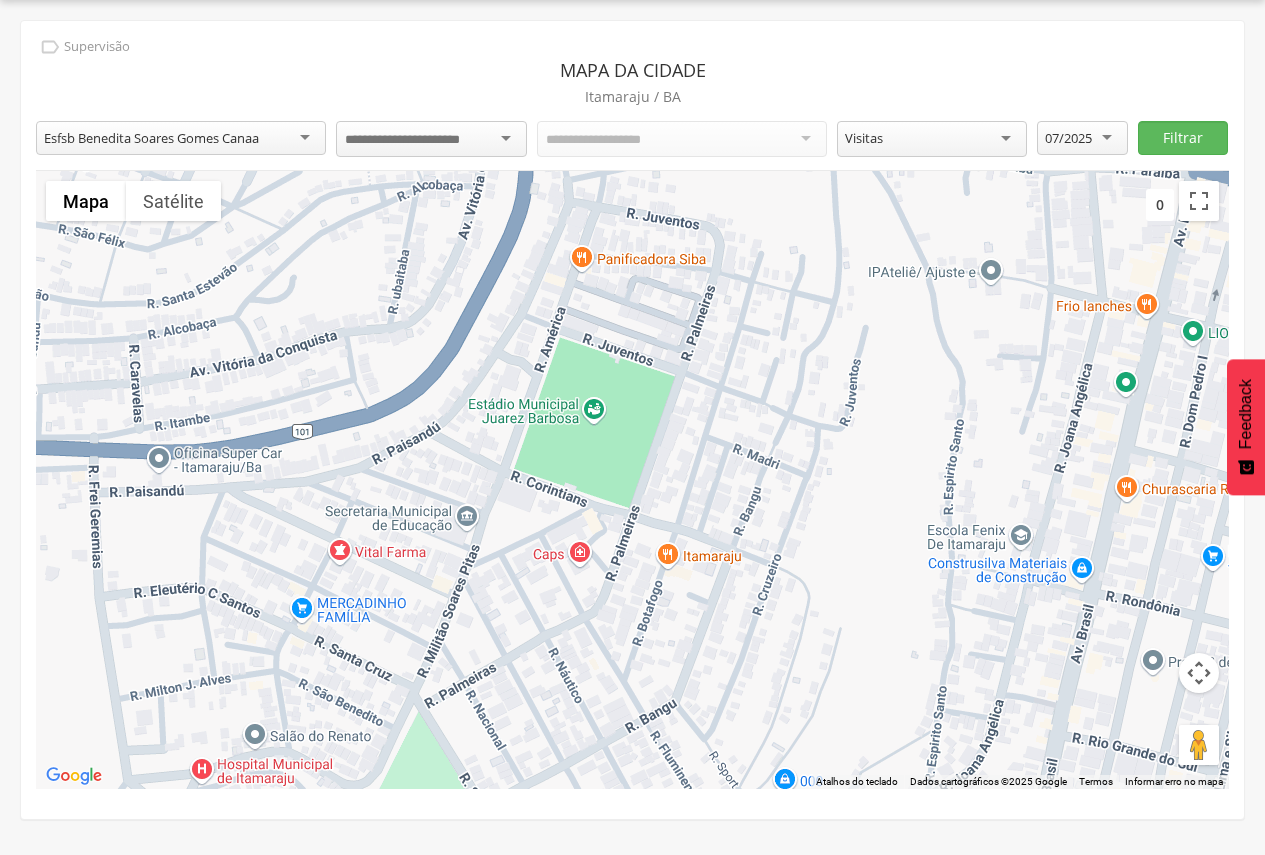 click at bounding box center (419, 140) 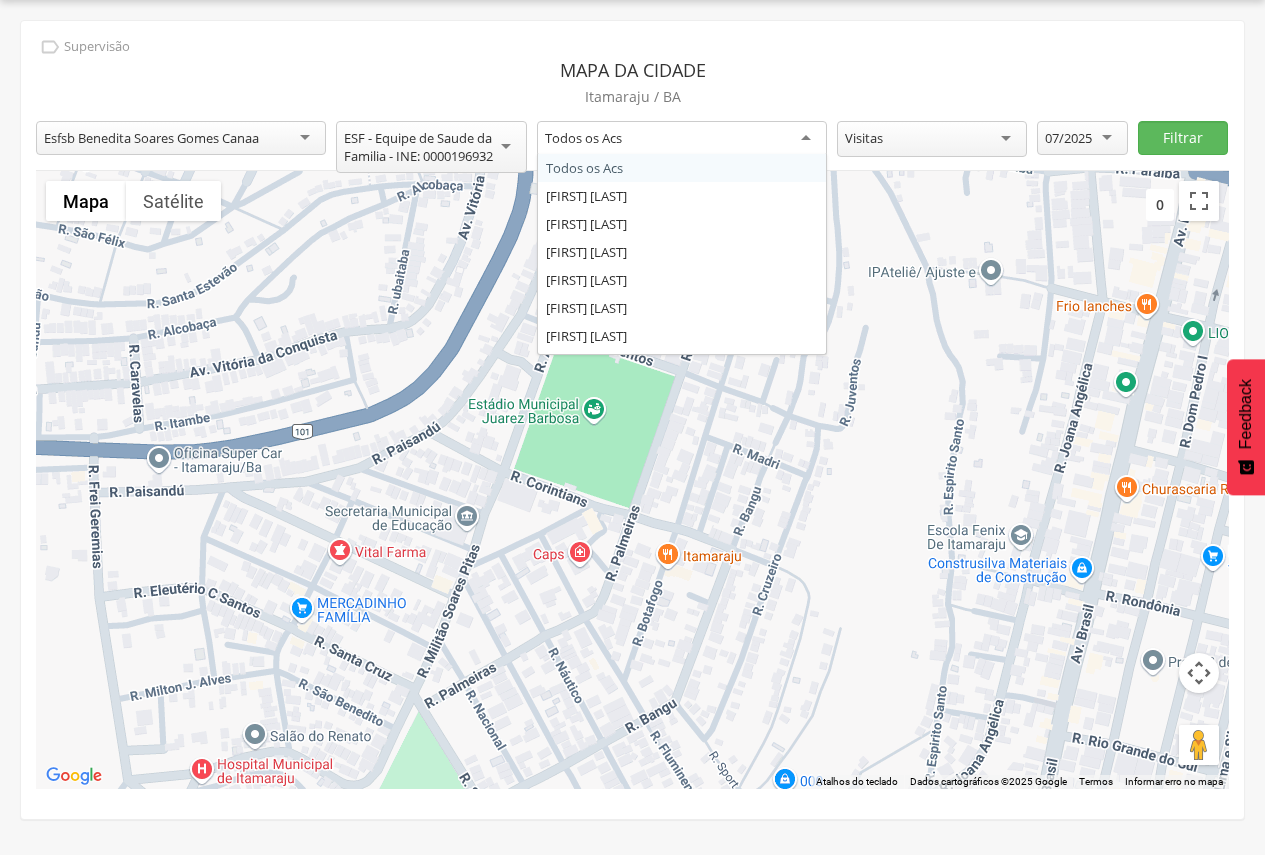 click on "Todos os Acs" at bounding box center [583, 138] 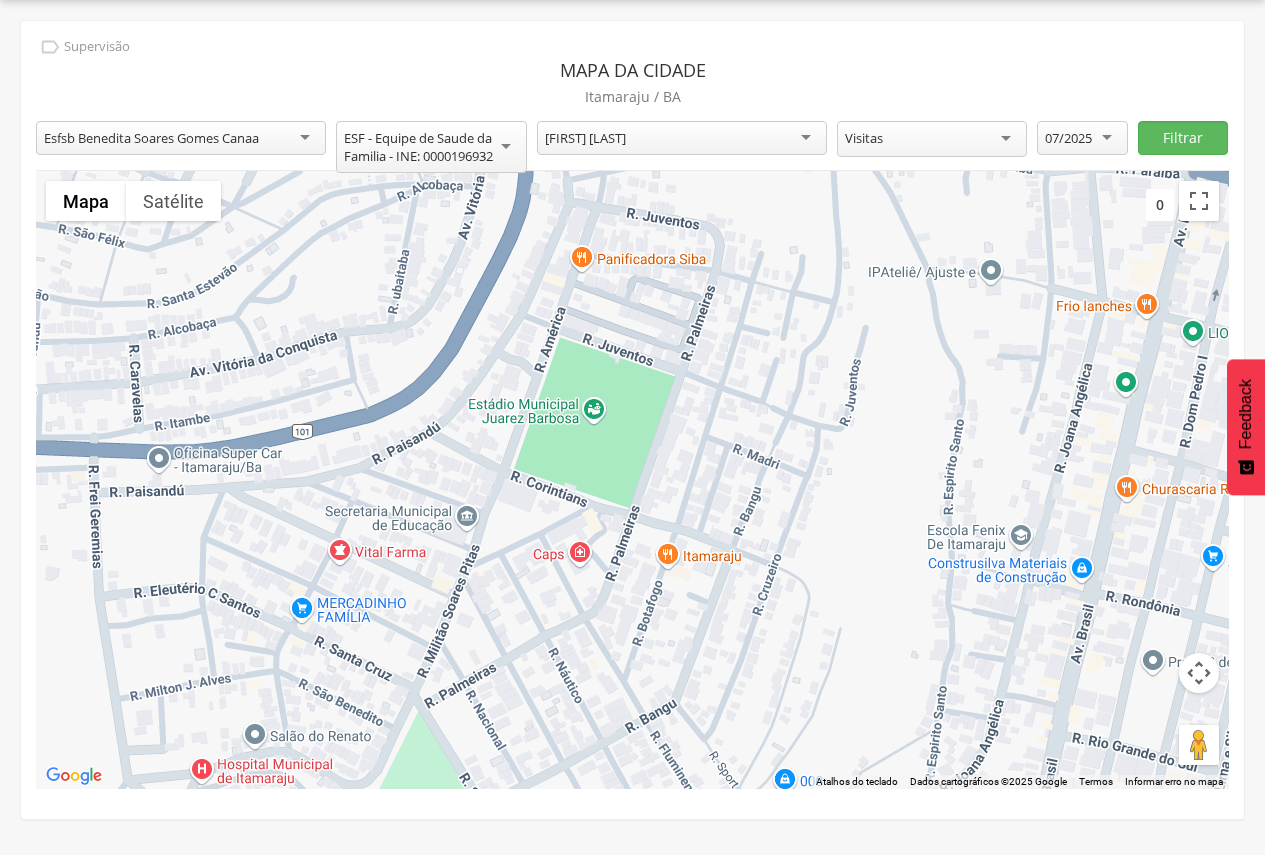scroll, scrollTop: 0, scrollLeft: 0, axis: both 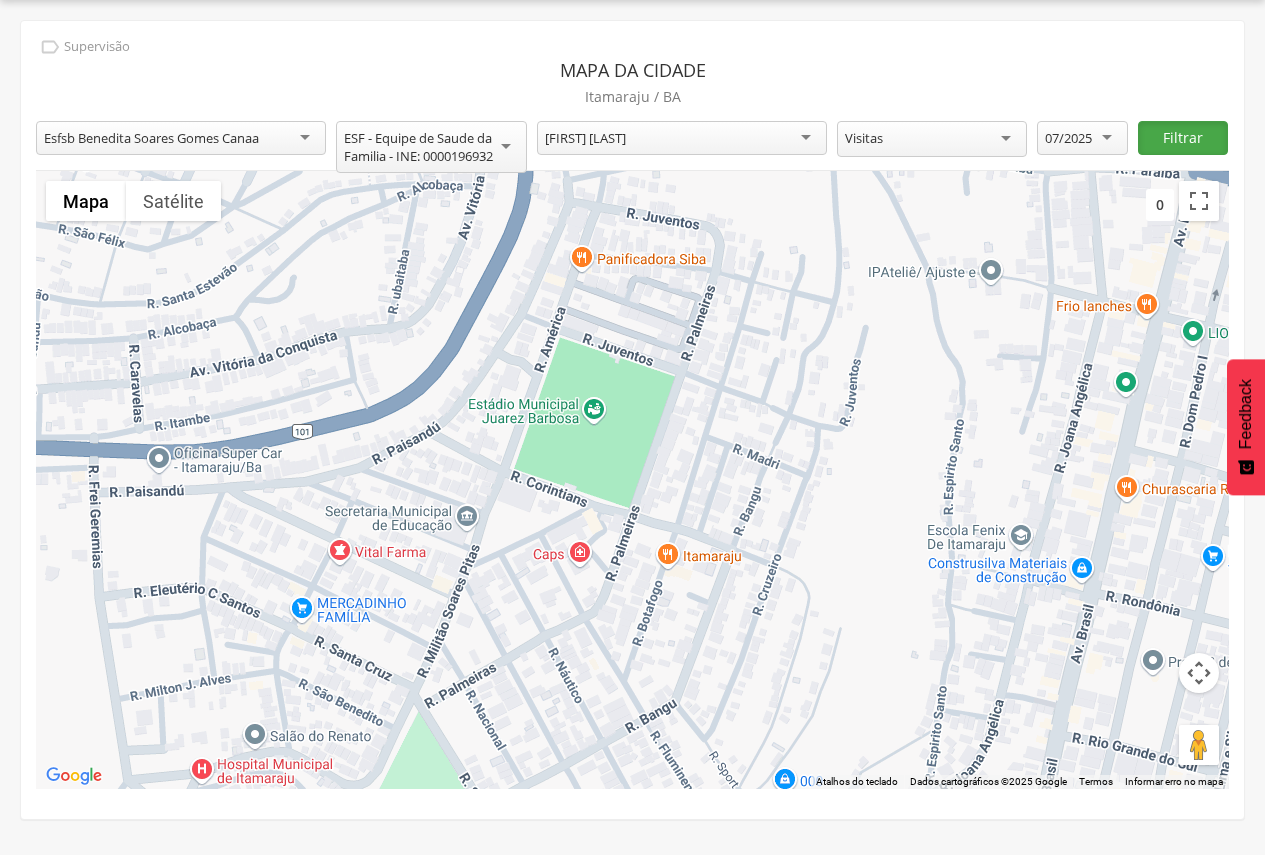 click on "Filtrar" at bounding box center [1183, 138] 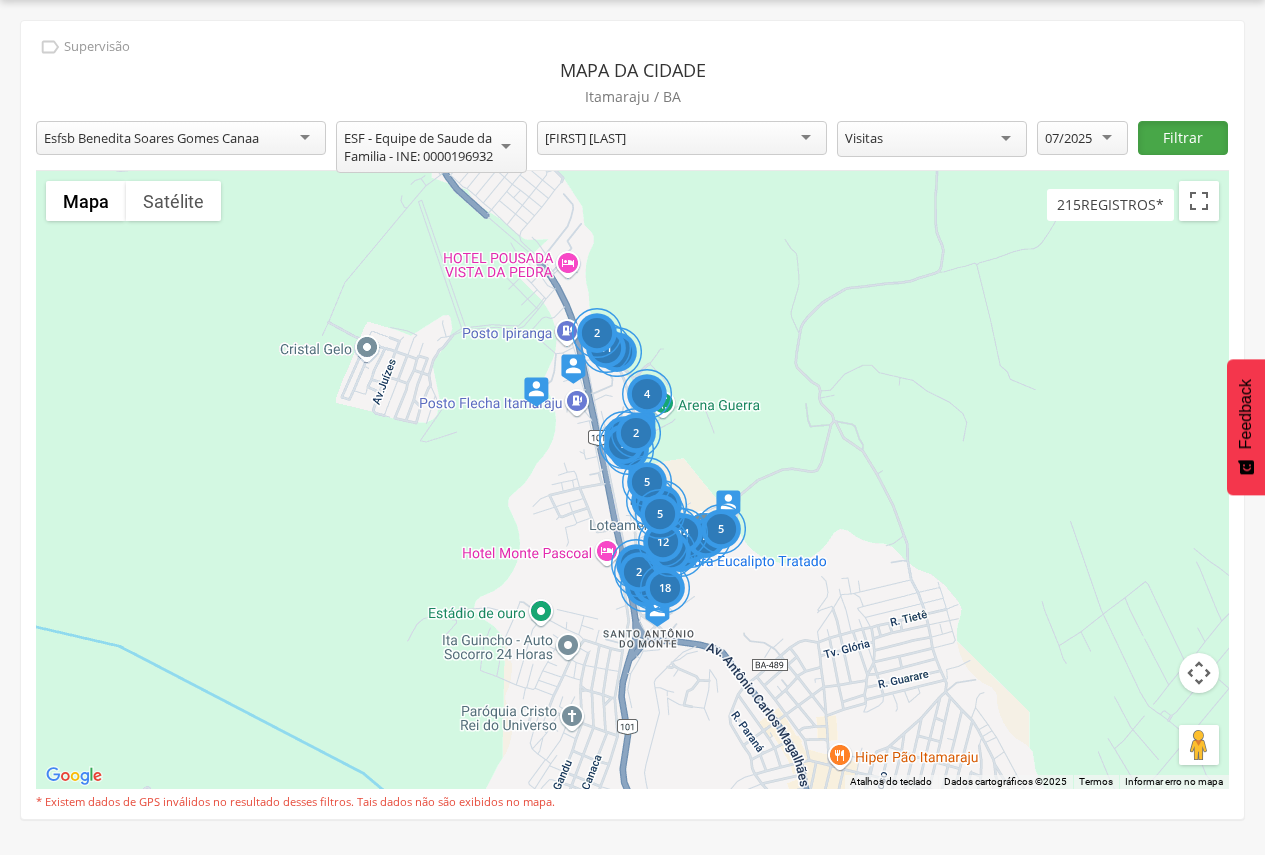 click on "Filtrar" at bounding box center [1183, 138] 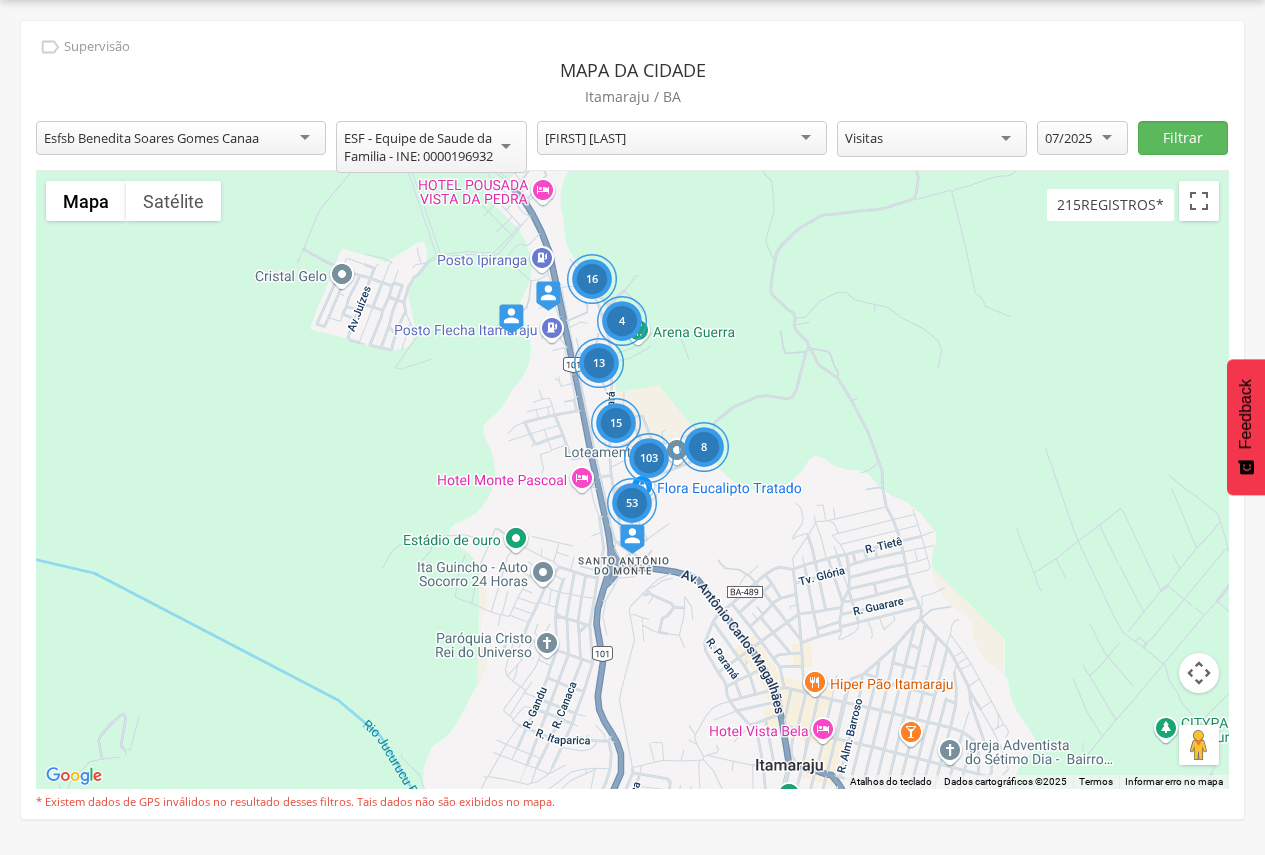 drag, startPoint x: 894, startPoint y: 548, endPoint x: 867, endPoint y: 472, distance: 80.65358 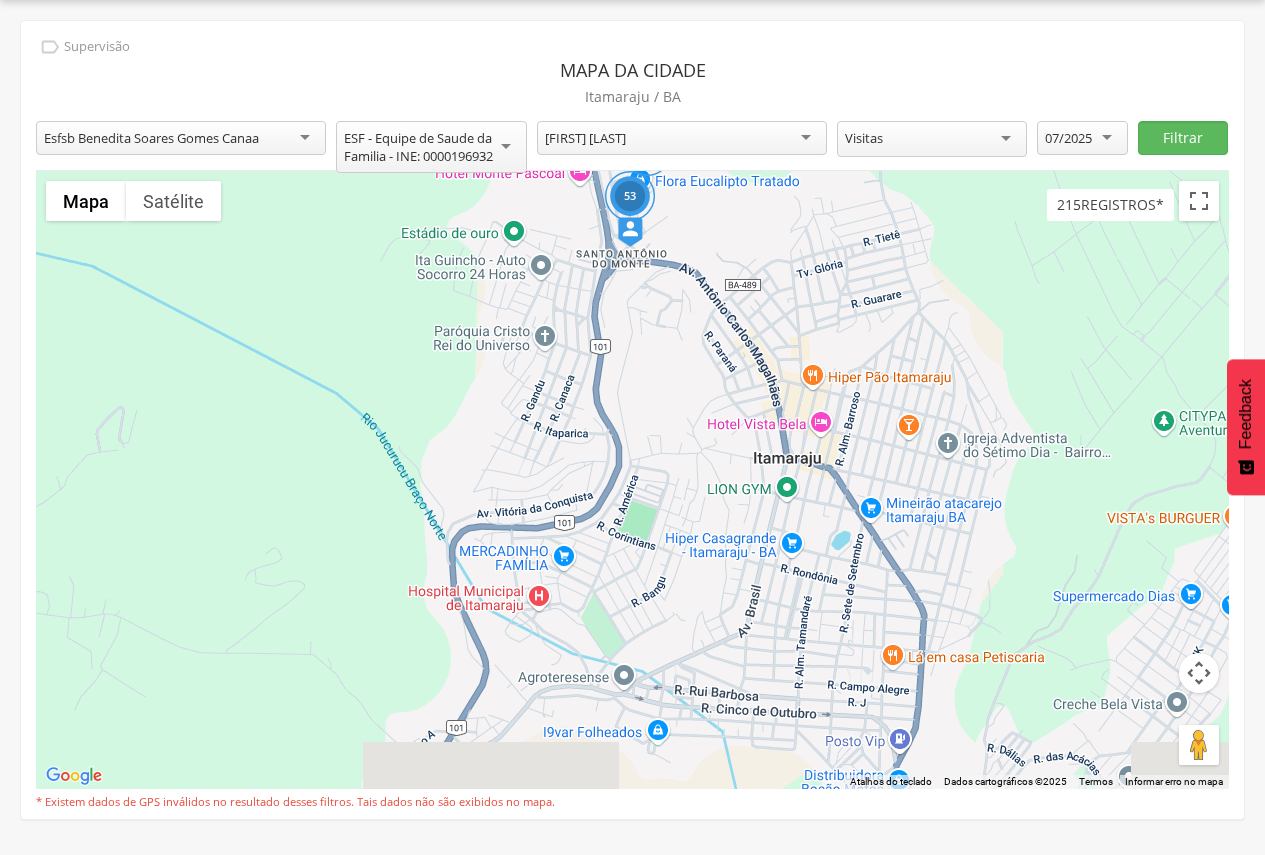 drag, startPoint x: 668, startPoint y: 618, endPoint x: 671, endPoint y: 309, distance: 309.01456 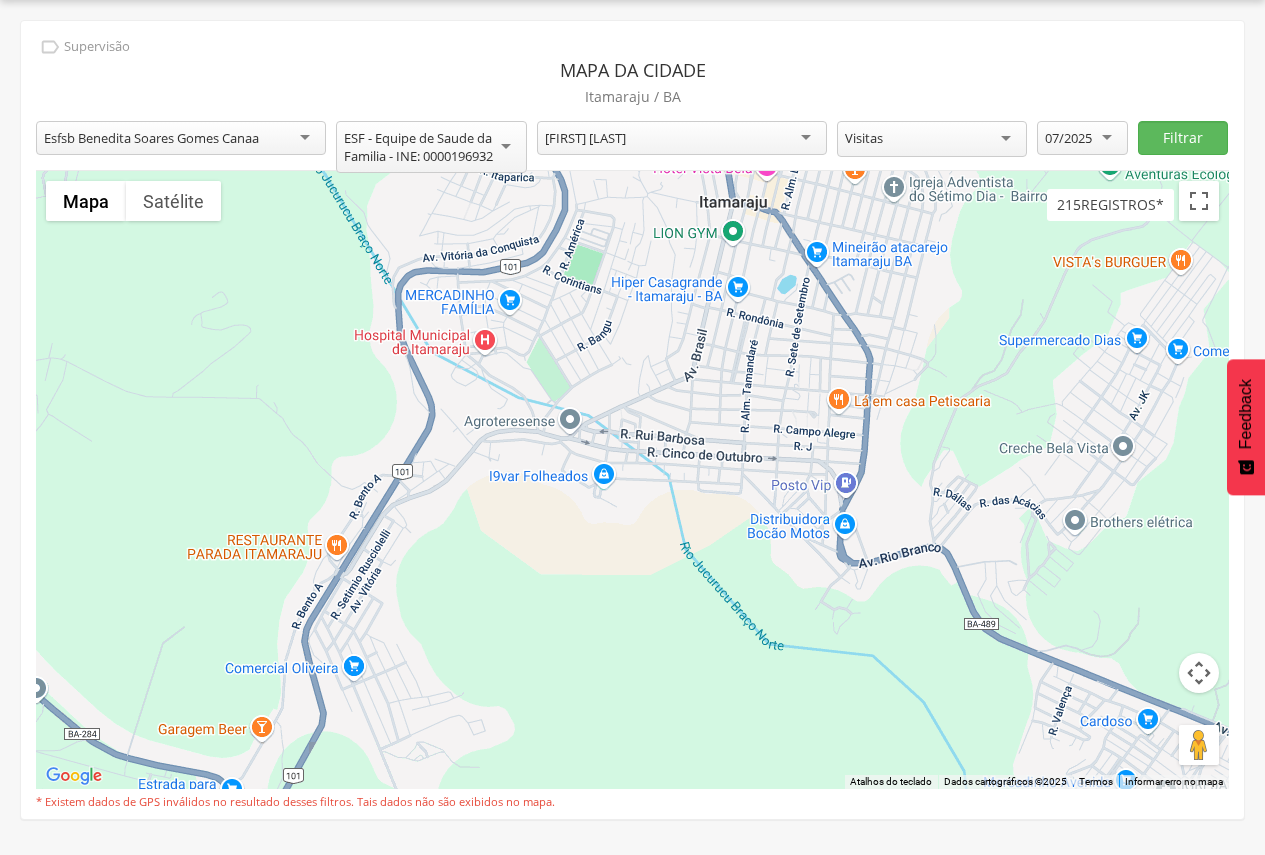 drag, startPoint x: 682, startPoint y: 626, endPoint x: 630, endPoint y: 367, distance: 264.16852 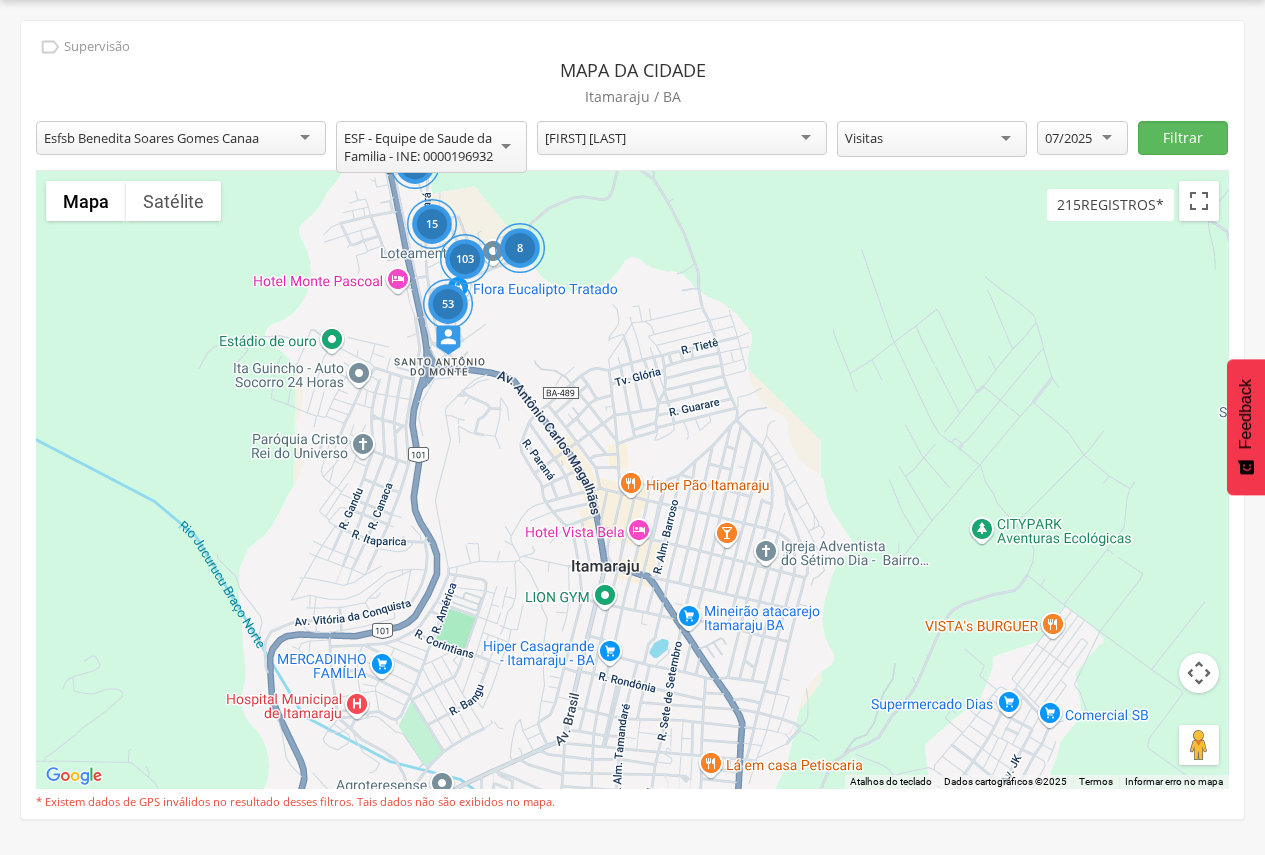 drag, startPoint x: 615, startPoint y: 325, endPoint x: 485, endPoint y: 694, distance: 391.2301 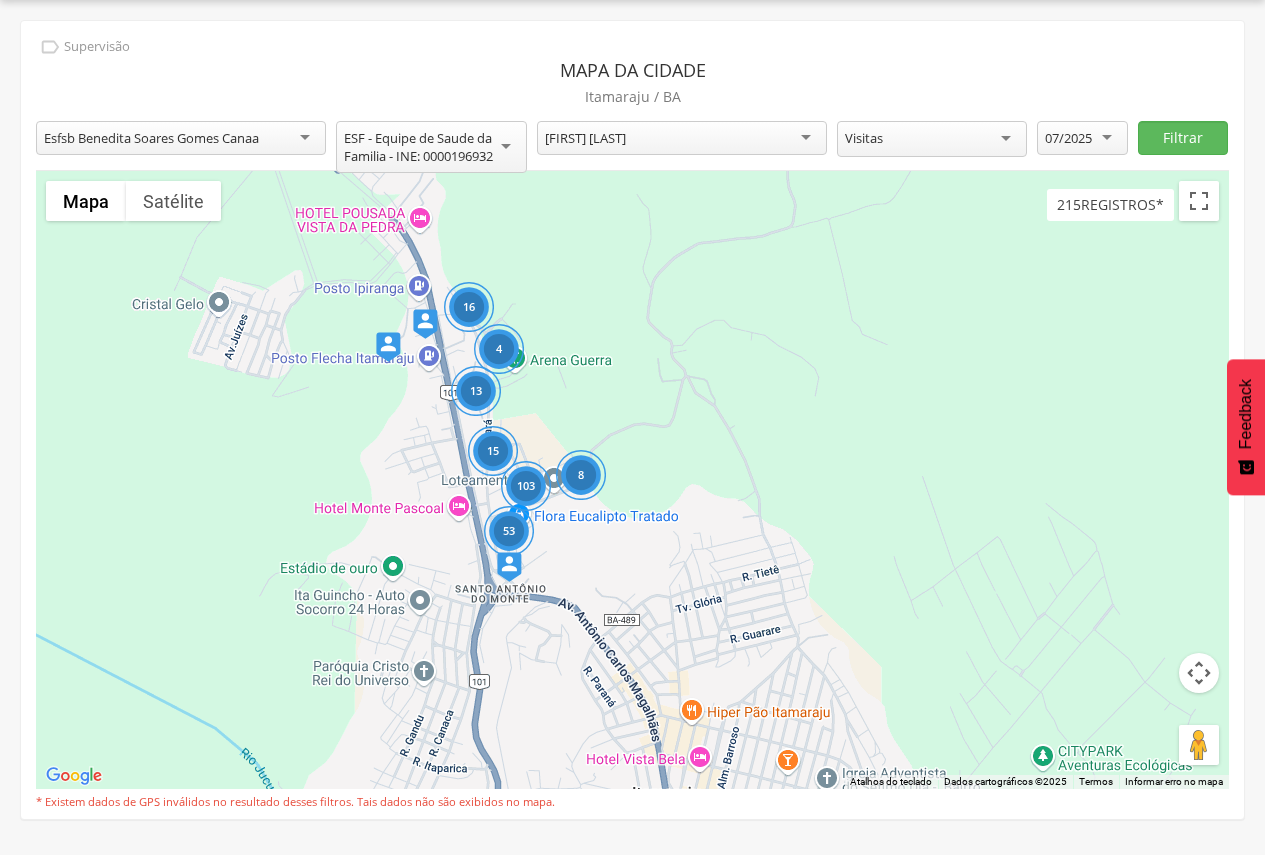 drag, startPoint x: 518, startPoint y: 477, endPoint x: 579, endPoint y: 707, distance: 237.95168 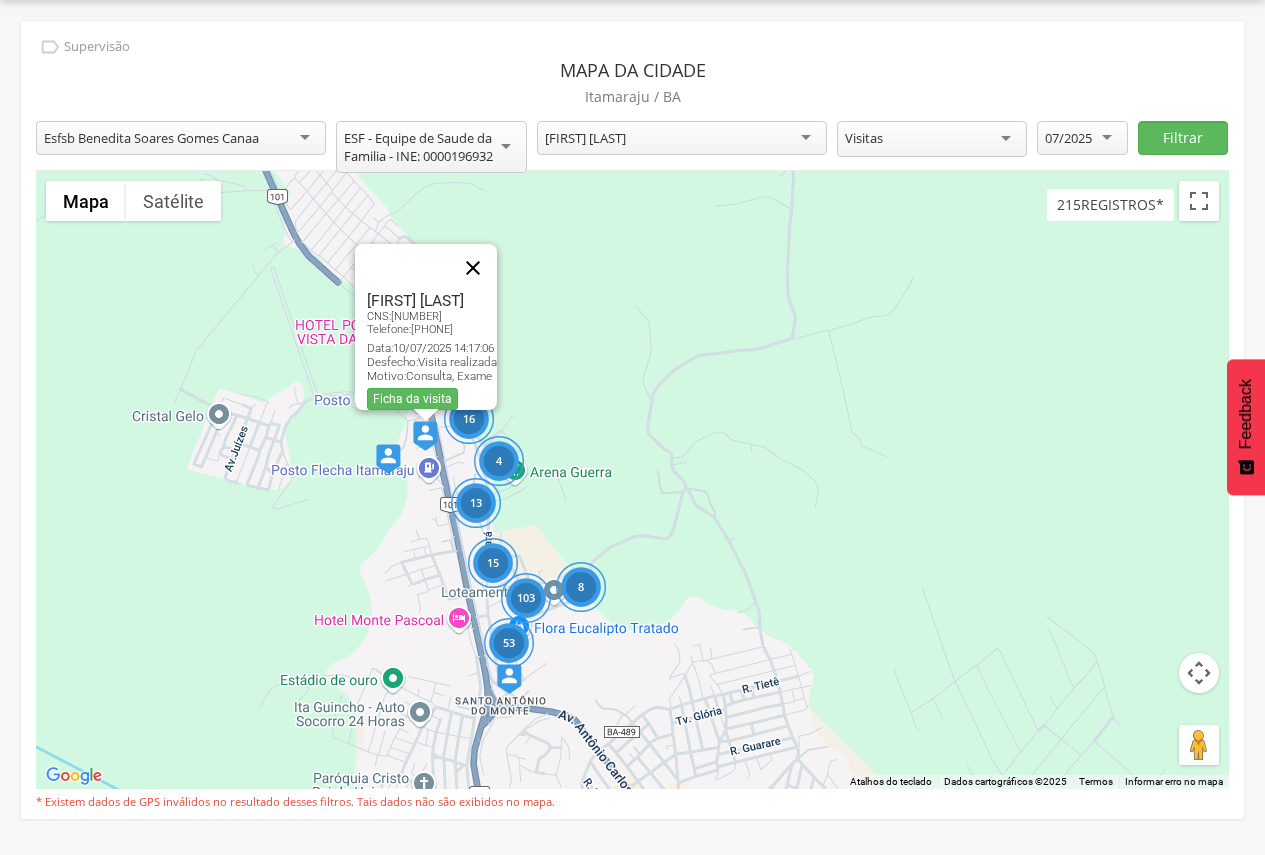 click at bounding box center [473, 268] 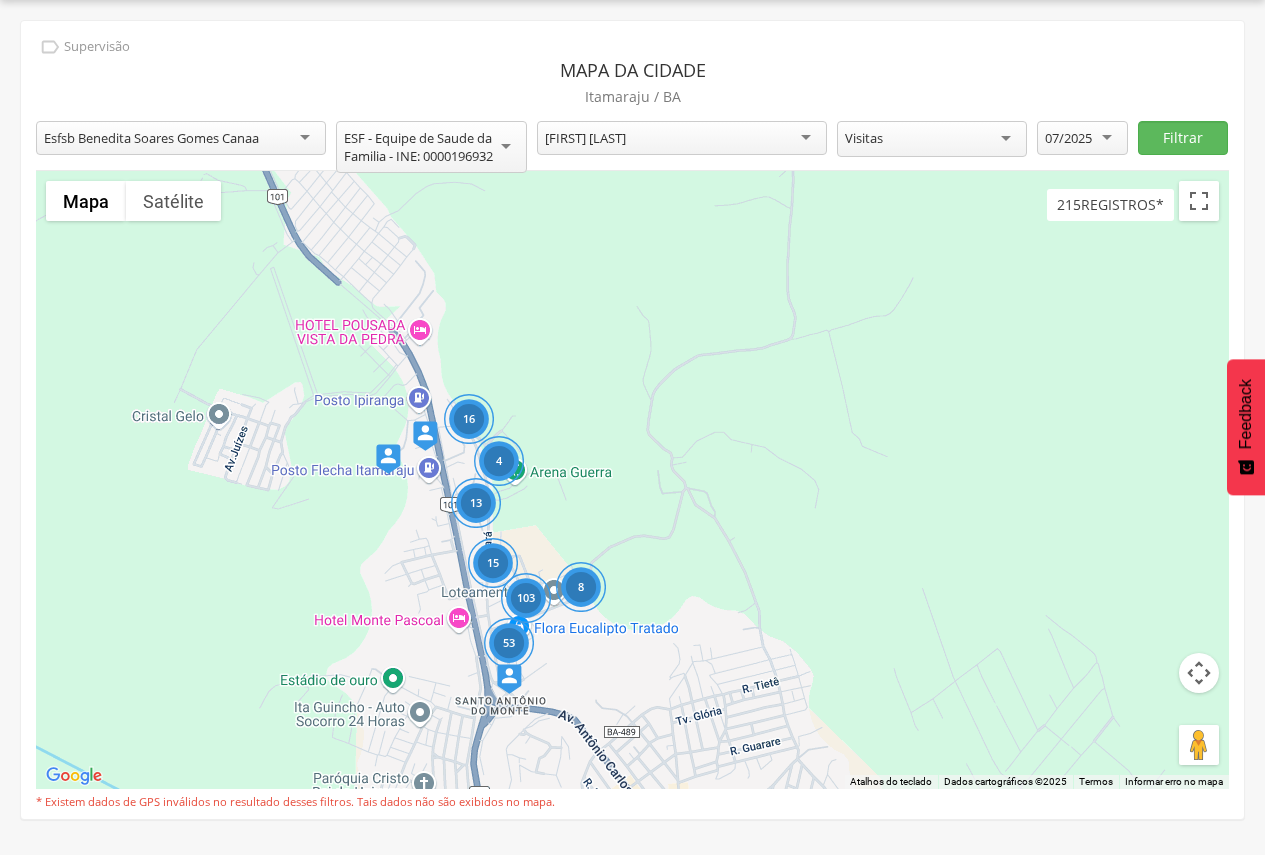 click at bounding box center [509, 679] 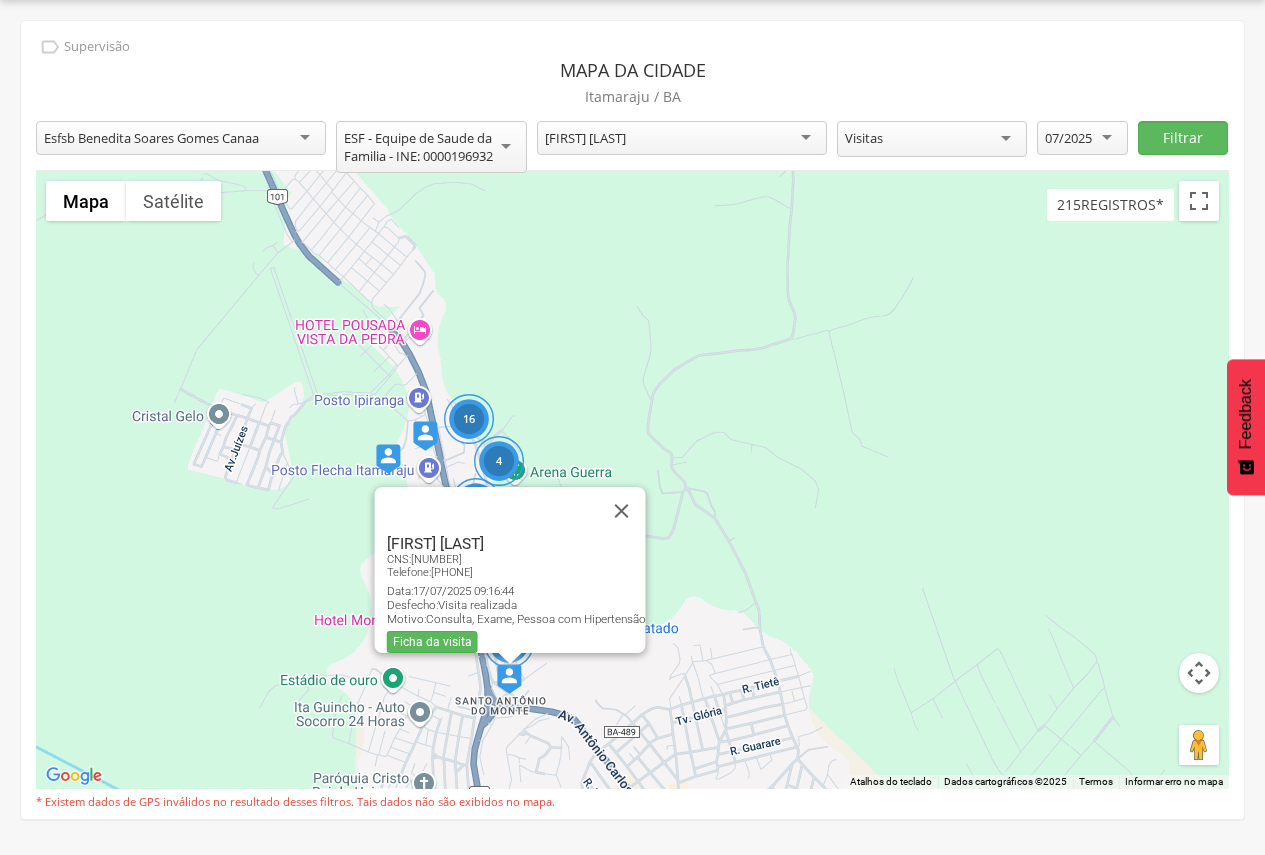 click at bounding box center (509, 679) 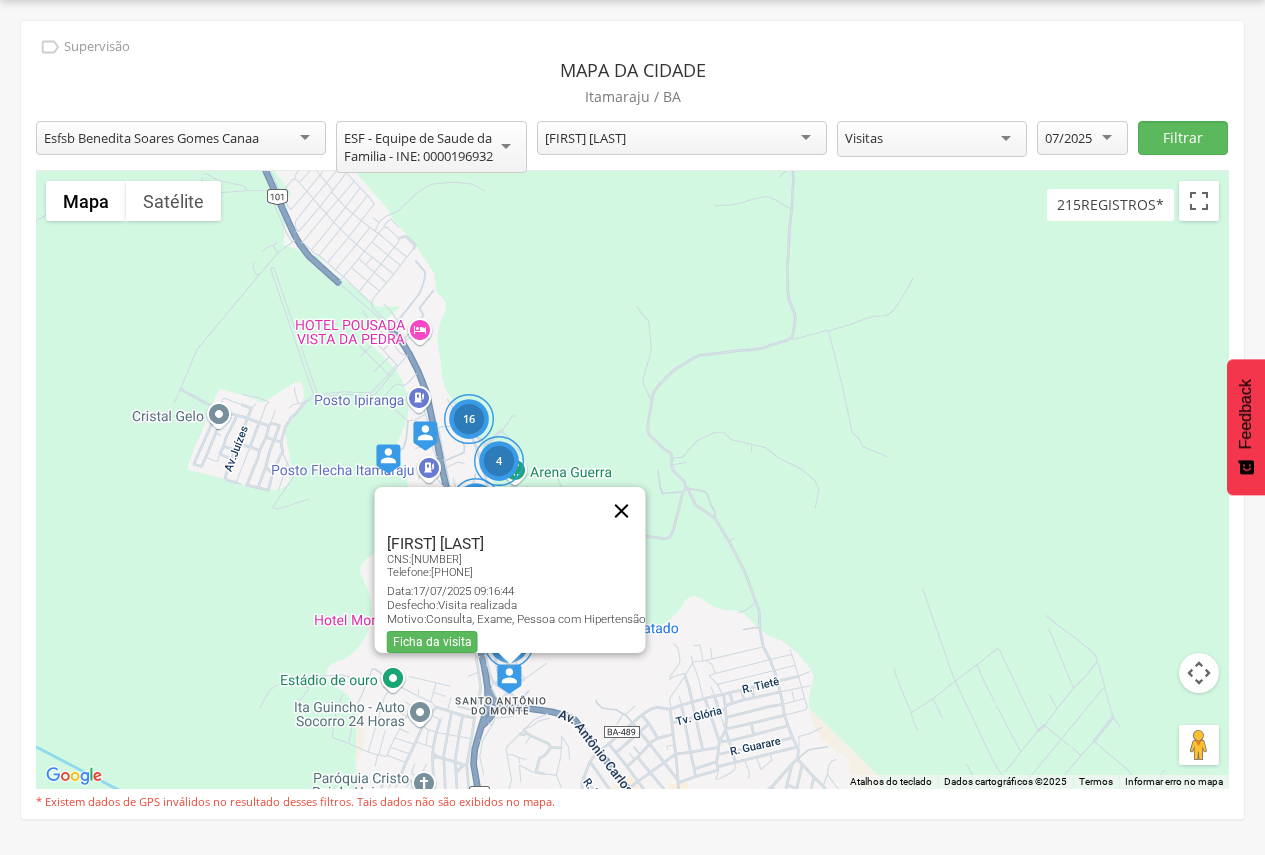 click at bounding box center (621, 511) 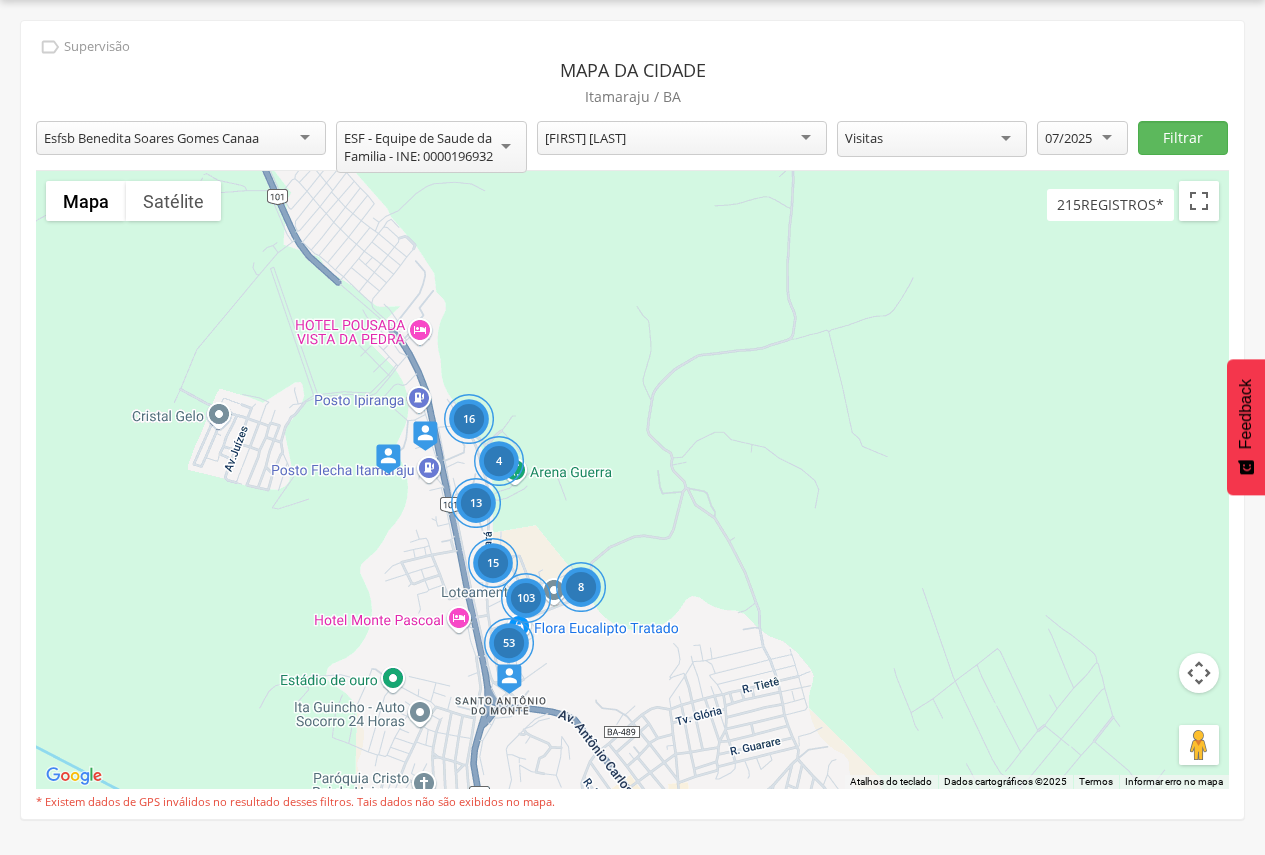 click at bounding box center (388, 459) 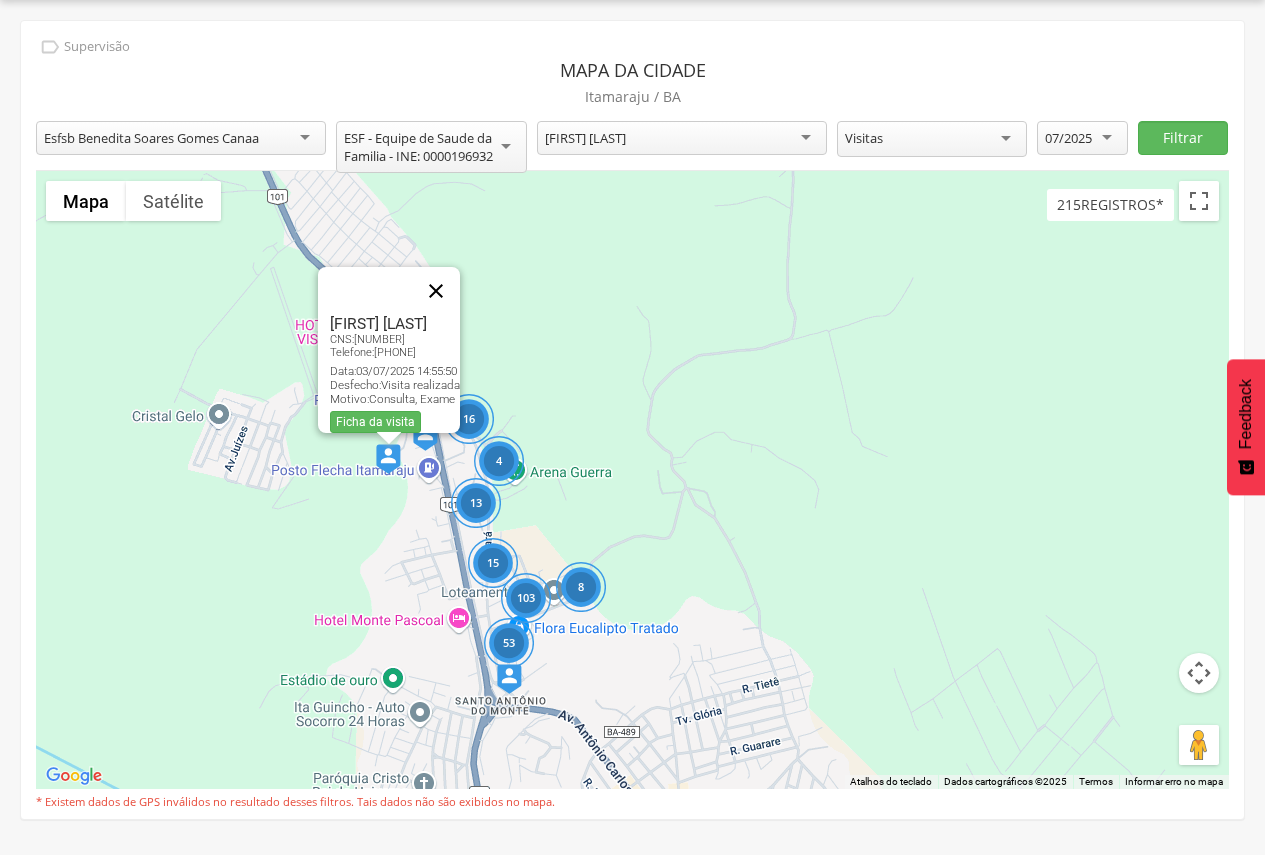 click at bounding box center (436, 291) 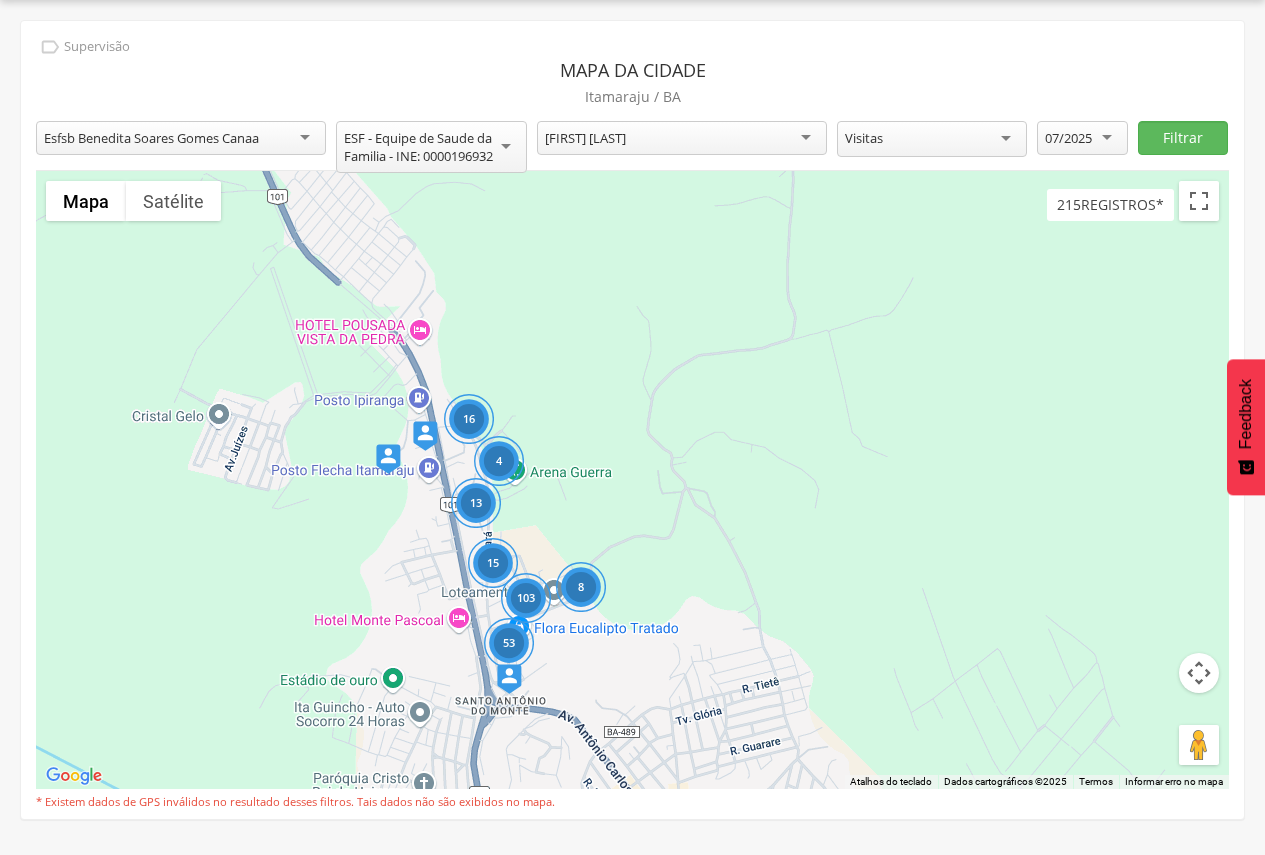 click at bounding box center [425, 436] 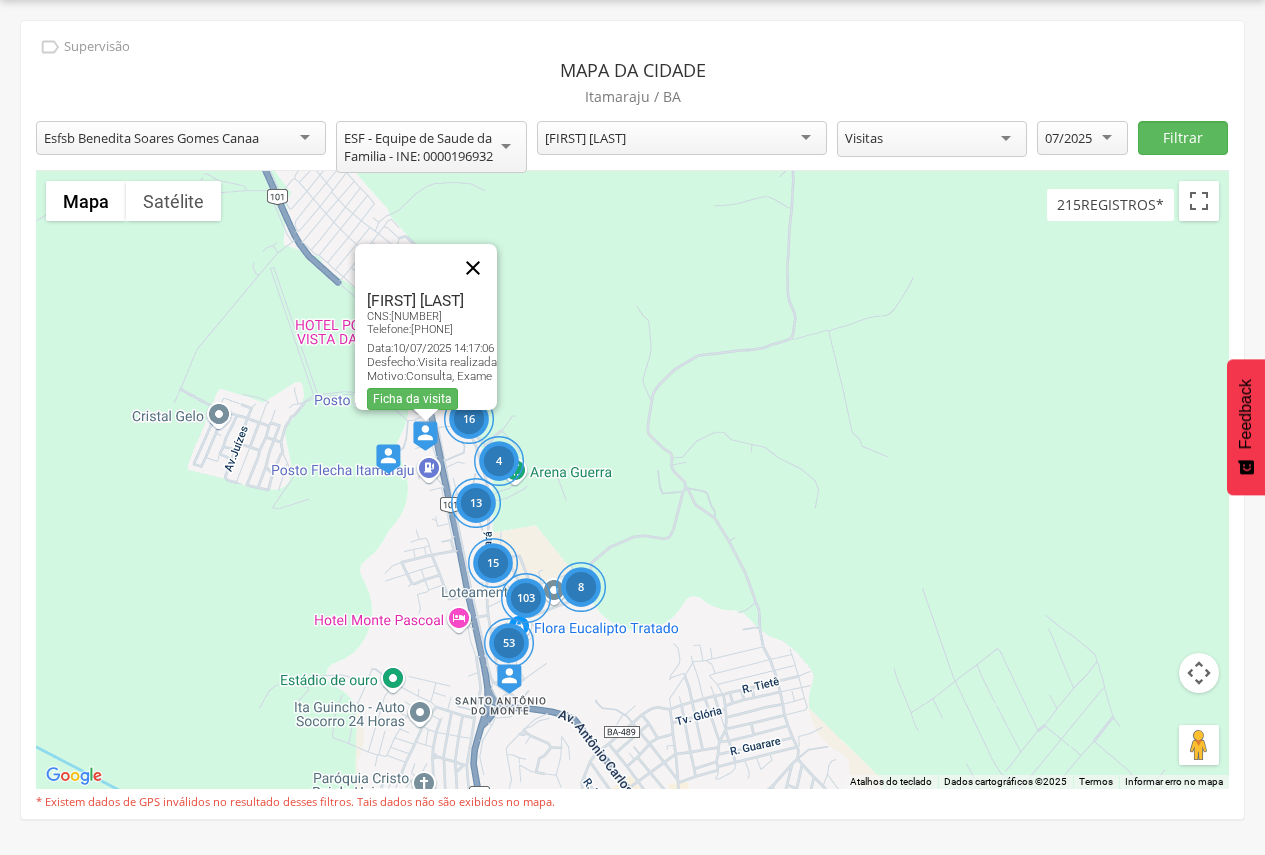 click at bounding box center [473, 268] 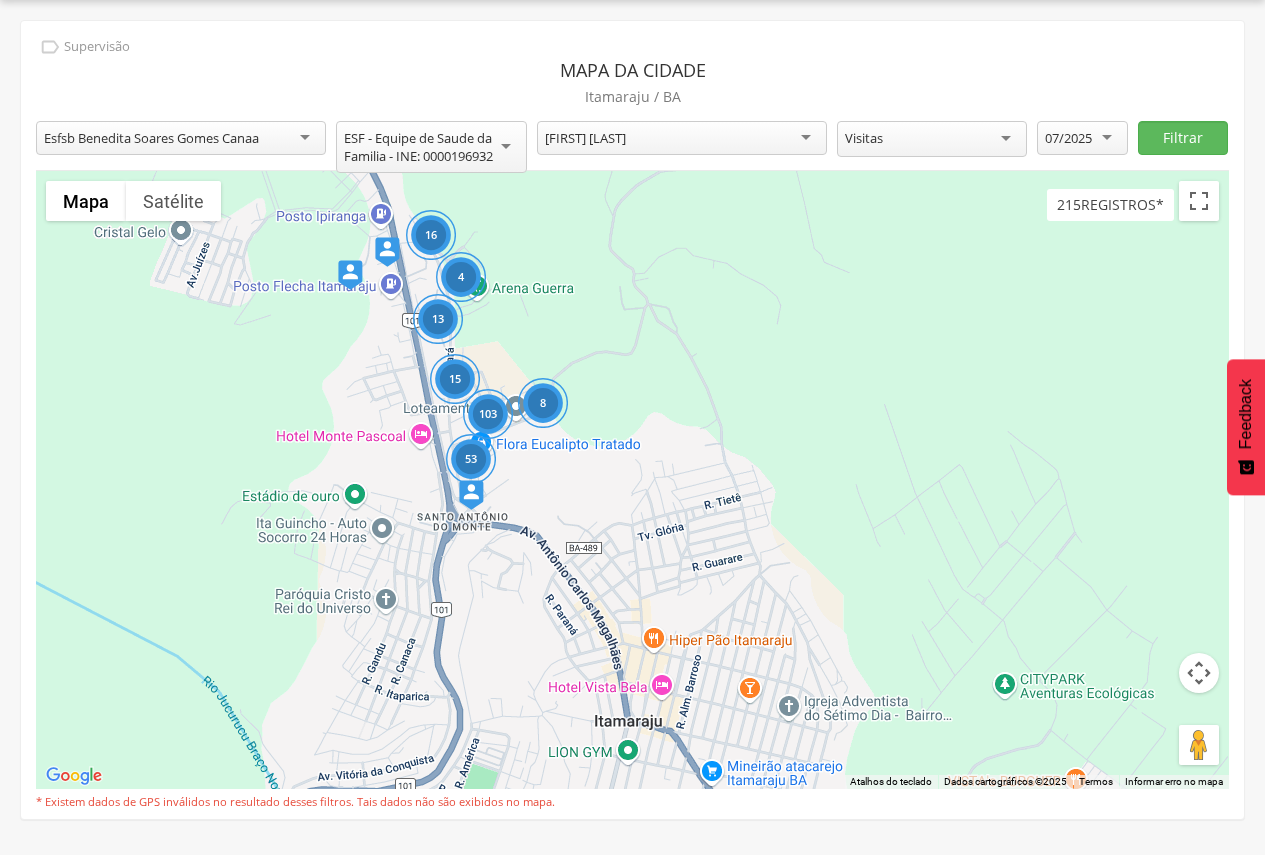 drag, startPoint x: 464, startPoint y: 477, endPoint x: 426, endPoint y: 293, distance: 187.88295 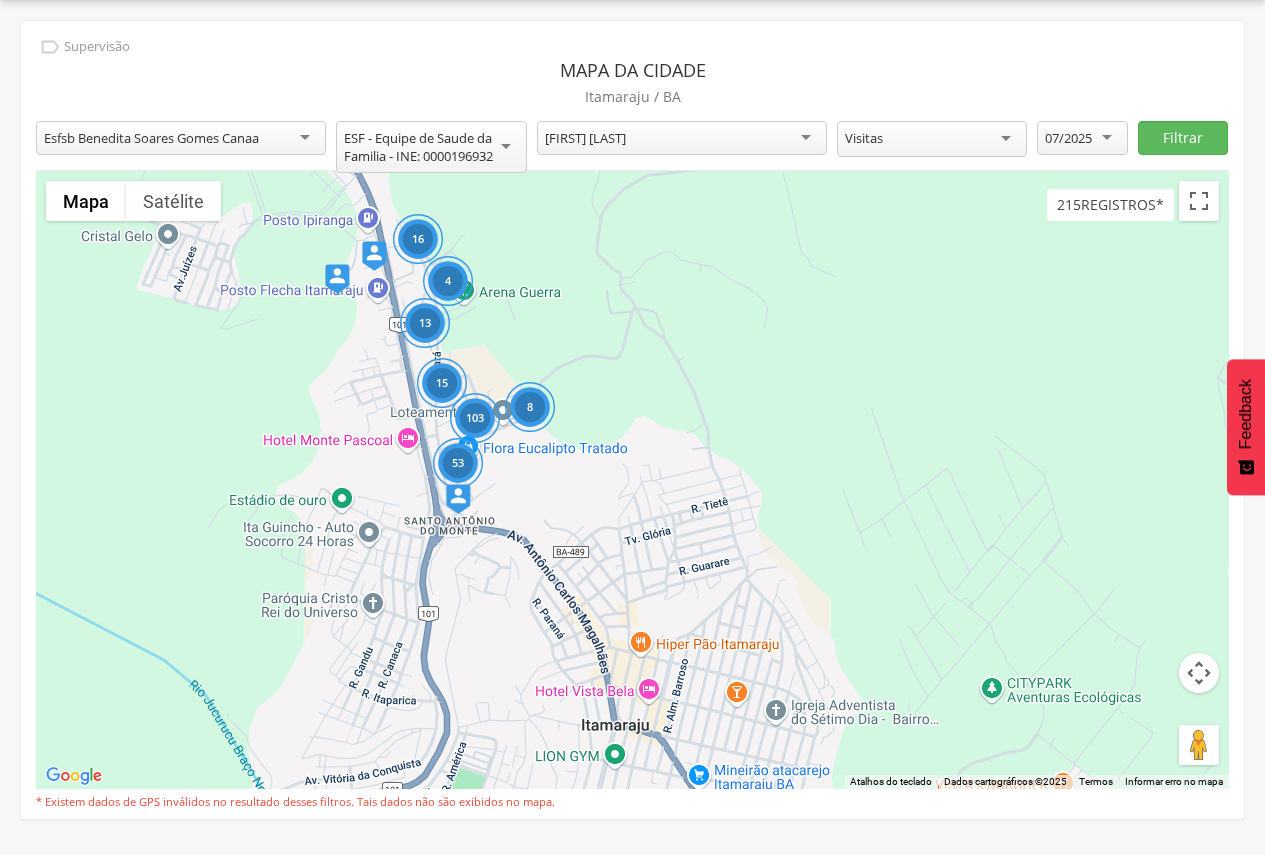 drag, startPoint x: 489, startPoint y: 464, endPoint x: 472, endPoint y: 470, distance: 18.027756 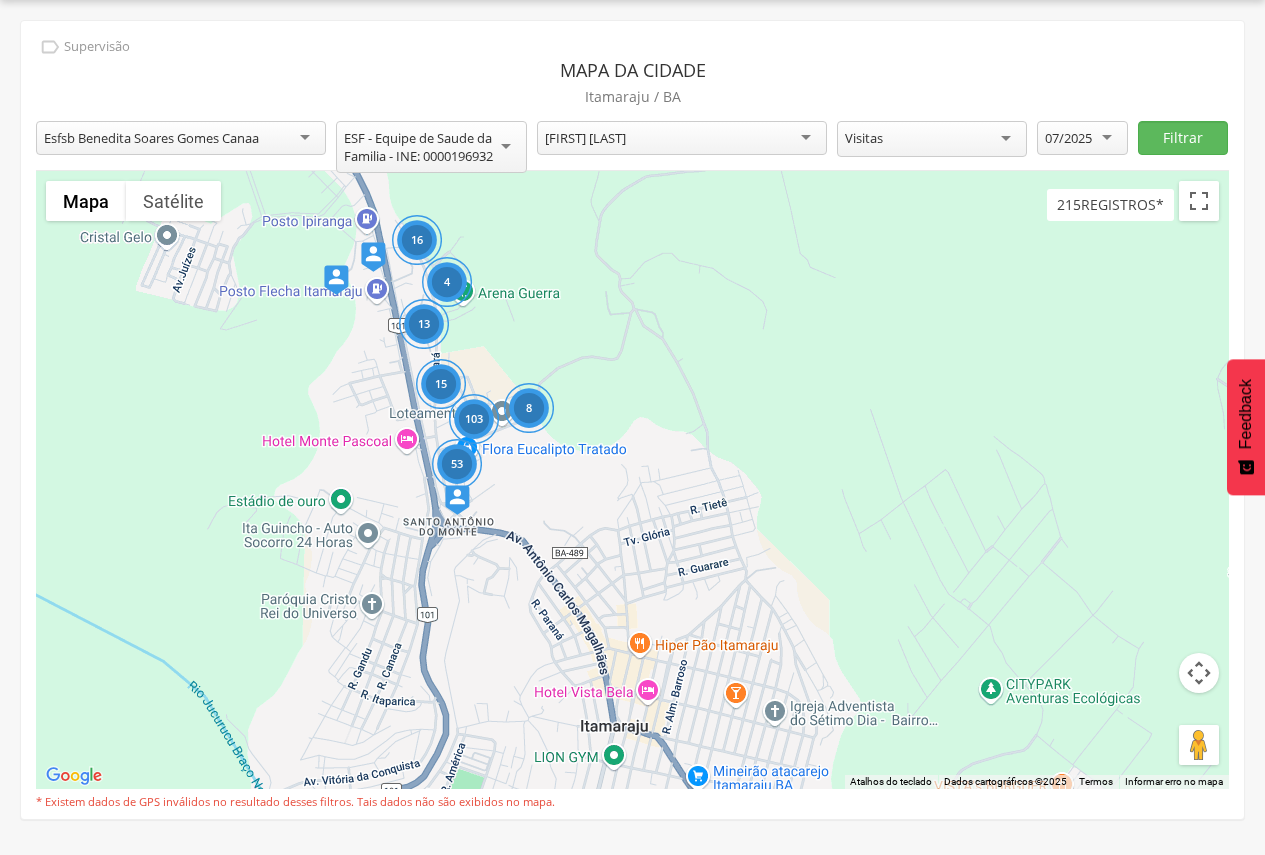 click on "103" at bounding box center [473, 420] 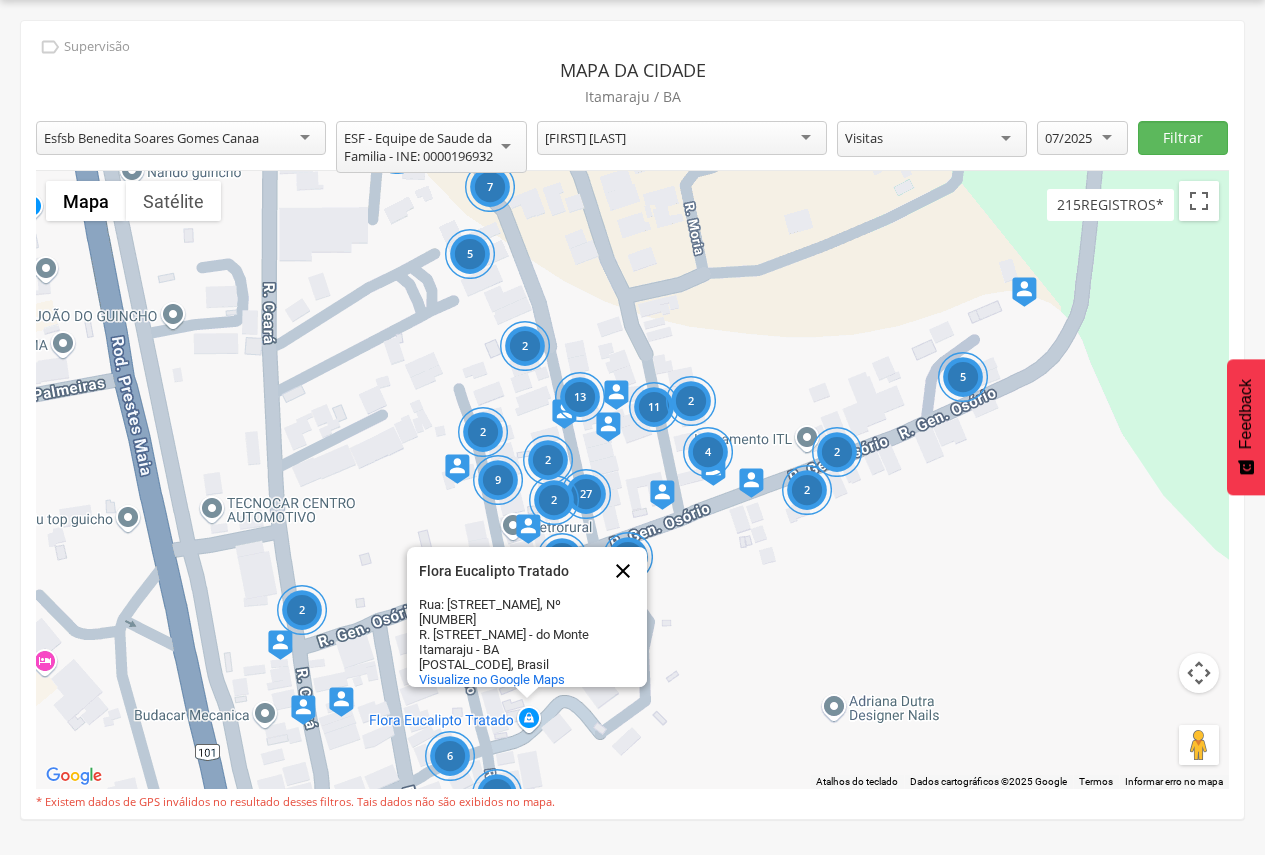 click at bounding box center [623, 571] 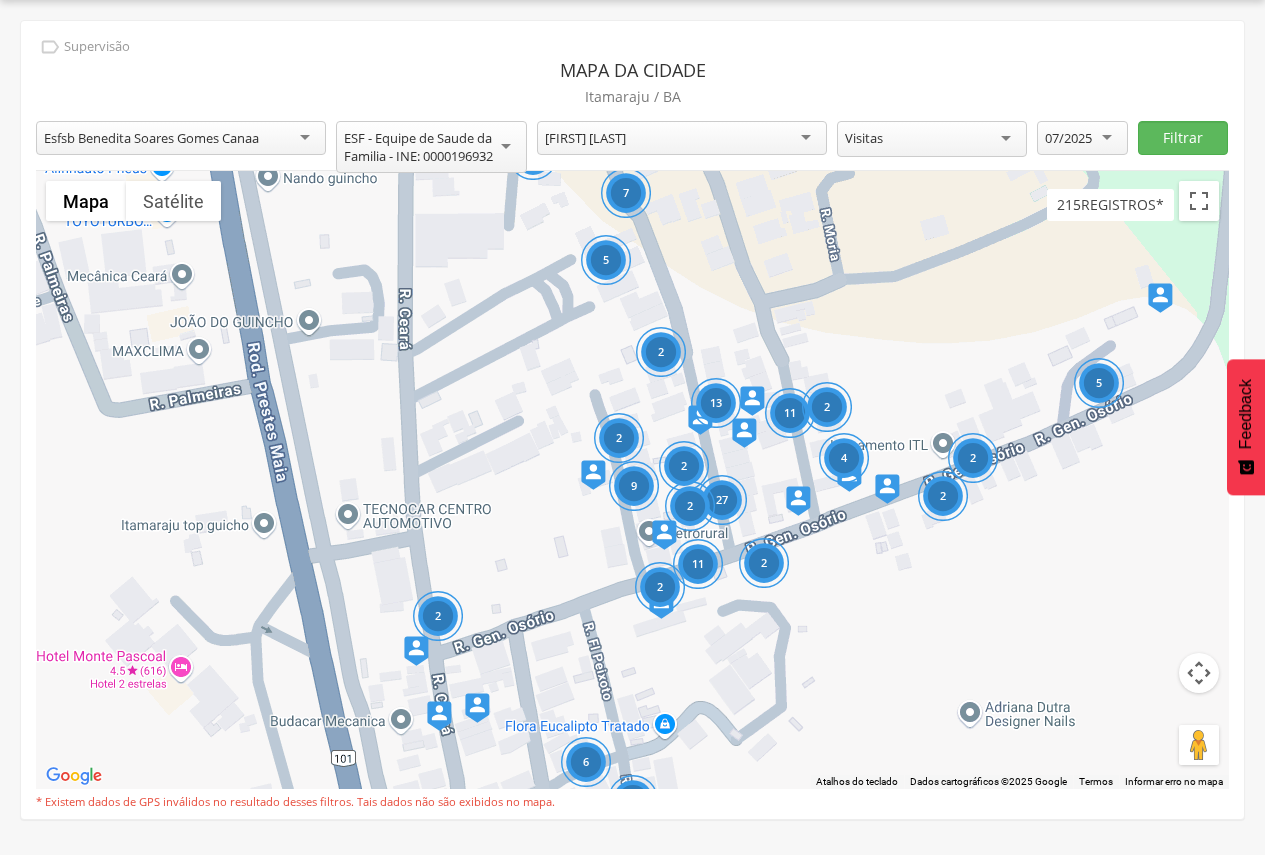 drag, startPoint x: 531, startPoint y: 637, endPoint x: 669, endPoint y: 641, distance: 138.05795 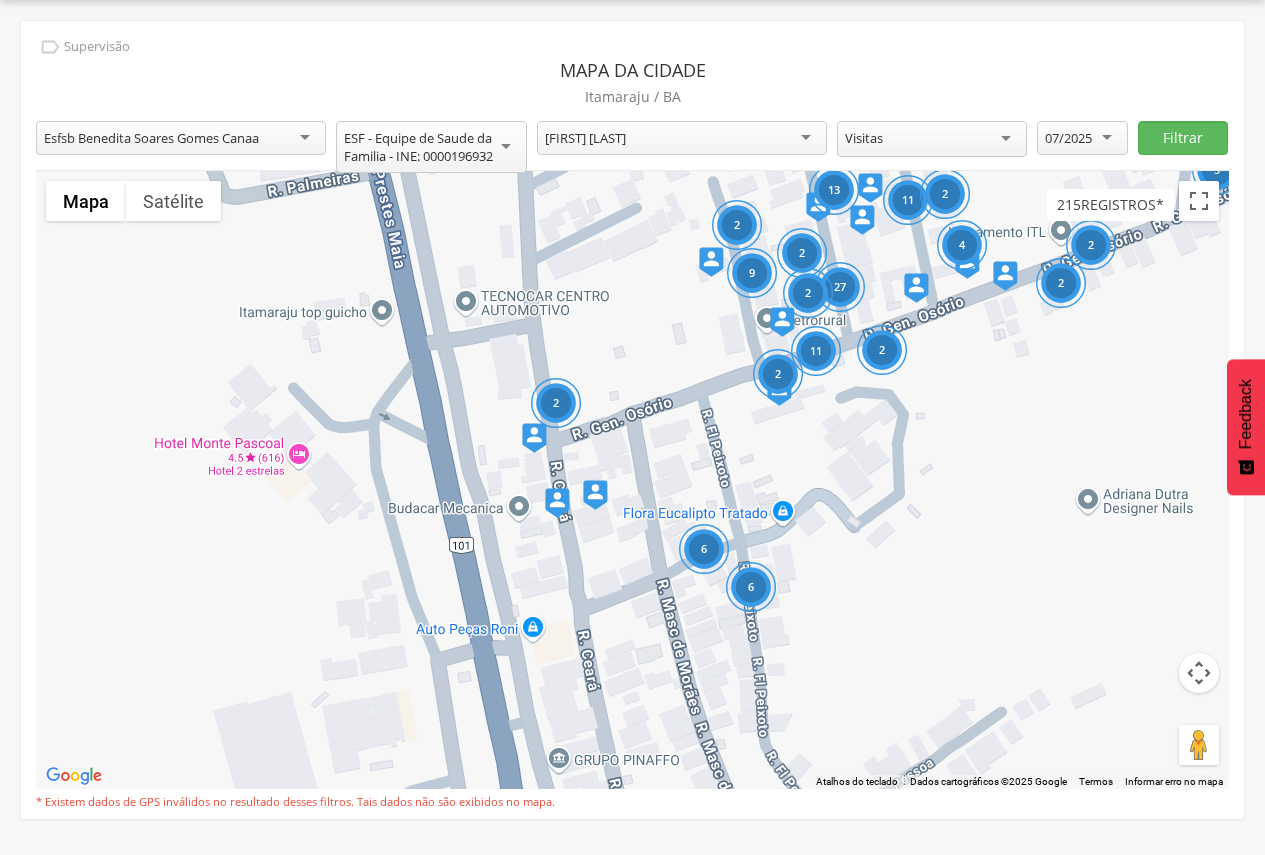 drag, startPoint x: 833, startPoint y: 500, endPoint x: 951, endPoint y: 287, distance: 243.50154 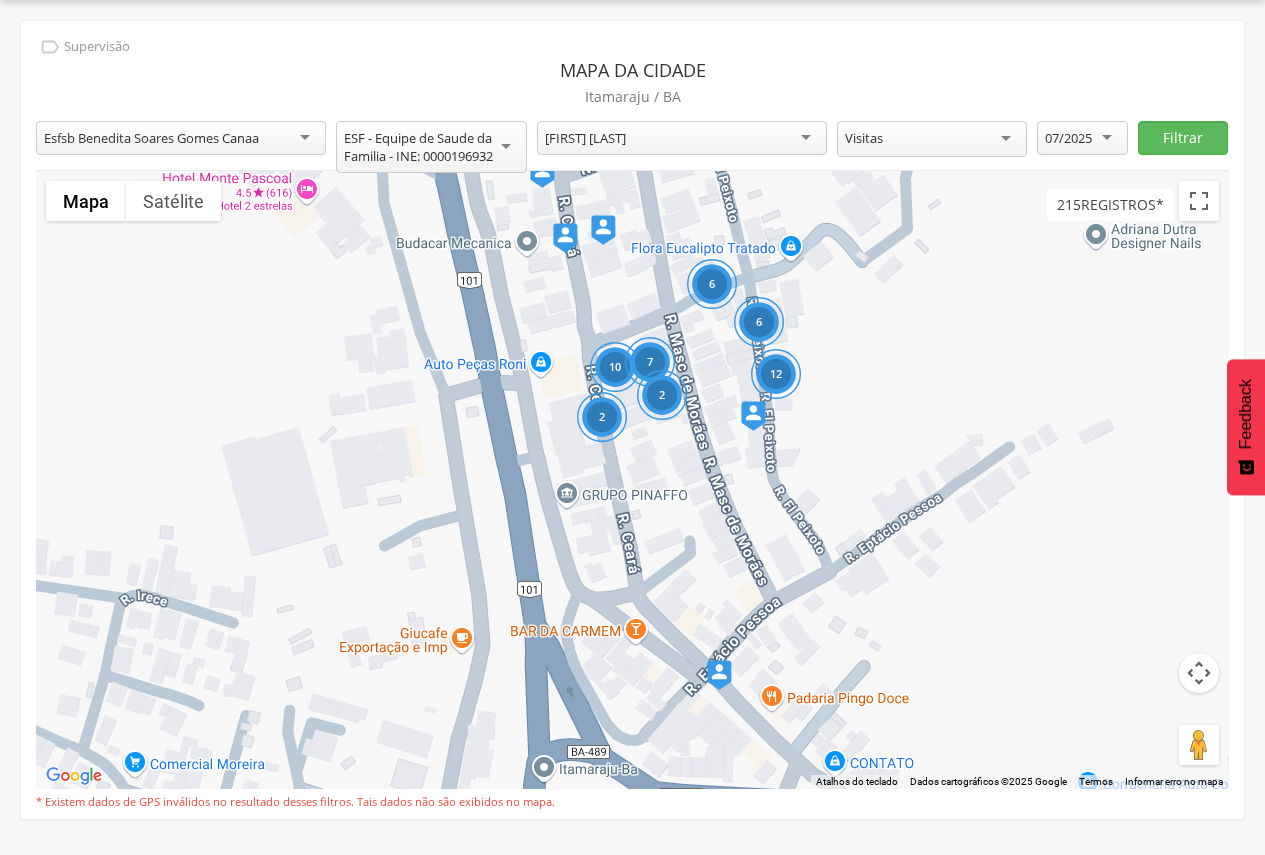 drag, startPoint x: 759, startPoint y: 545, endPoint x: 766, endPoint y: 310, distance: 235.10423 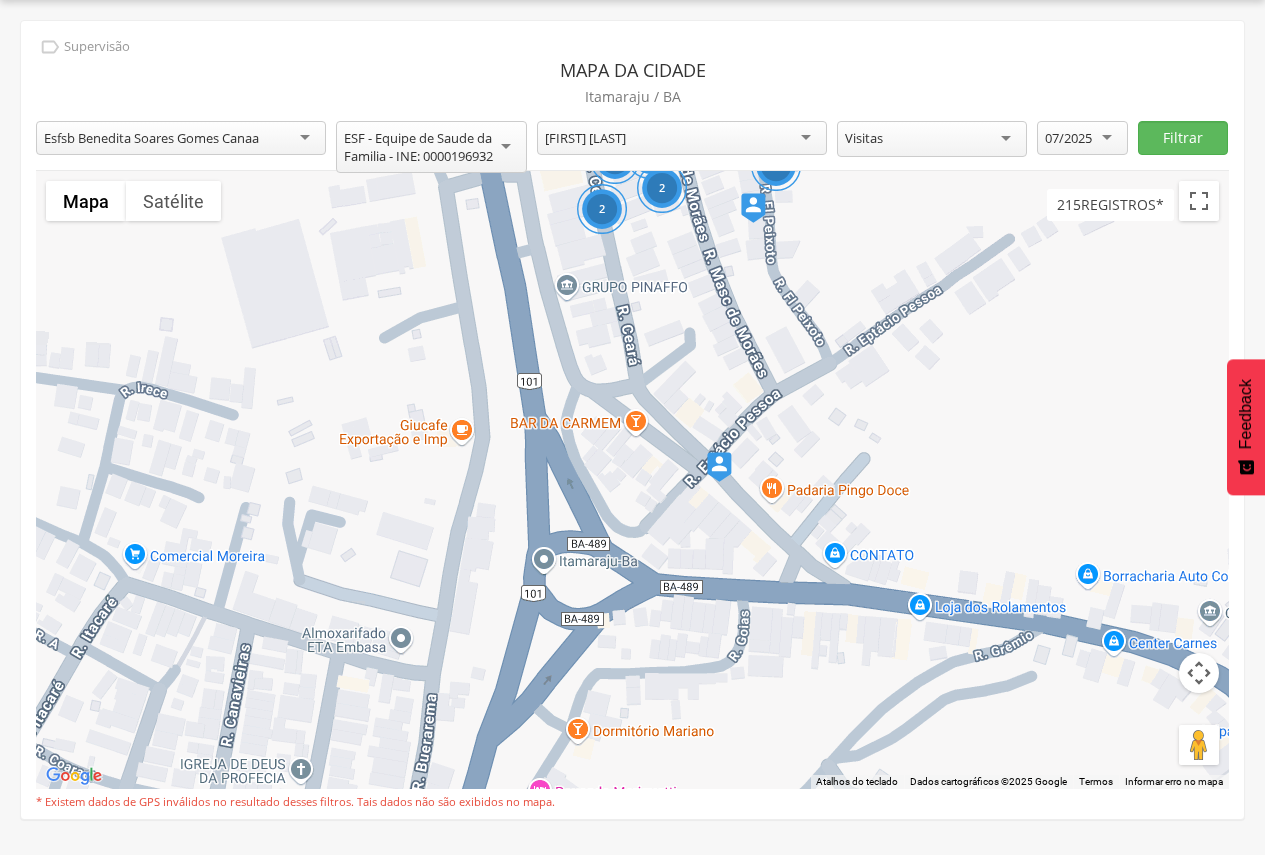 drag, startPoint x: 669, startPoint y: 568, endPoint x: 669, endPoint y: 382, distance: 186 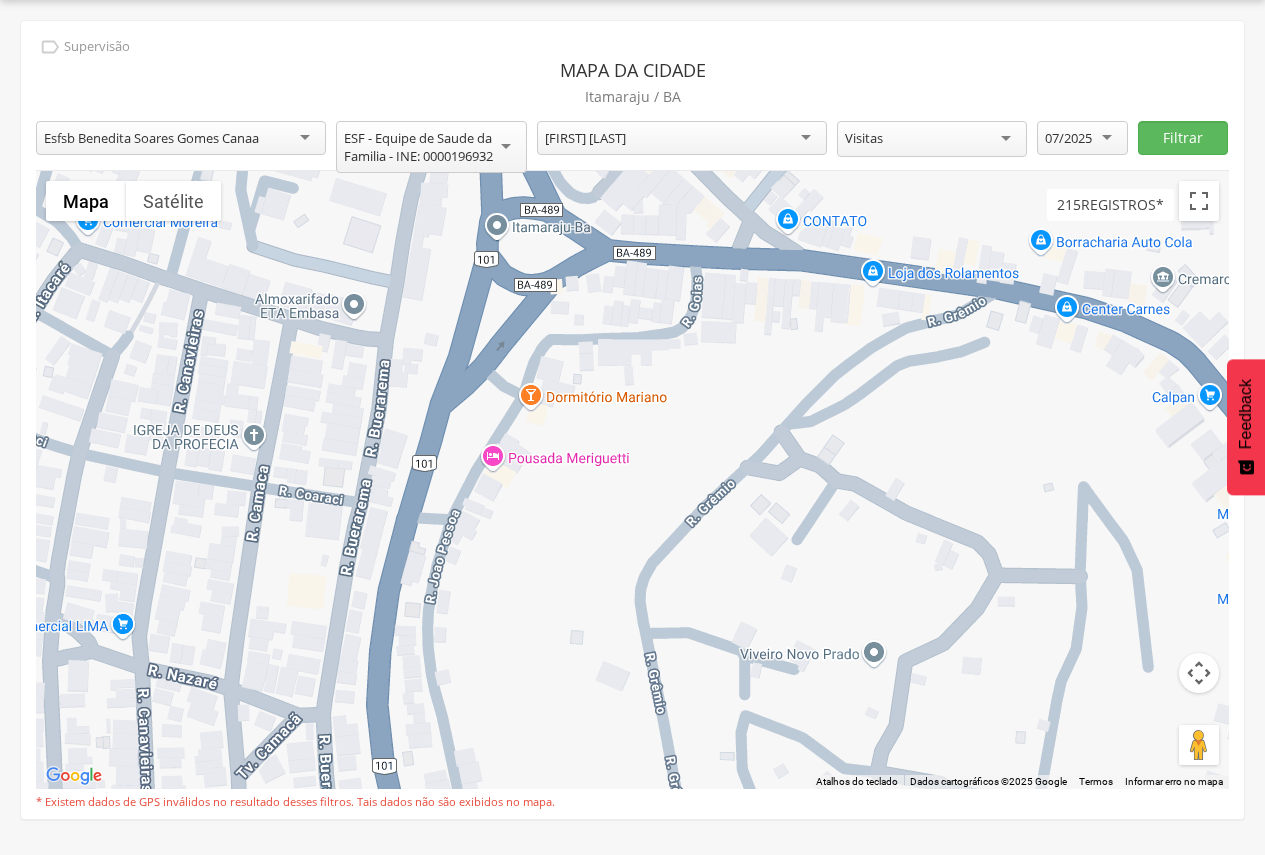 drag, startPoint x: 712, startPoint y: 593, endPoint x: 665, endPoint y: 254, distance: 342.2426 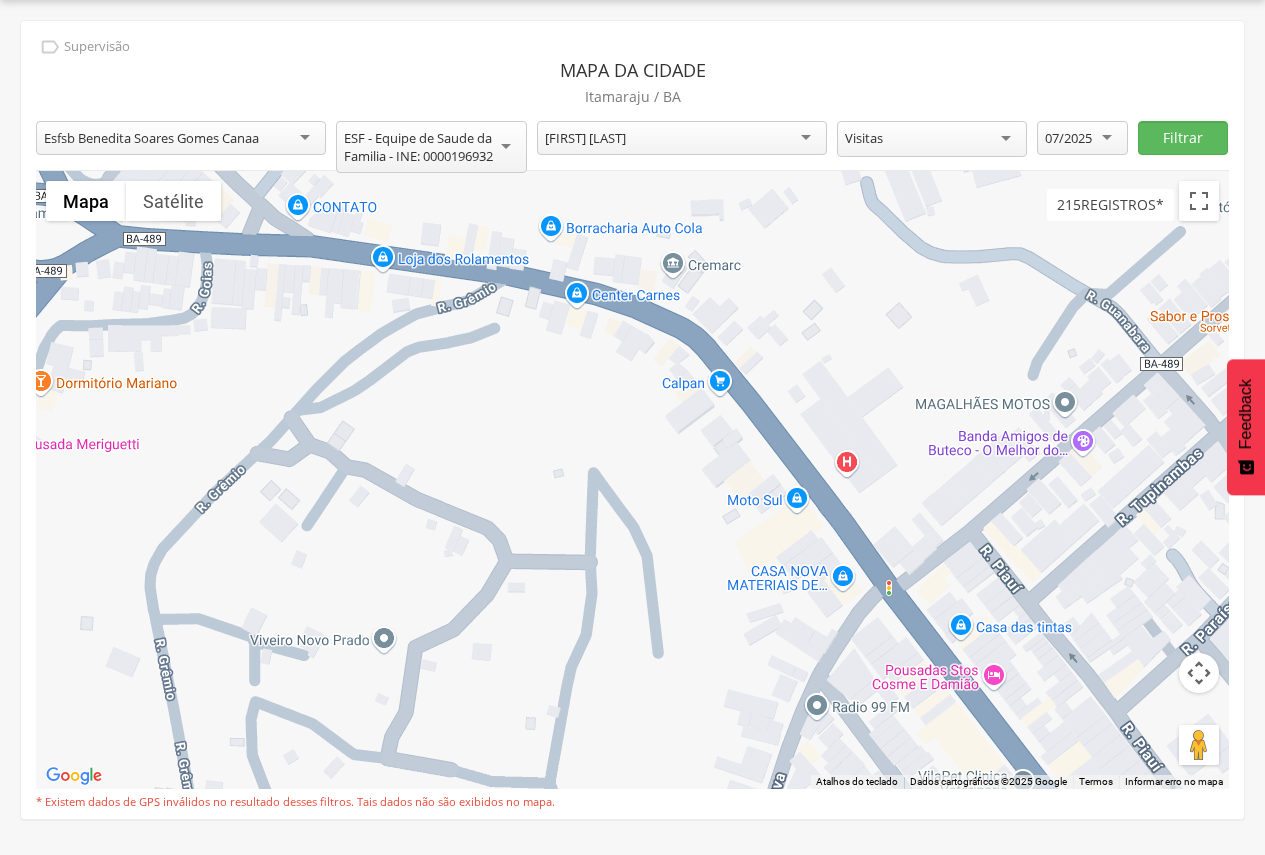 drag, startPoint x: 971, startPoint y: 417, endPoint x: 470, endPoint y: 403, distance: 501.19556 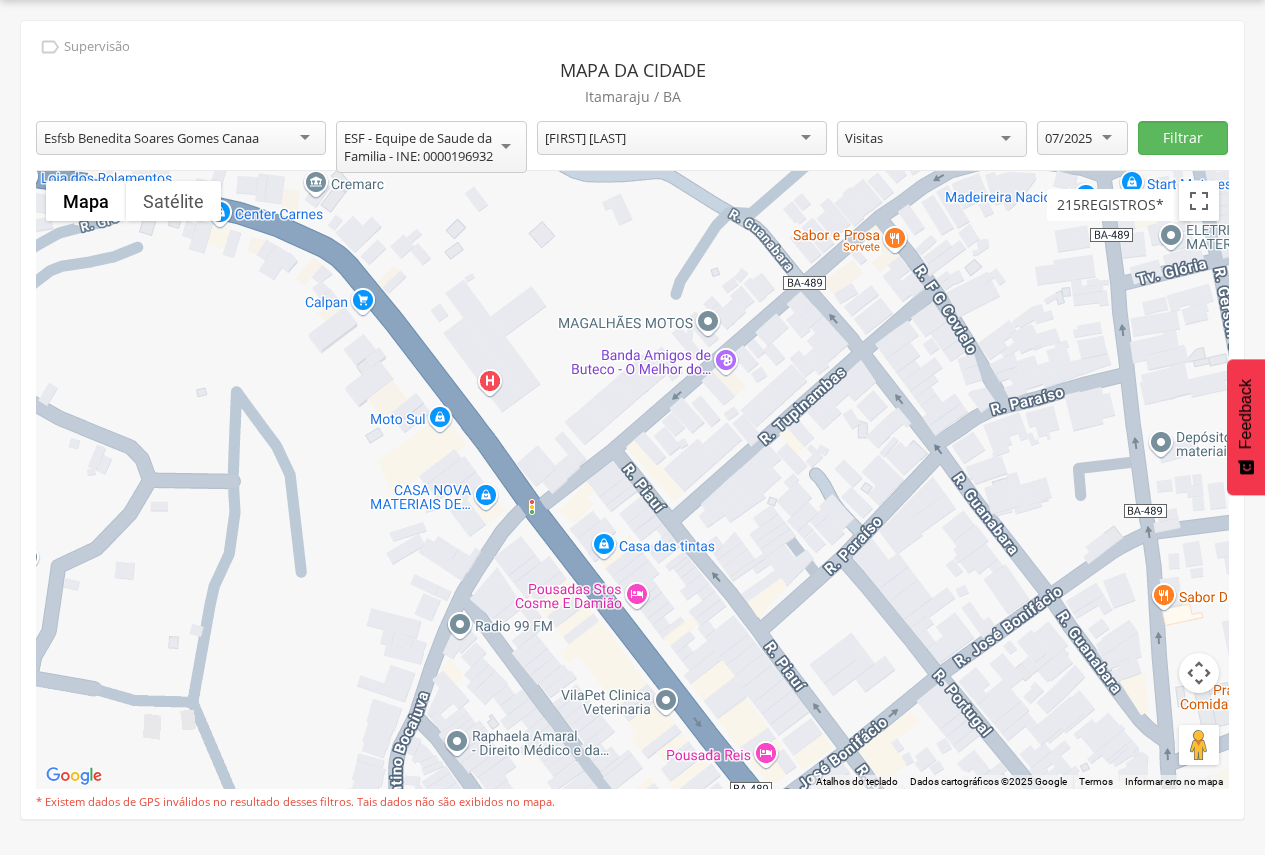 drag, startPoint x: 915, startPoint y: 535, endPoint x: 556, endPoint y: 454, distance: 368.02444 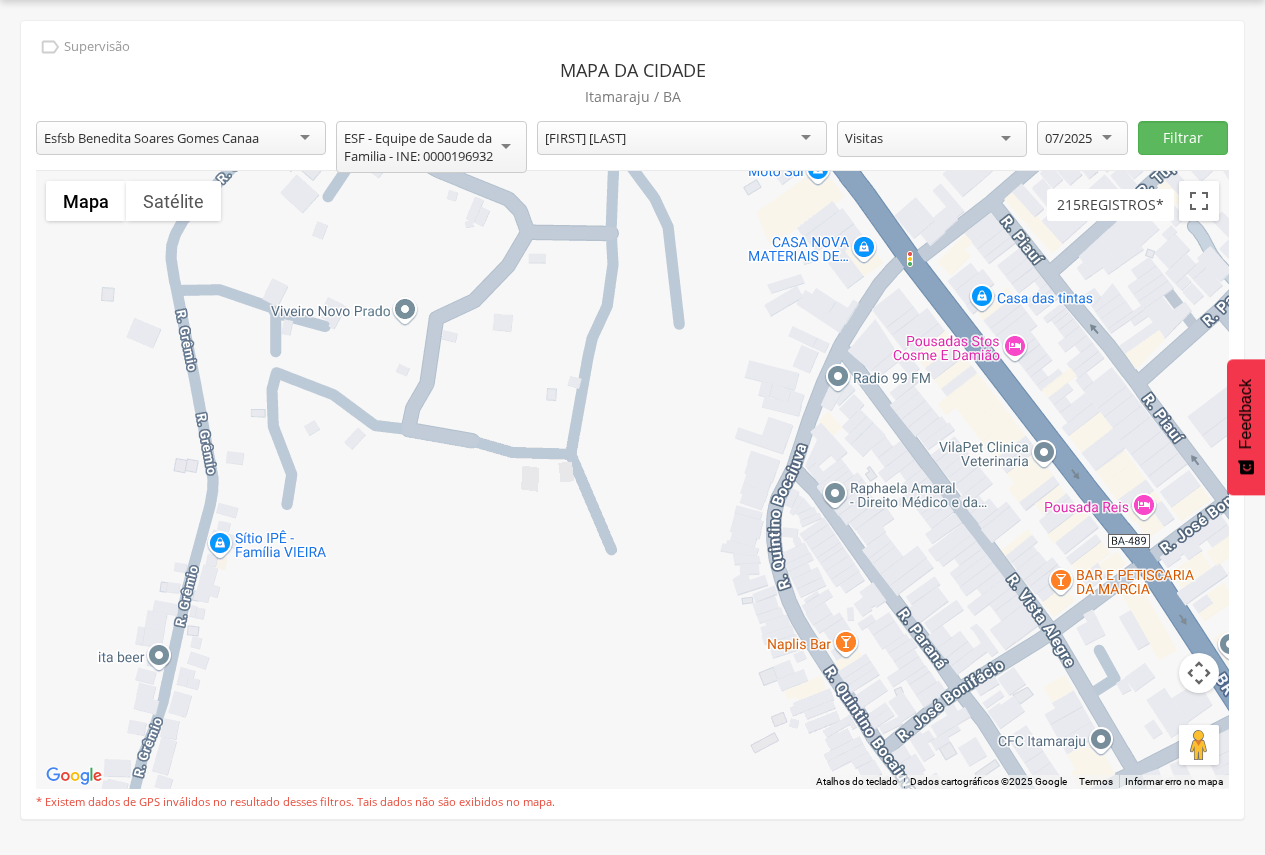drag, startPoint x: 863, startPoint y: 553, endPoint x: 1236, endPoint y: 305, distance: 447.92075 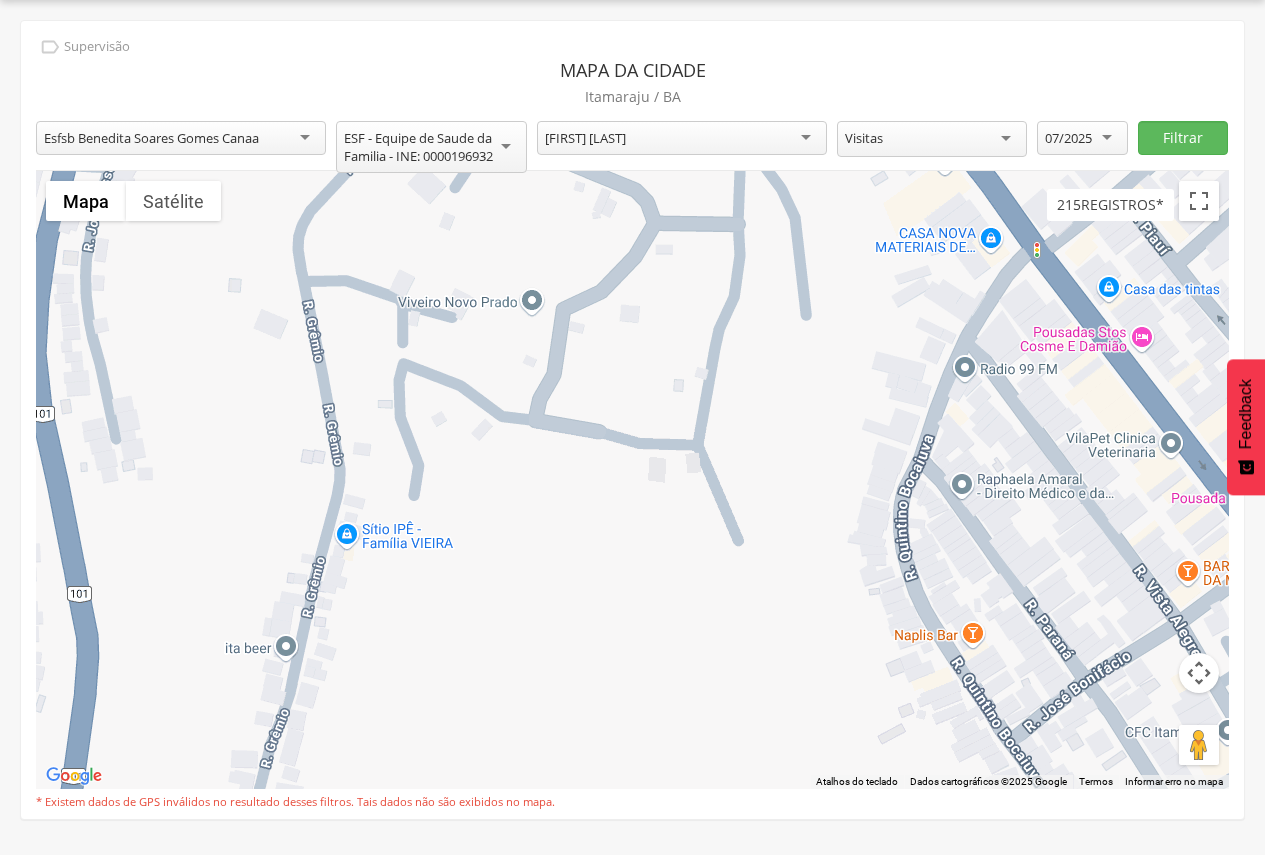 drag, startPoint x: 267, startPoint y: 361, endPoint x: 398, endPoint y: 352, distance: 131.30879 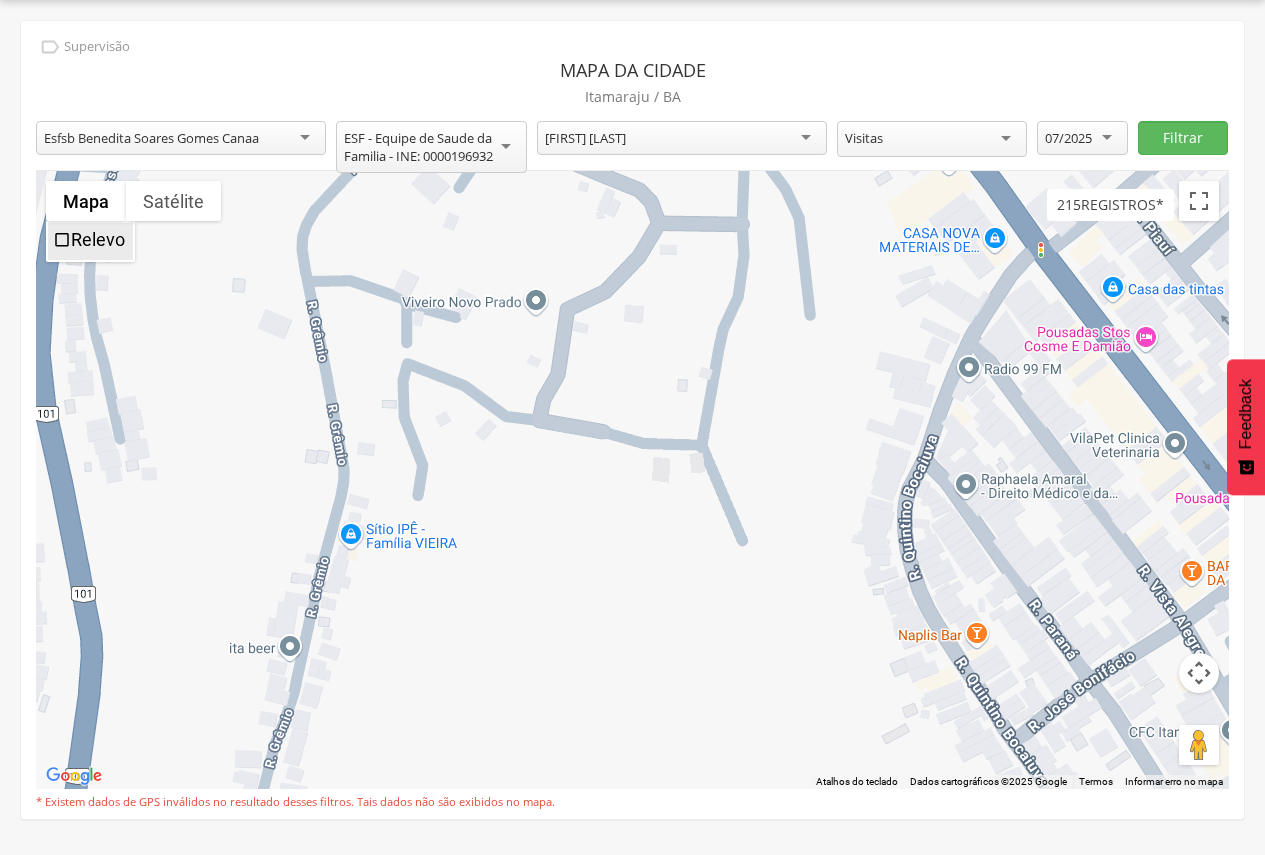click on "Relevo" at bounding box center [98, 239] 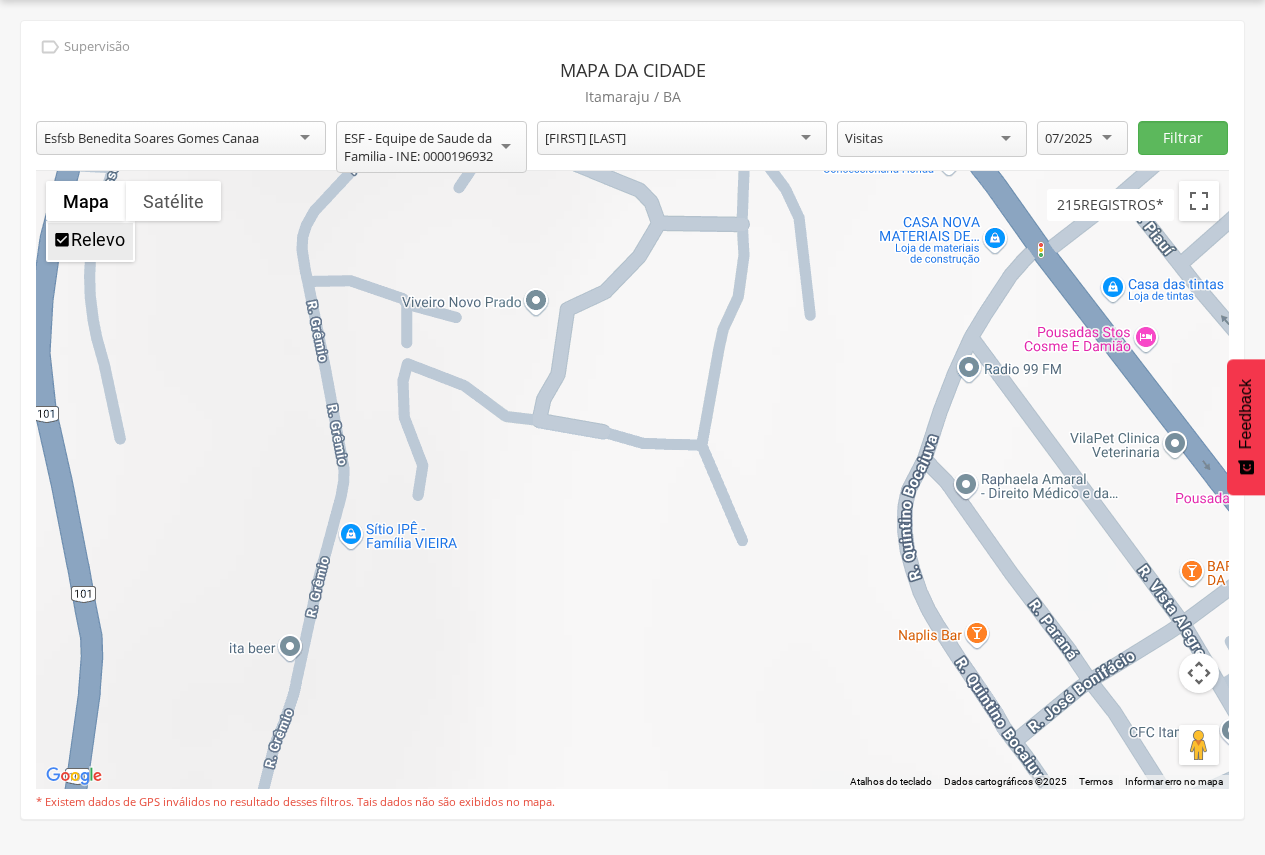 click on "Relevo" at bounding box center (98, 239) 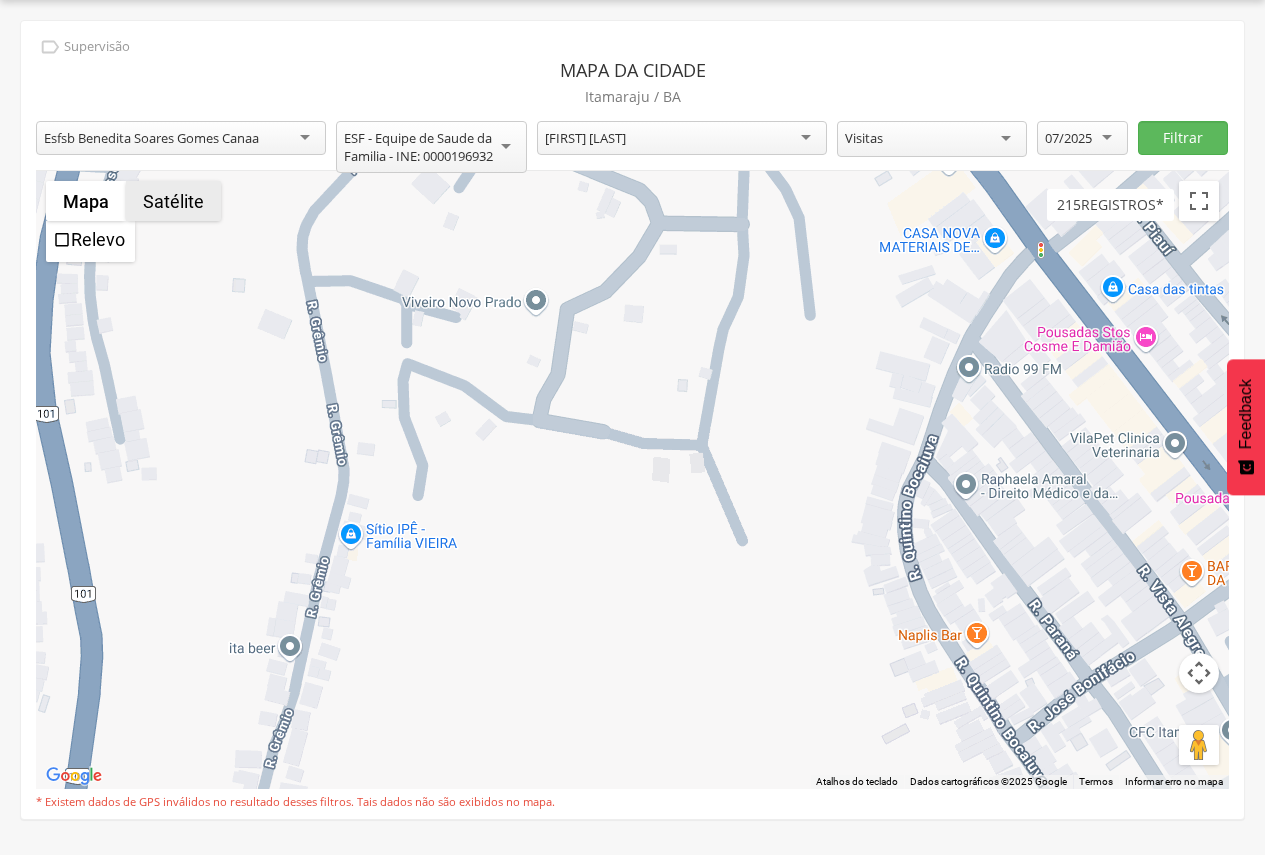 click on "Satélite" at bounding box center [173, 201] 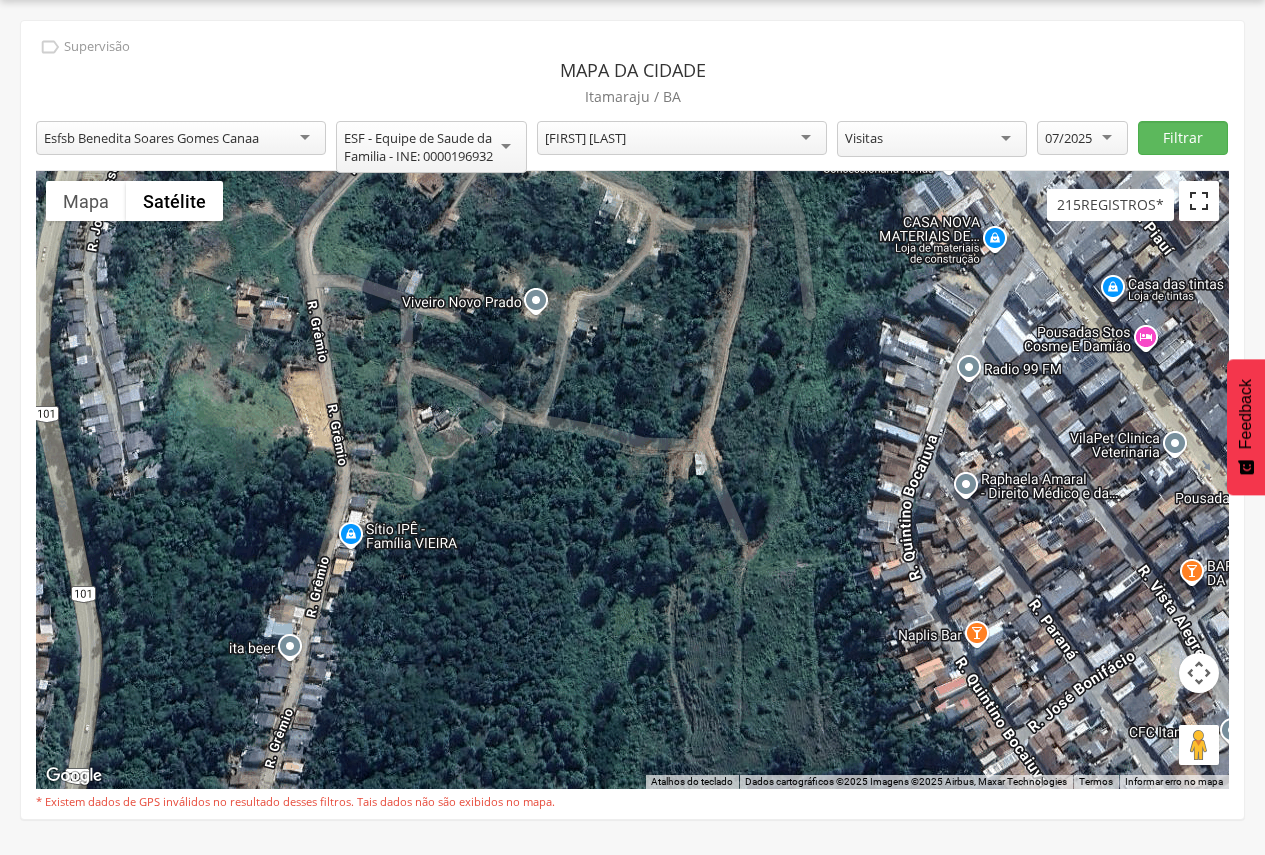 click at bounding box center (1199, 201) 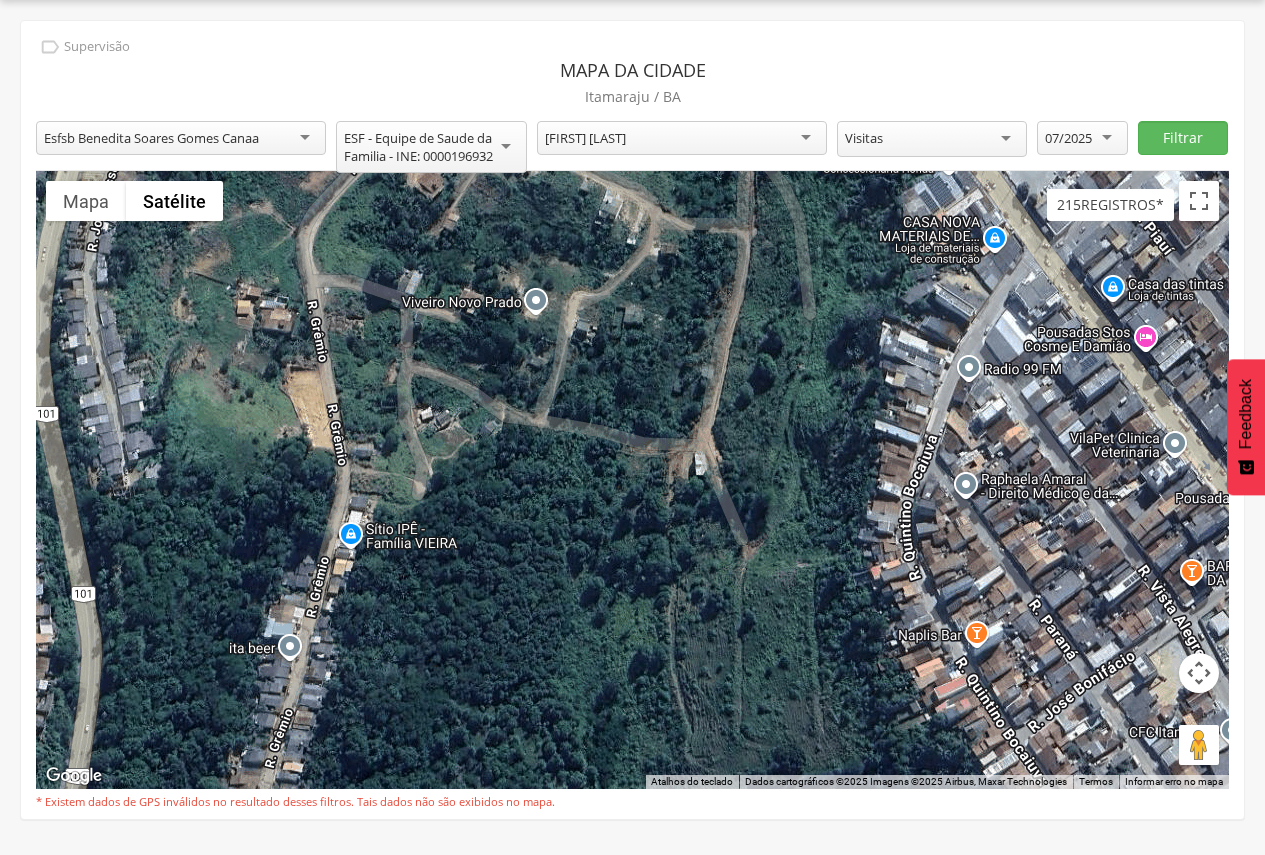 click on "Esfsb Benedita Soares Gomes Canaa" at bounding box center [181, 138] 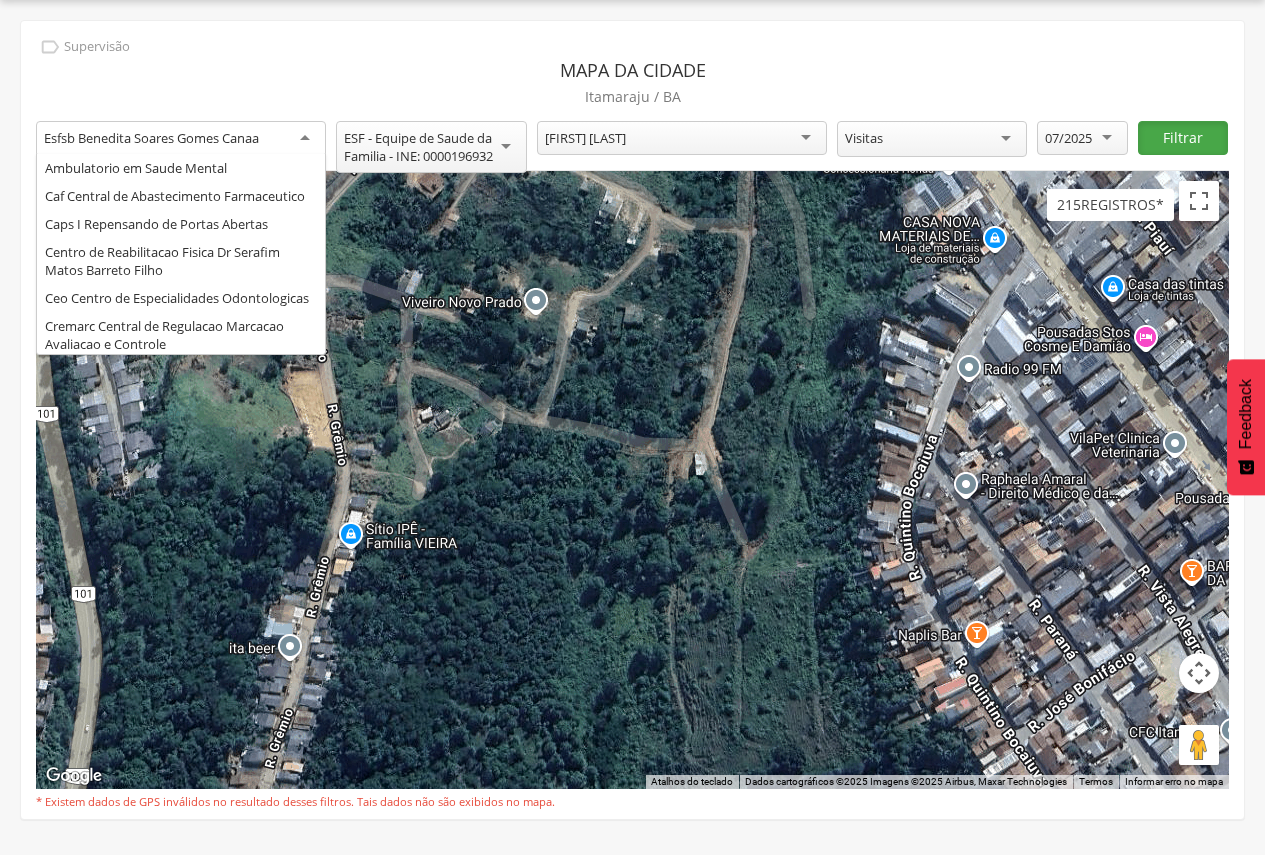 click on "Filtrar" at bounding box center (1183, 138) 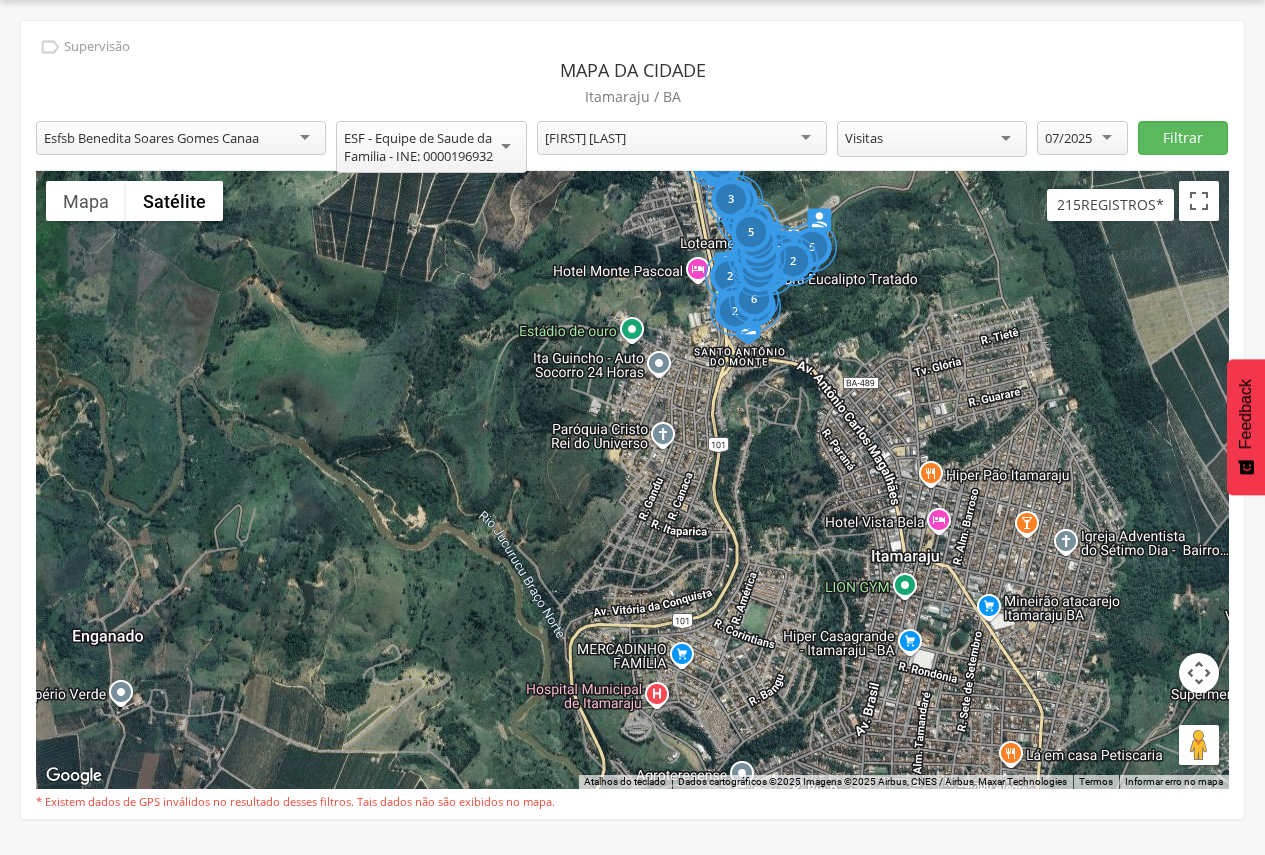 drag, startPoint x: 807, startPoint y: 581, endPoint x: 899, endPoint y: 293, distance: 302.33755 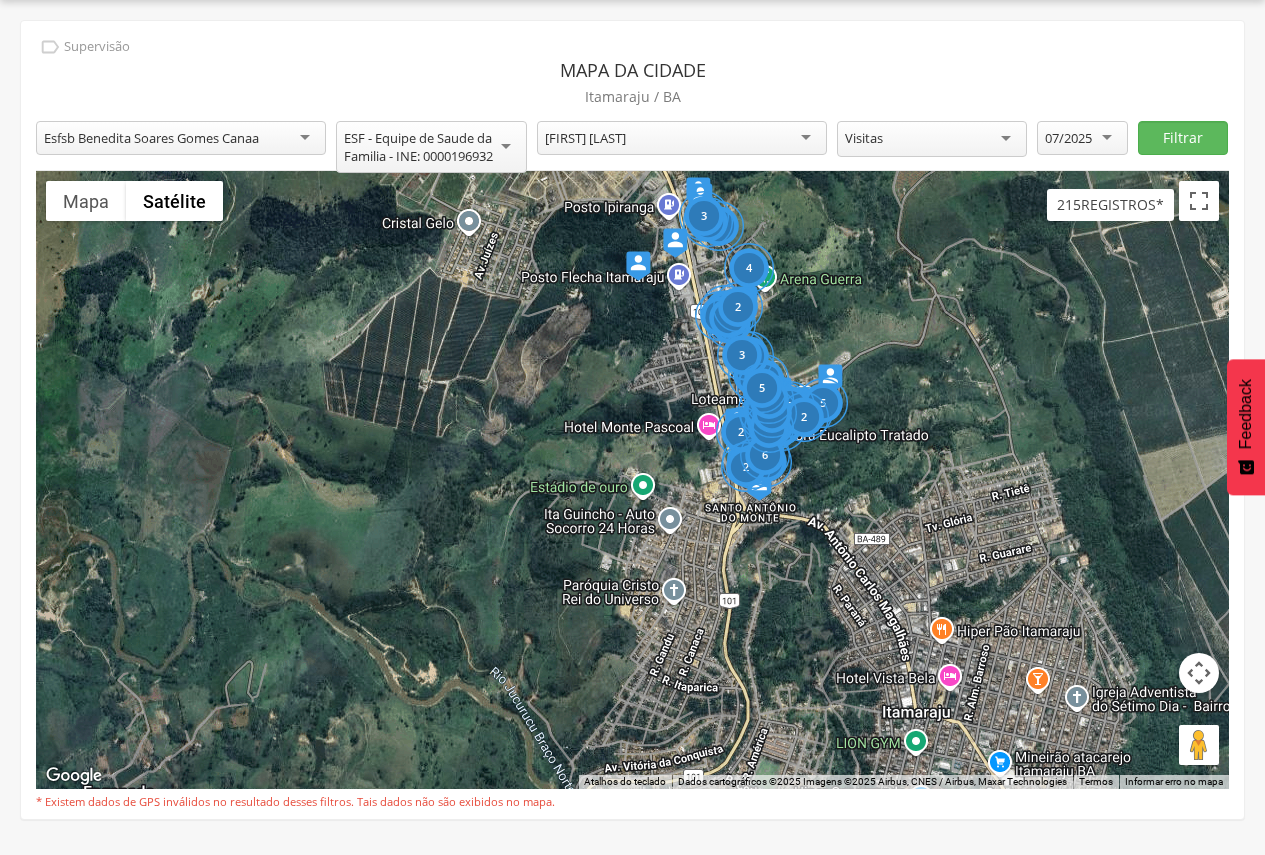 drag, startPoint x: 714, startPoint y: 445, endPoint x: 725, endPoint y: 607, distance: 162.37303 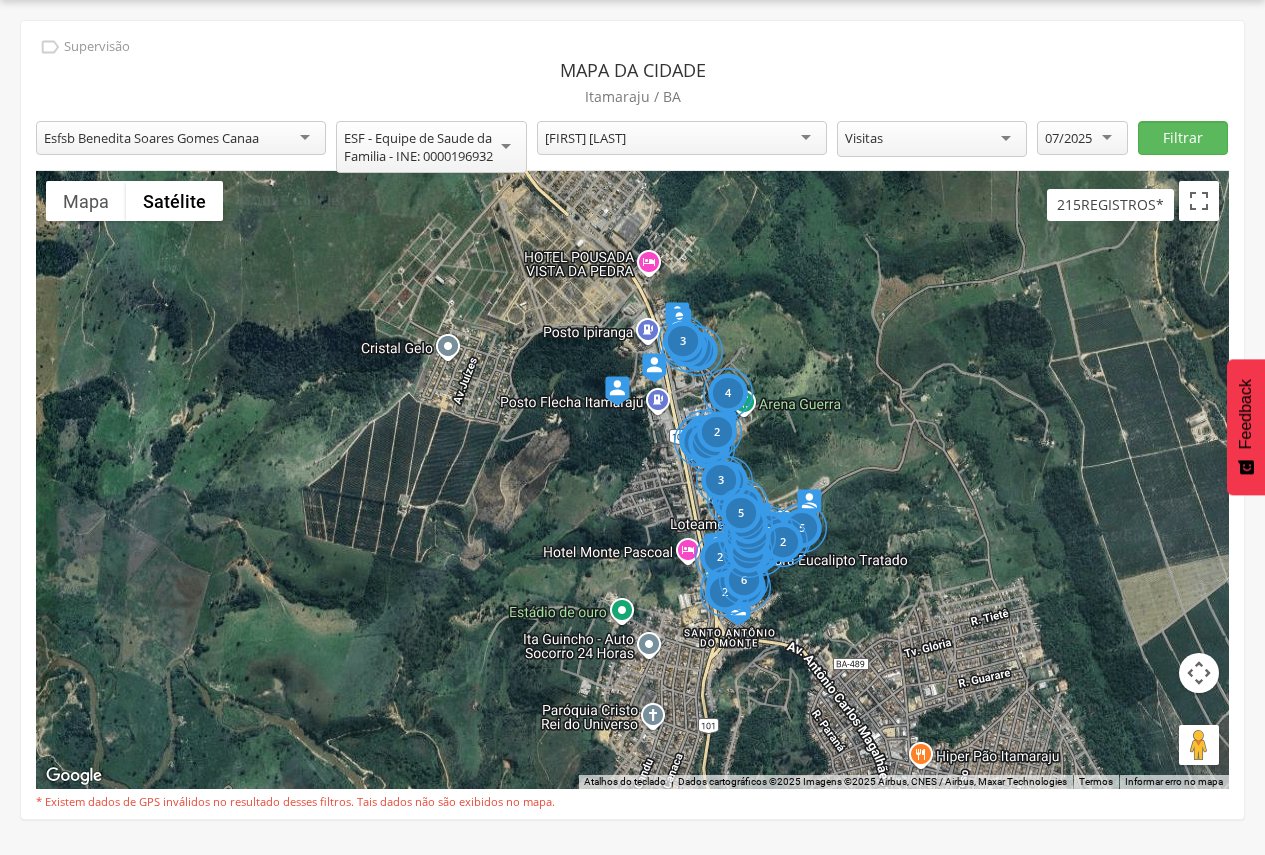 drag, startPoint x: 699, startPoint y: 404, endPoint x: 678, endPoint y: 528, distance: 125.765656 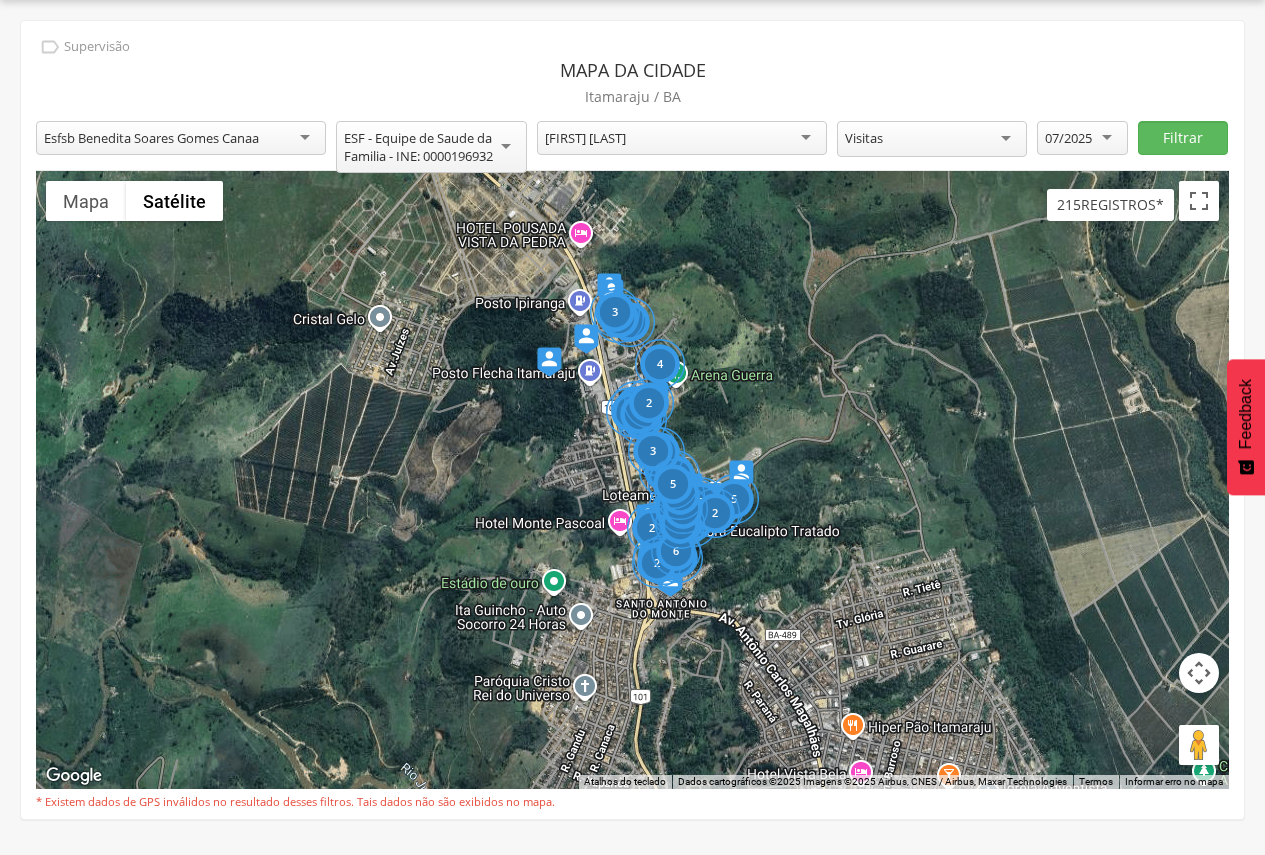 drag, startPoint x: 760, startPoint y: 304, endPoint x: 690, endPoint y: 275, distance: 75.76939 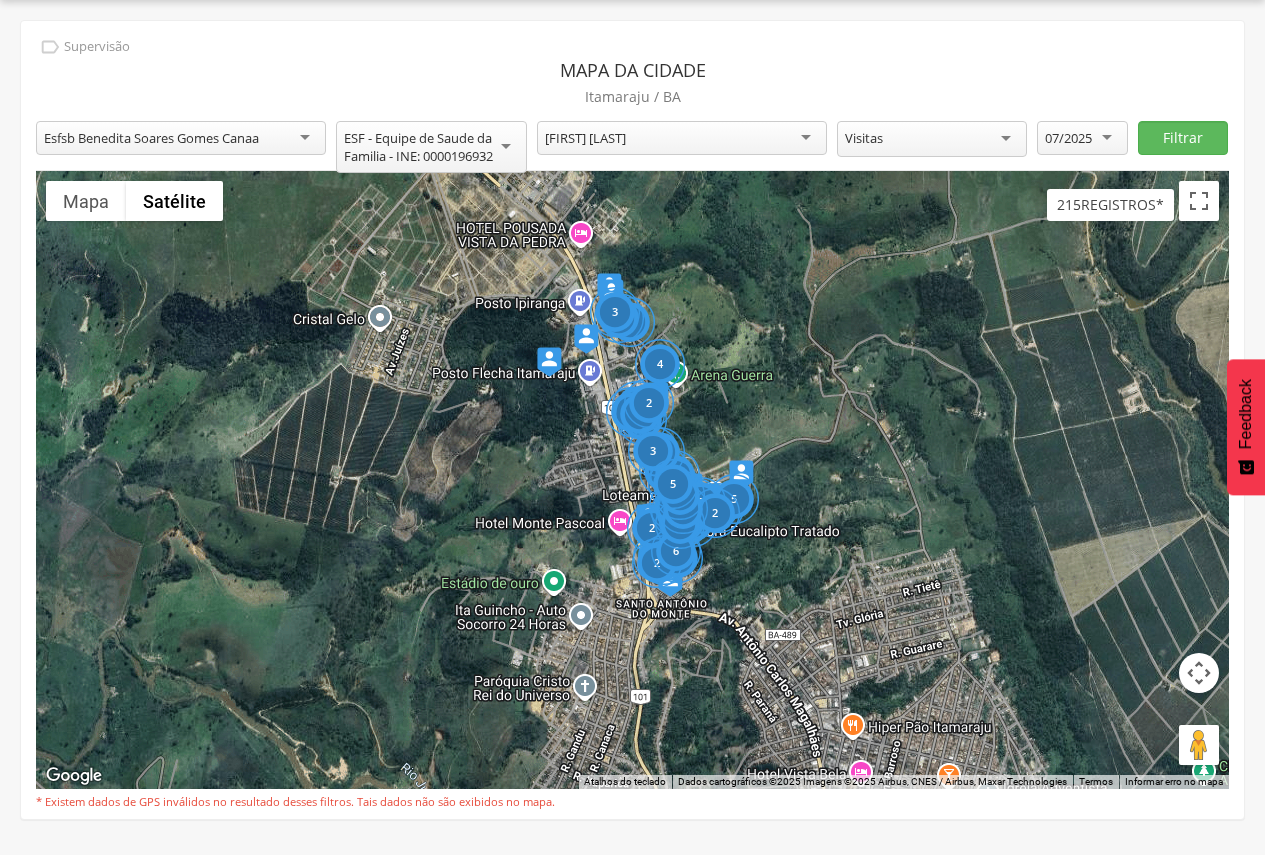 click on "4" at bounding box center (660, 364) 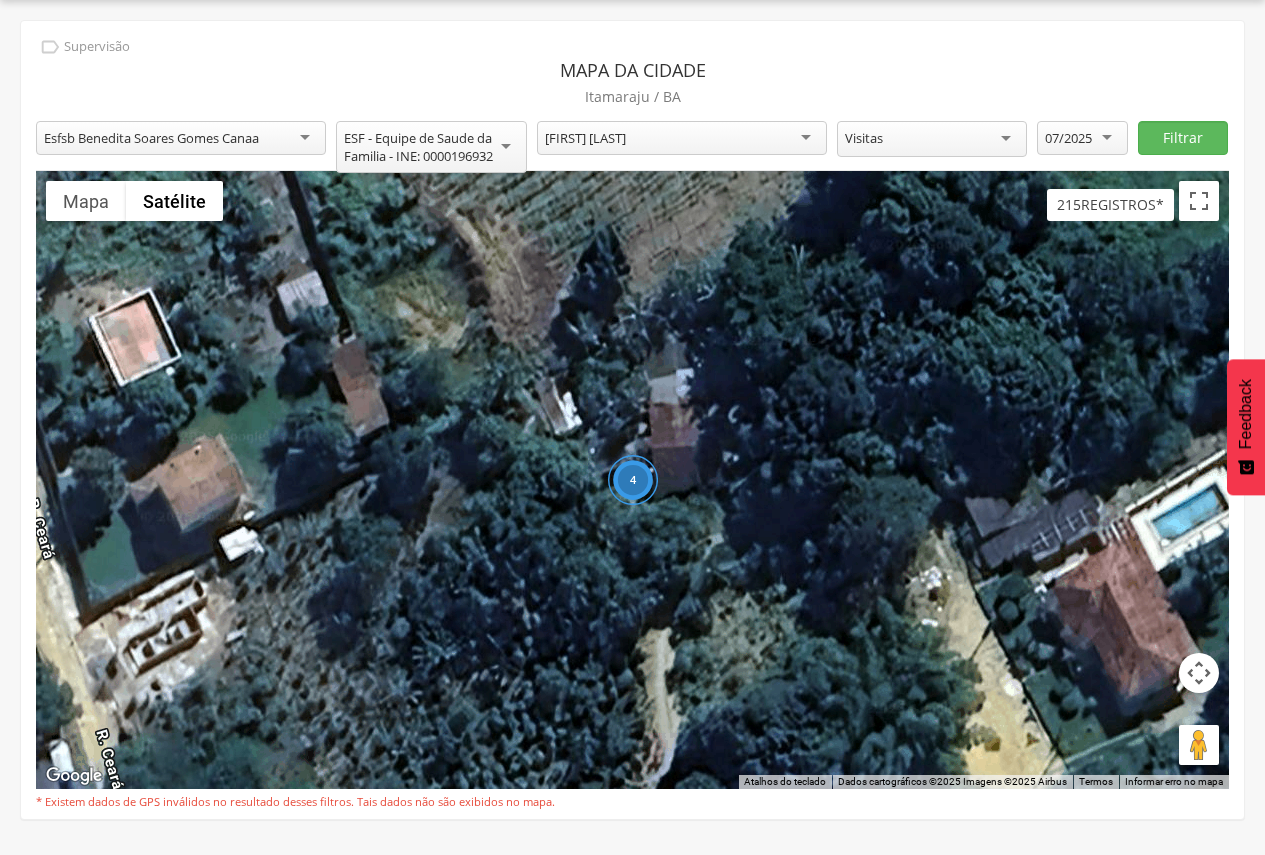click on "4" at bounding box center [633, 480] 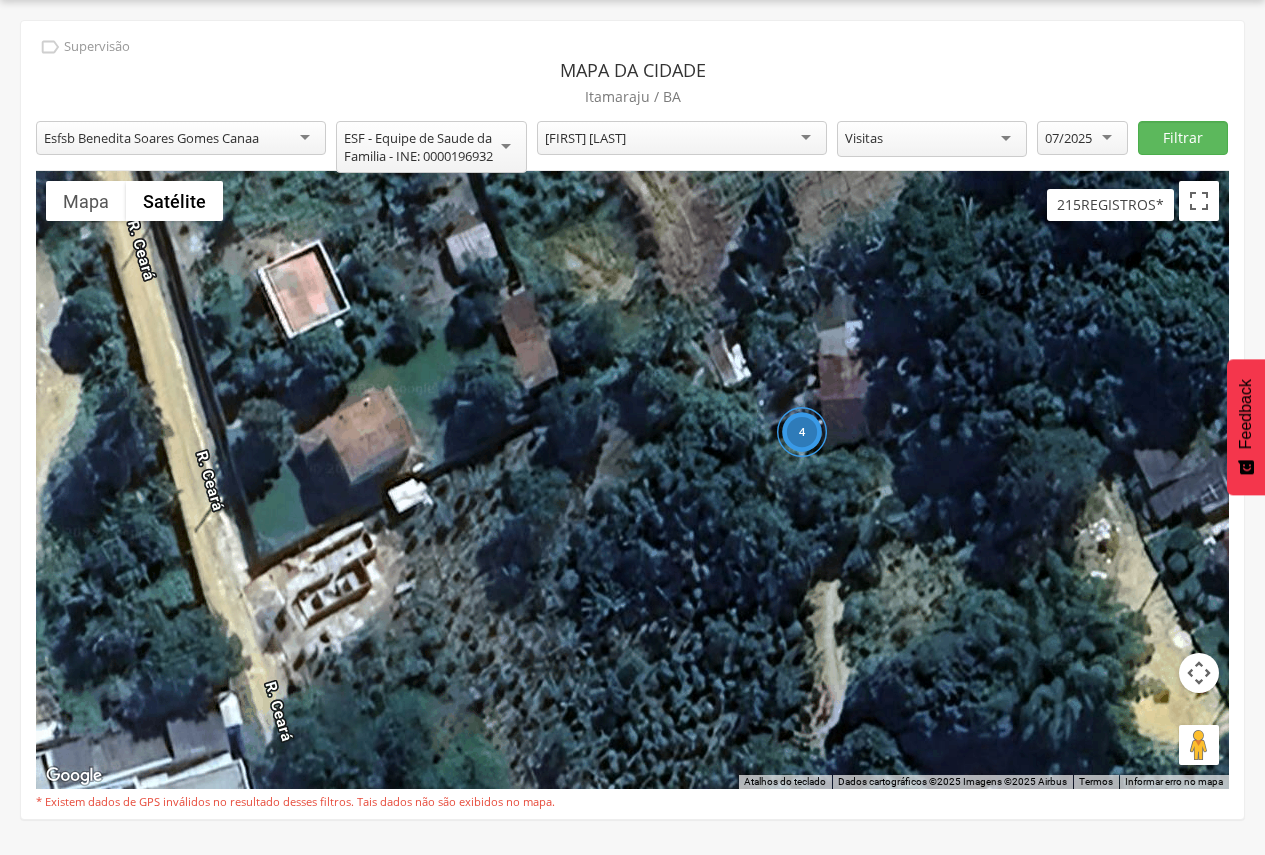 drag, startPoint x: 1085, startPoint y: 453, endPoint x: 1132, endPoint y: 443, distance: 48.052055 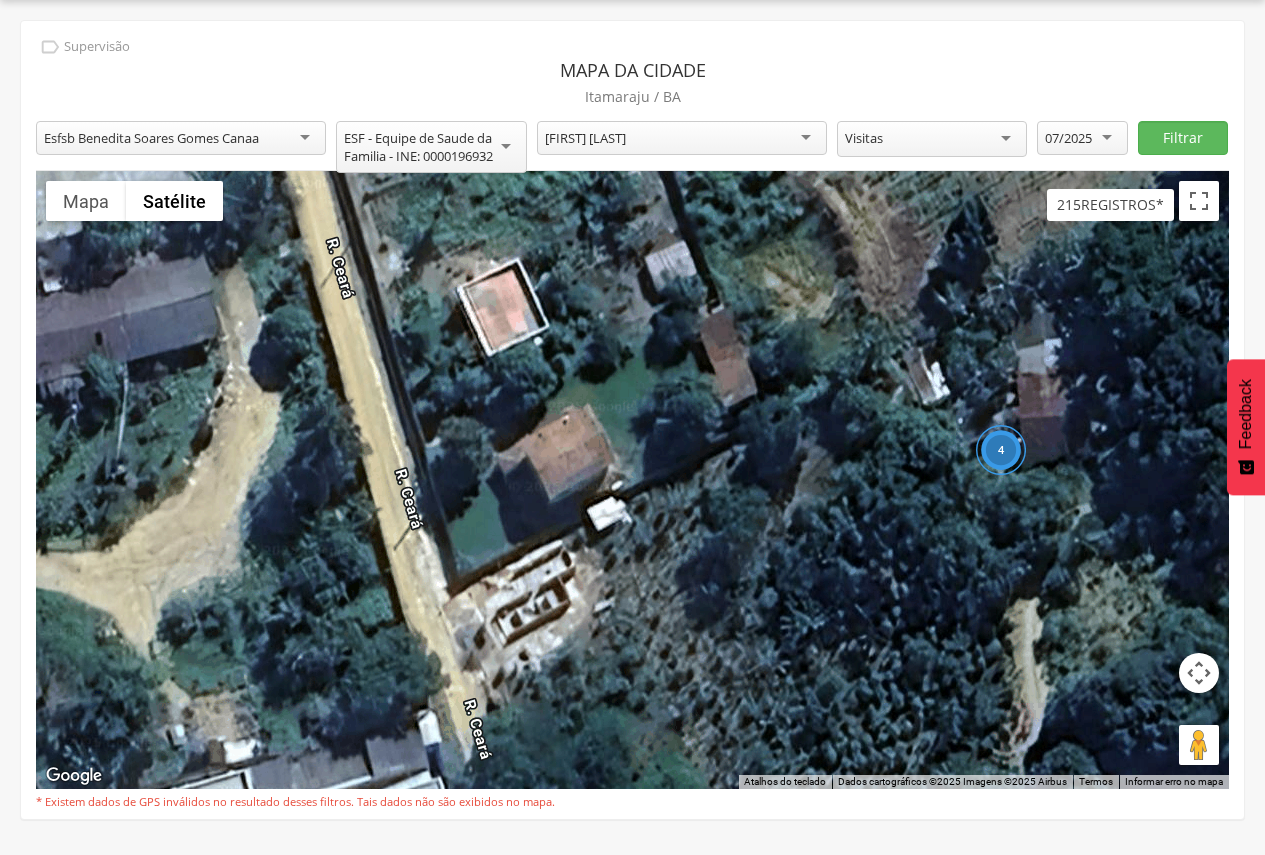 drag, startPoint x: 673, startPoint y: 448, endPoint x: 876, endPoint y: 466, distance: 203.79646 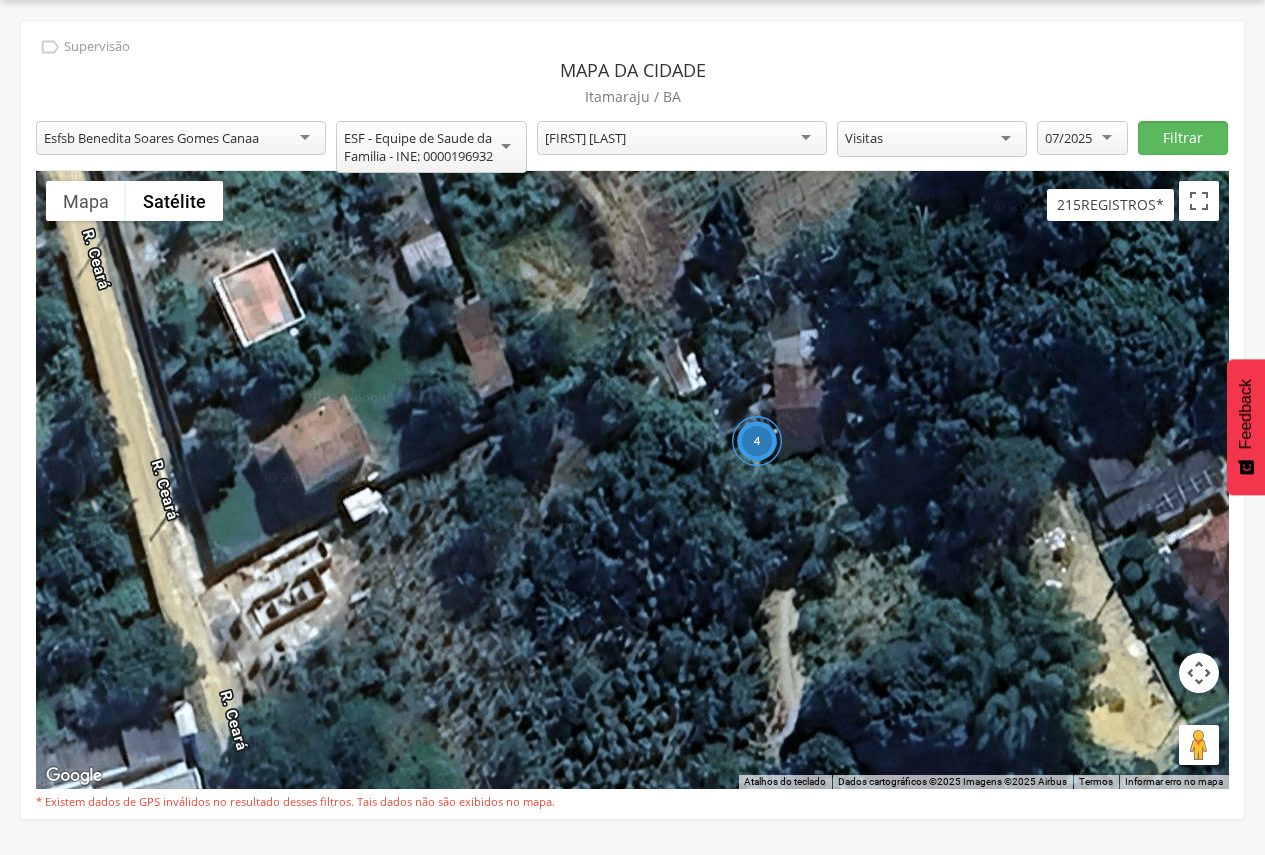 drag, startPoint x: 884, startPoint y: 458, endPoint x: 637, endPoint y: 448, distance: 247.20235 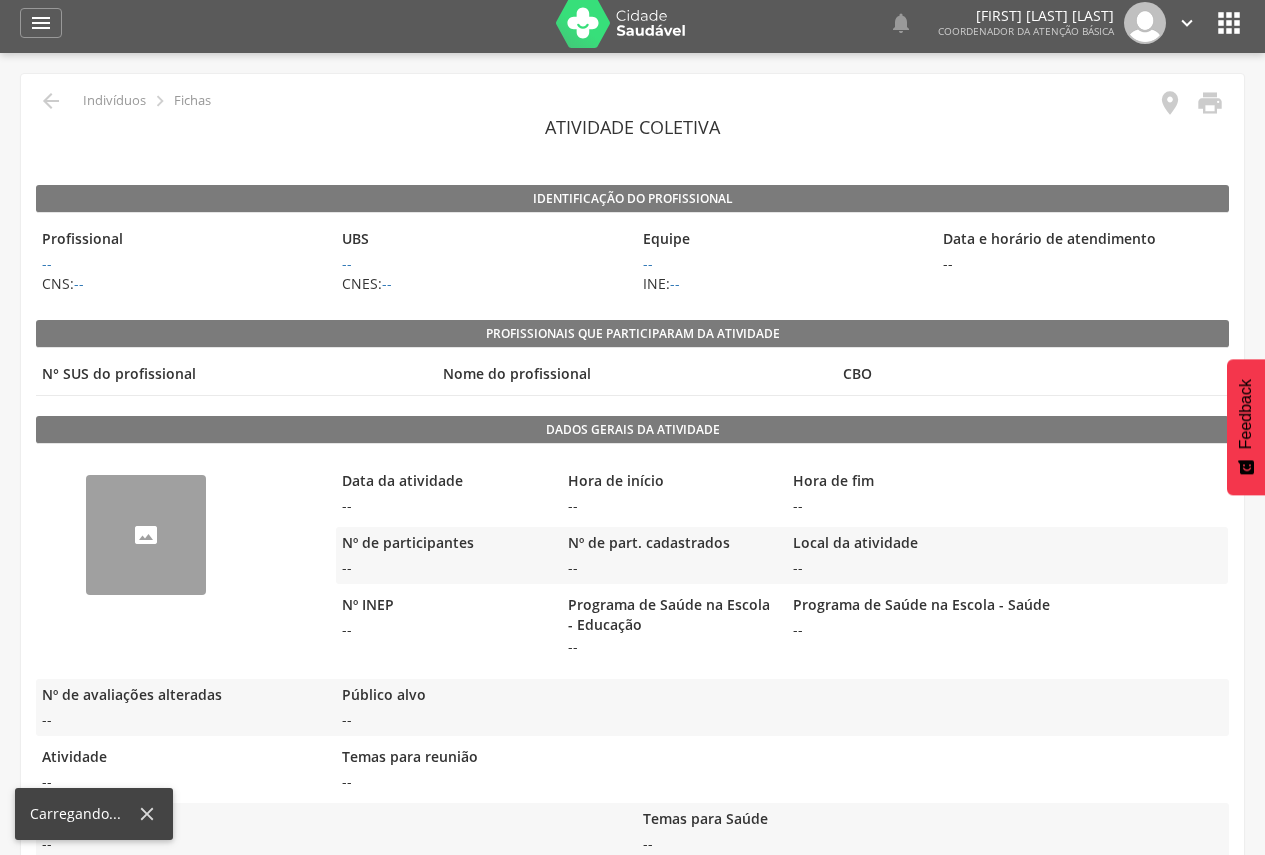 scroll, scrollTop: 7, scrollLeft: 0, axis: vertical 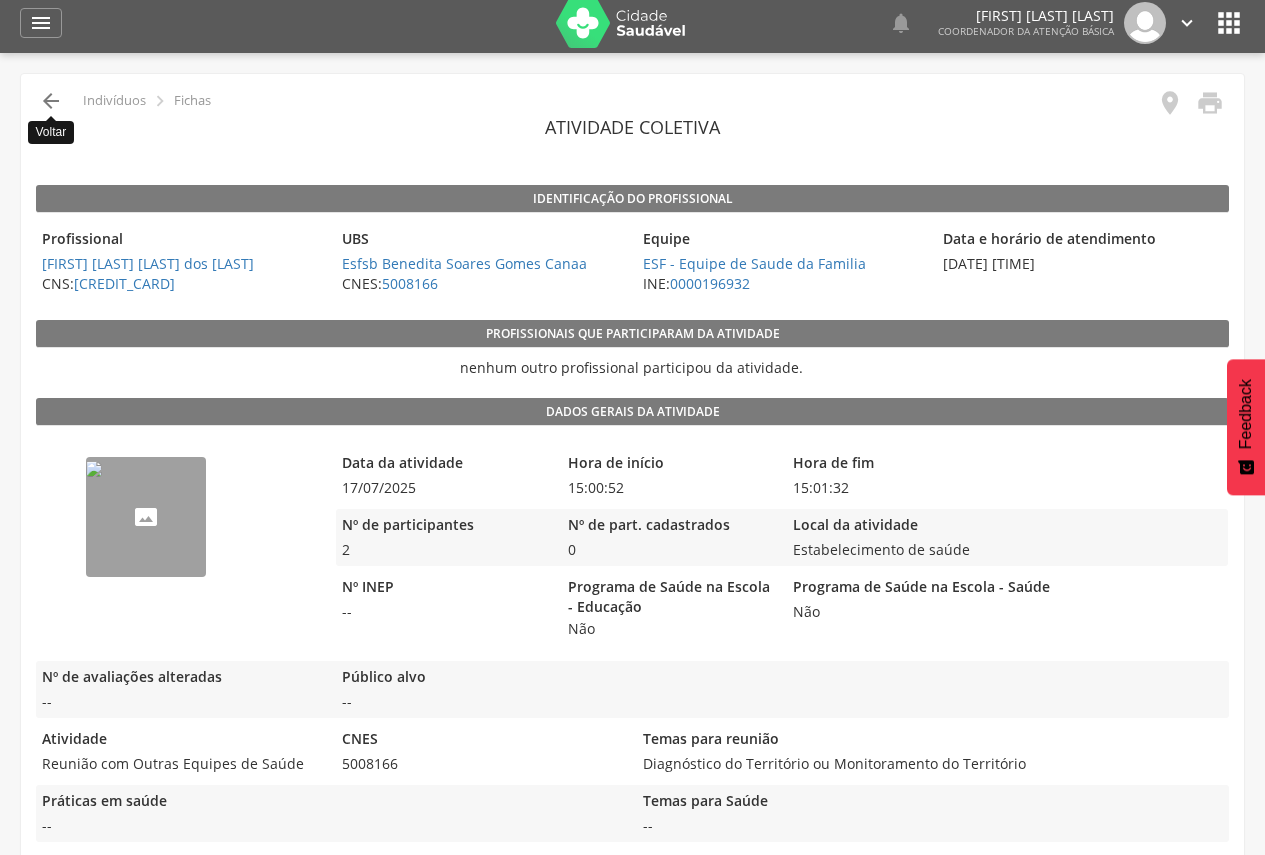 click on "" at bounding box center [51, 101] 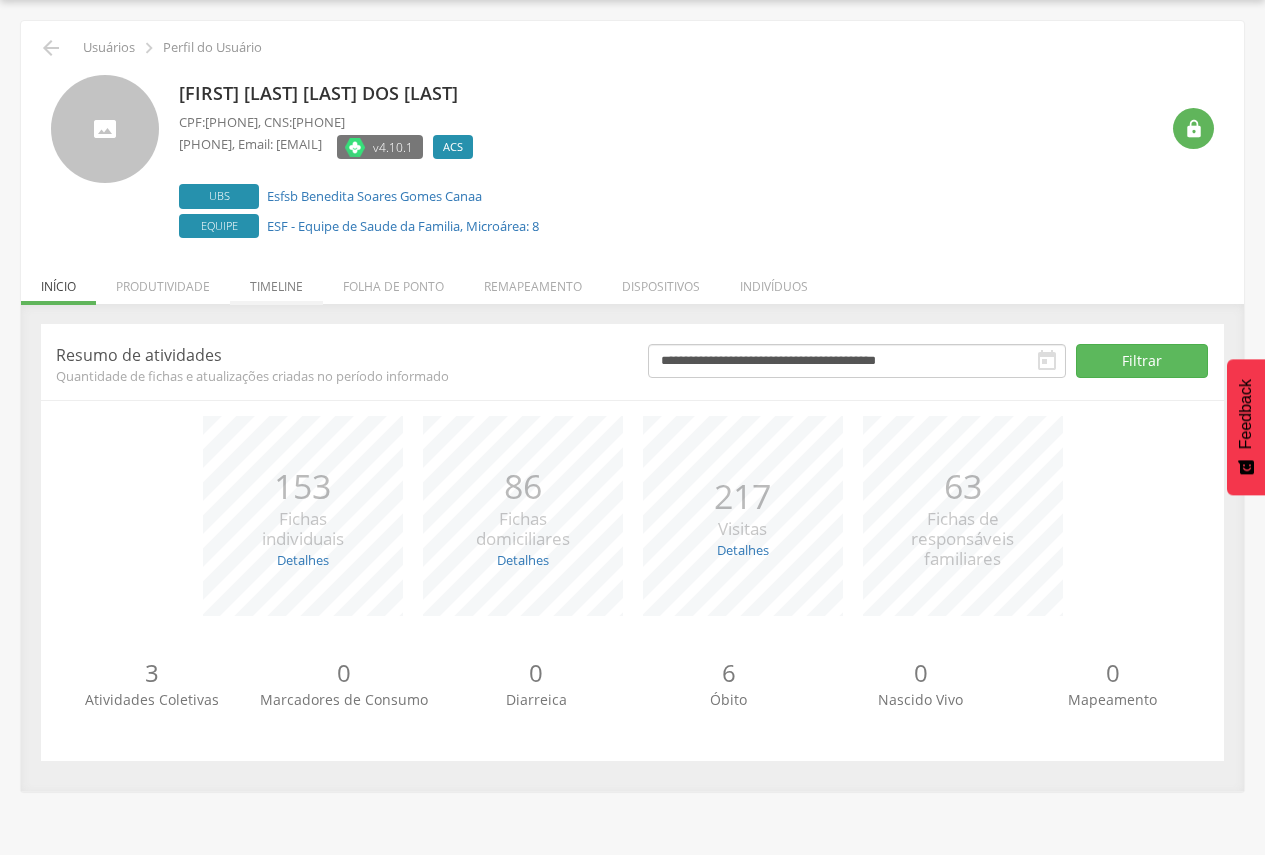 click on "Timeline" at bounding box center [276, 281] 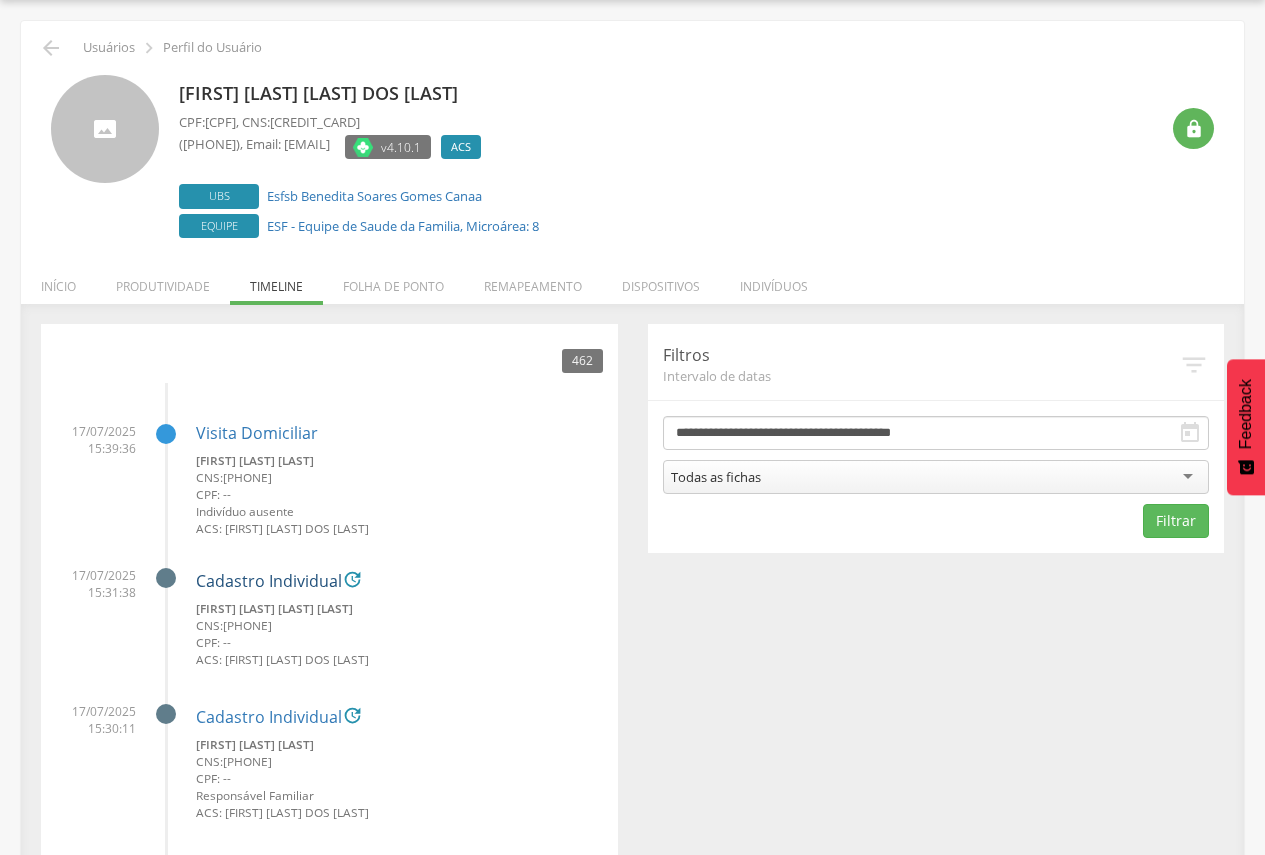scroll, scrollTop: 137, scrollLeft: 0, axis: vertical 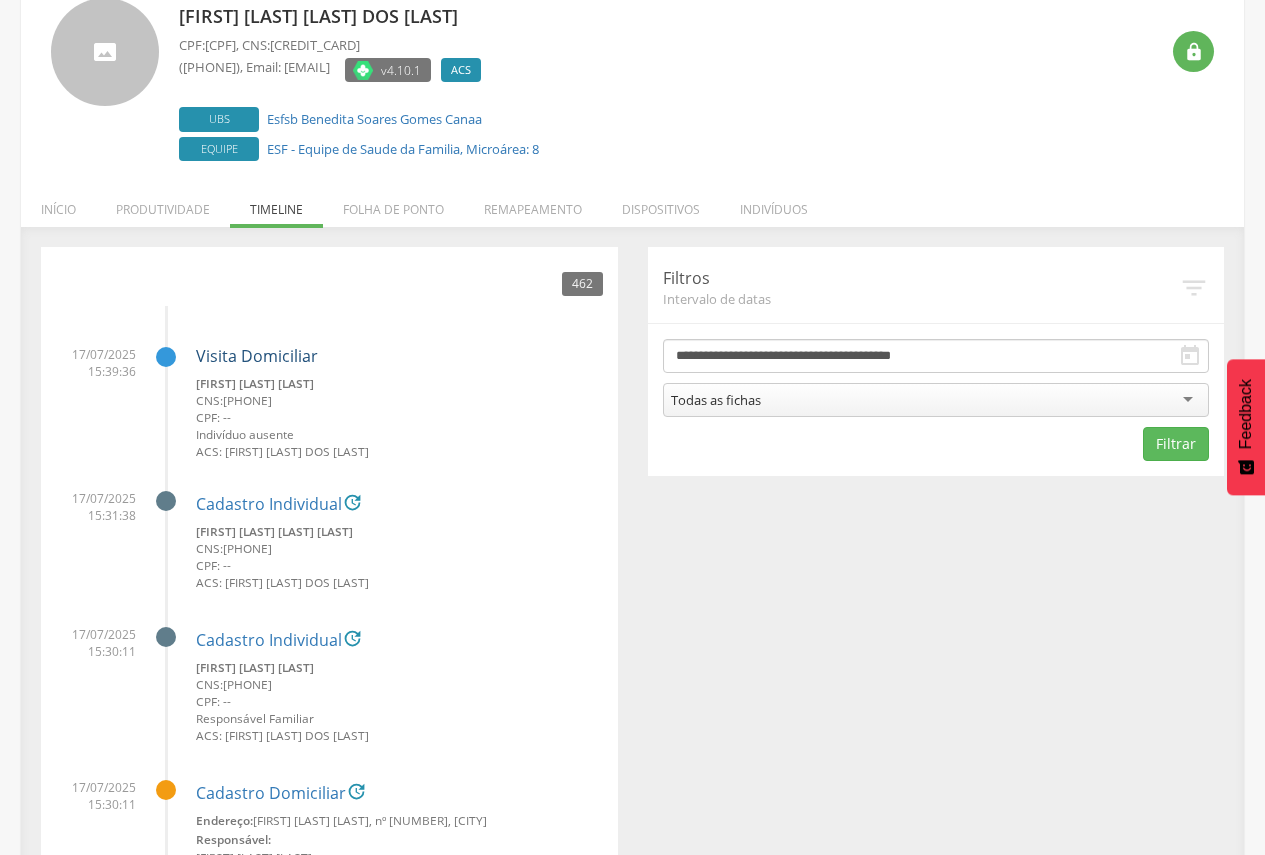 click on "Visita Domiciliar" at bounding box center [257, 356] 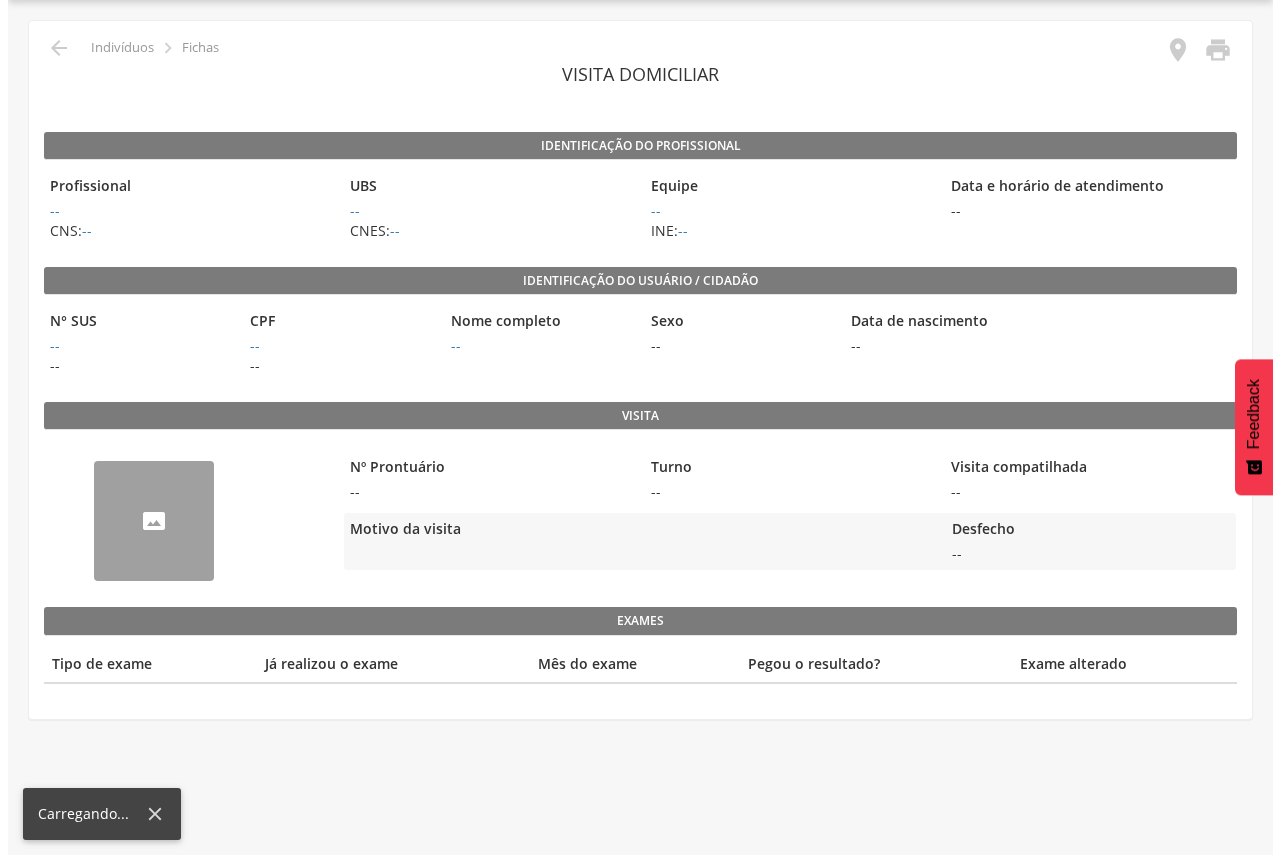 scroll, scrollTop: 60, scrollLeft: 0, axis: vertical 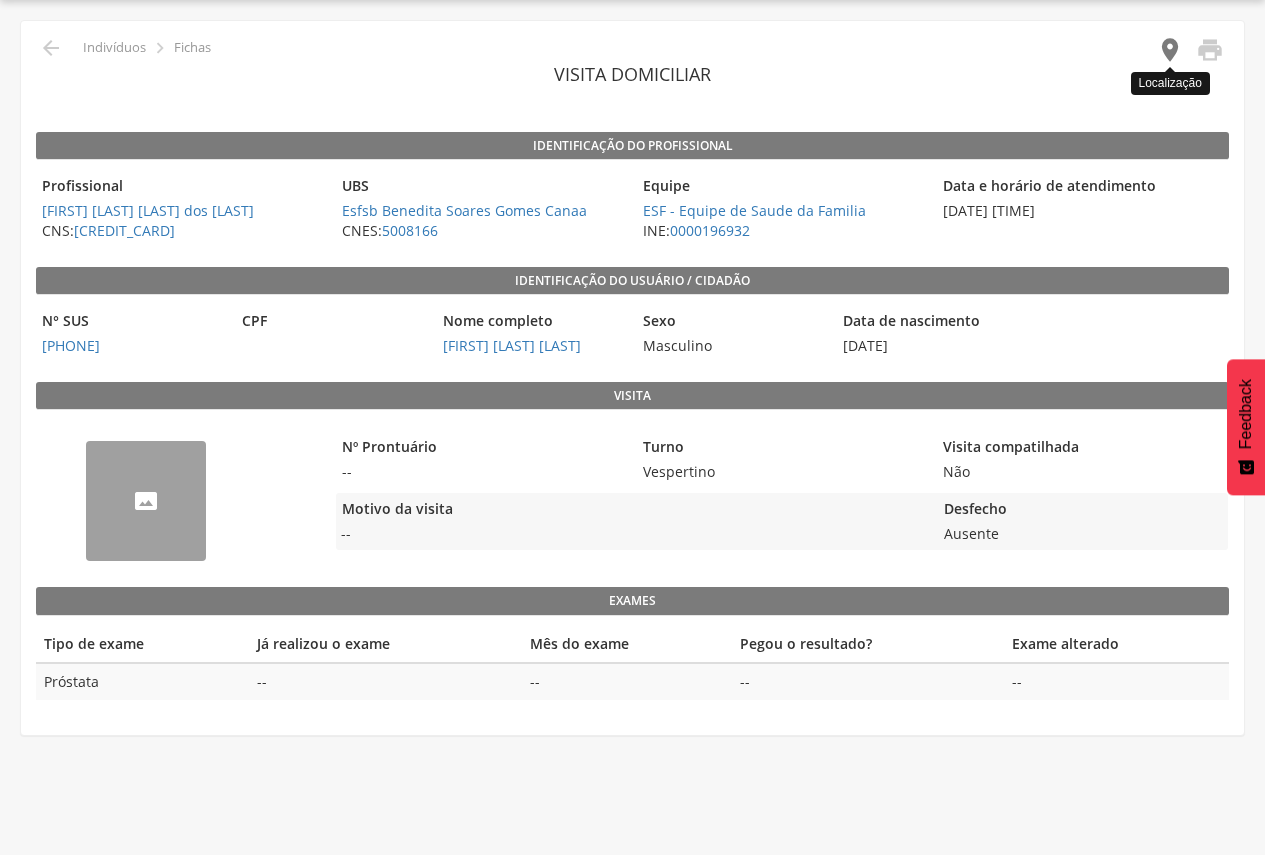 click on "" at bounding box center (1170, 50) 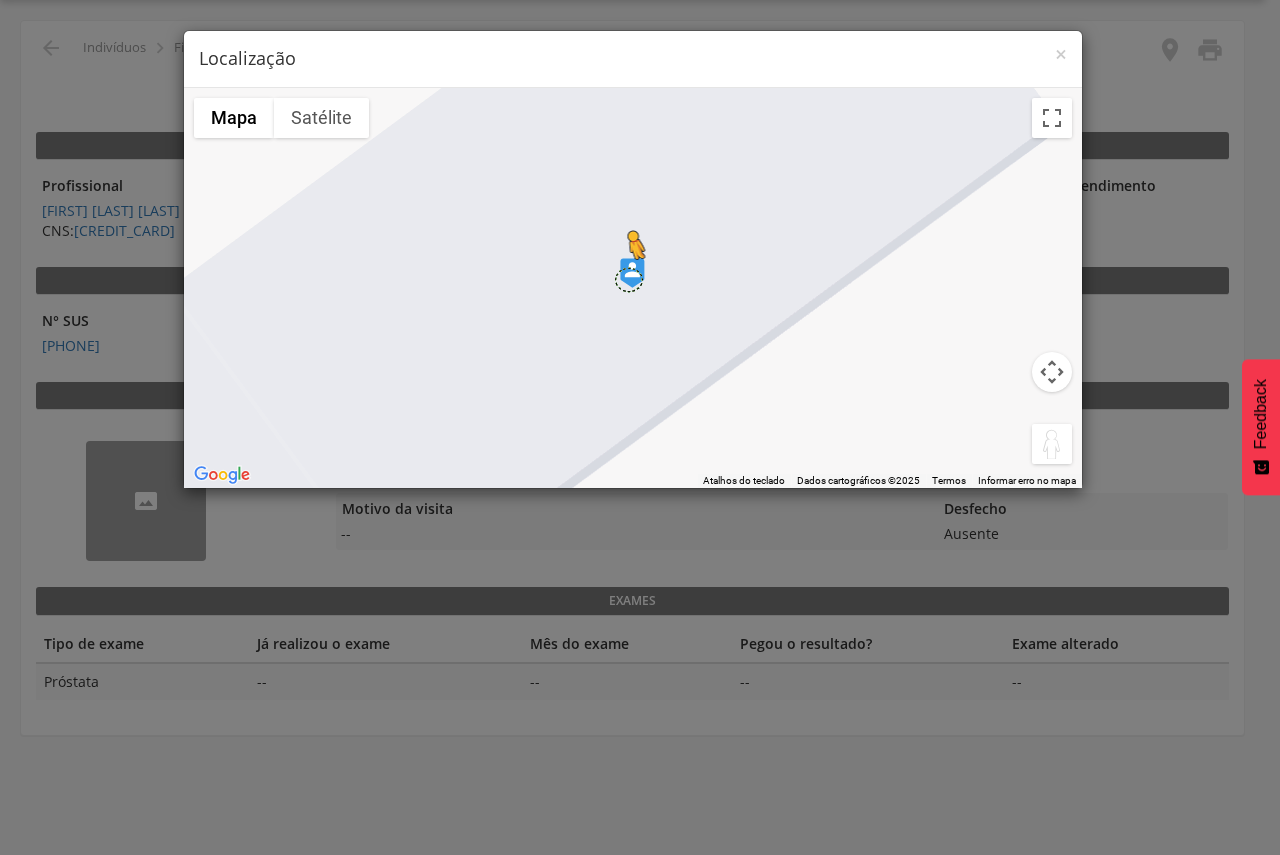 drag, startPoint x: 1050, startPoint y: 451, endPoint x: 629, endPoint y: 278, distance: 455.1593 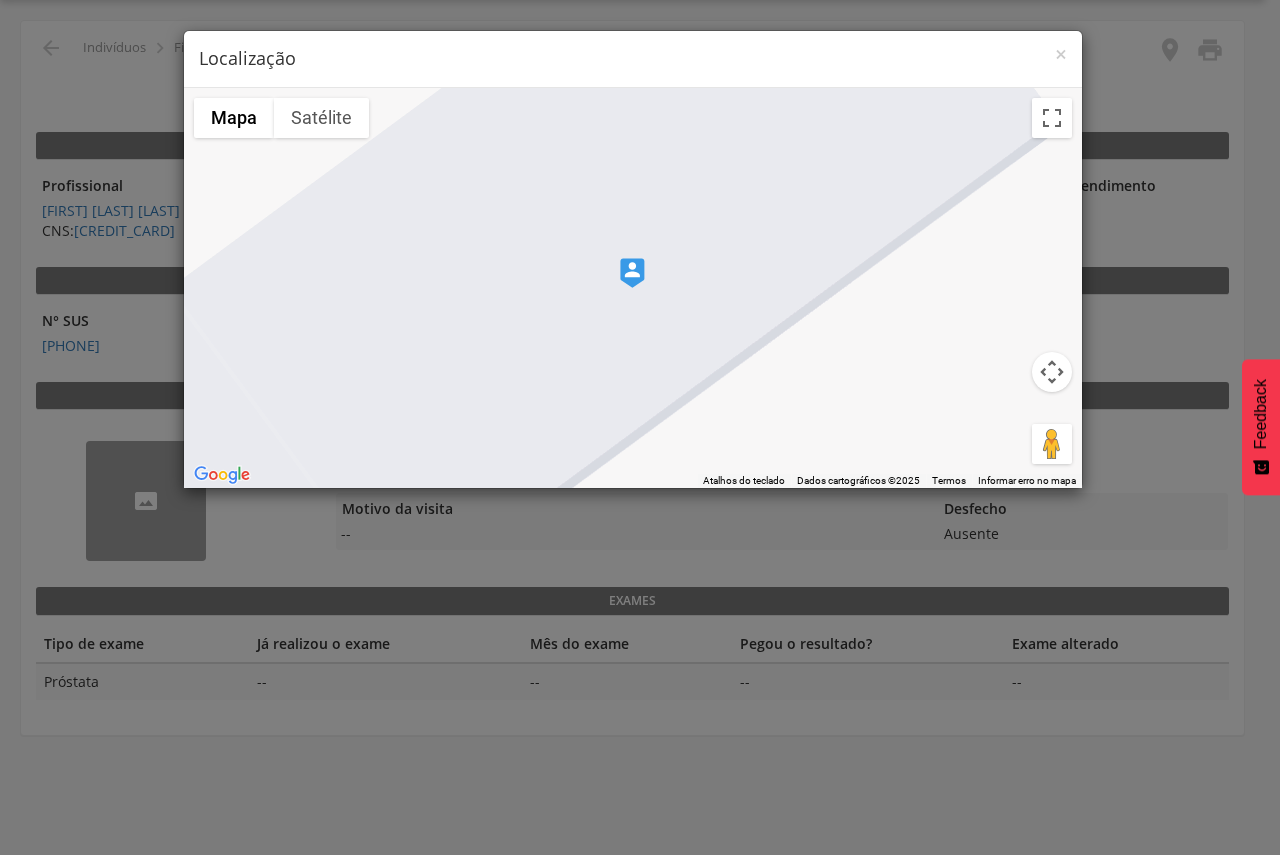click at bounding box center (632, 273) 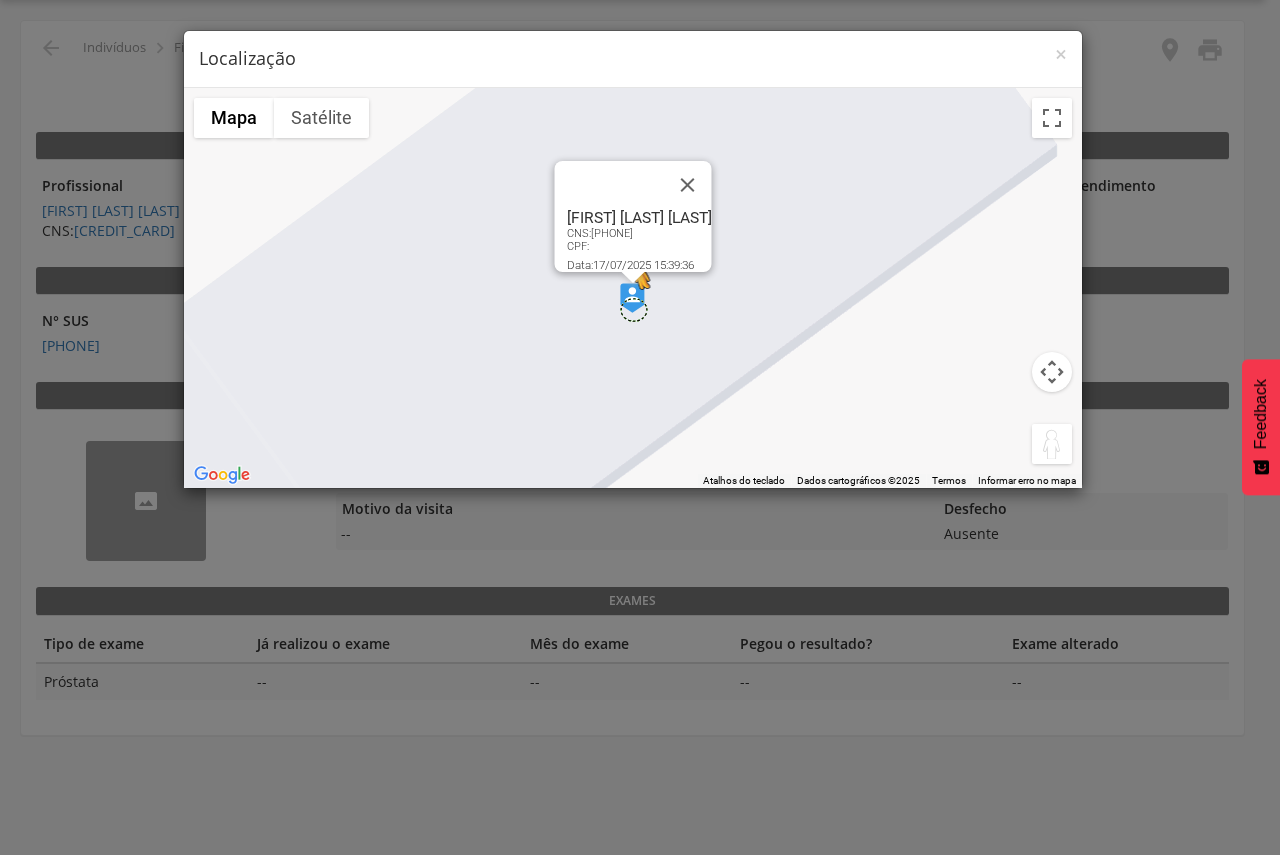 drag, startPoint x: 1054, startPoint y: 447, endPoint x: 632, endPoint y: 307, distance: 444.6167 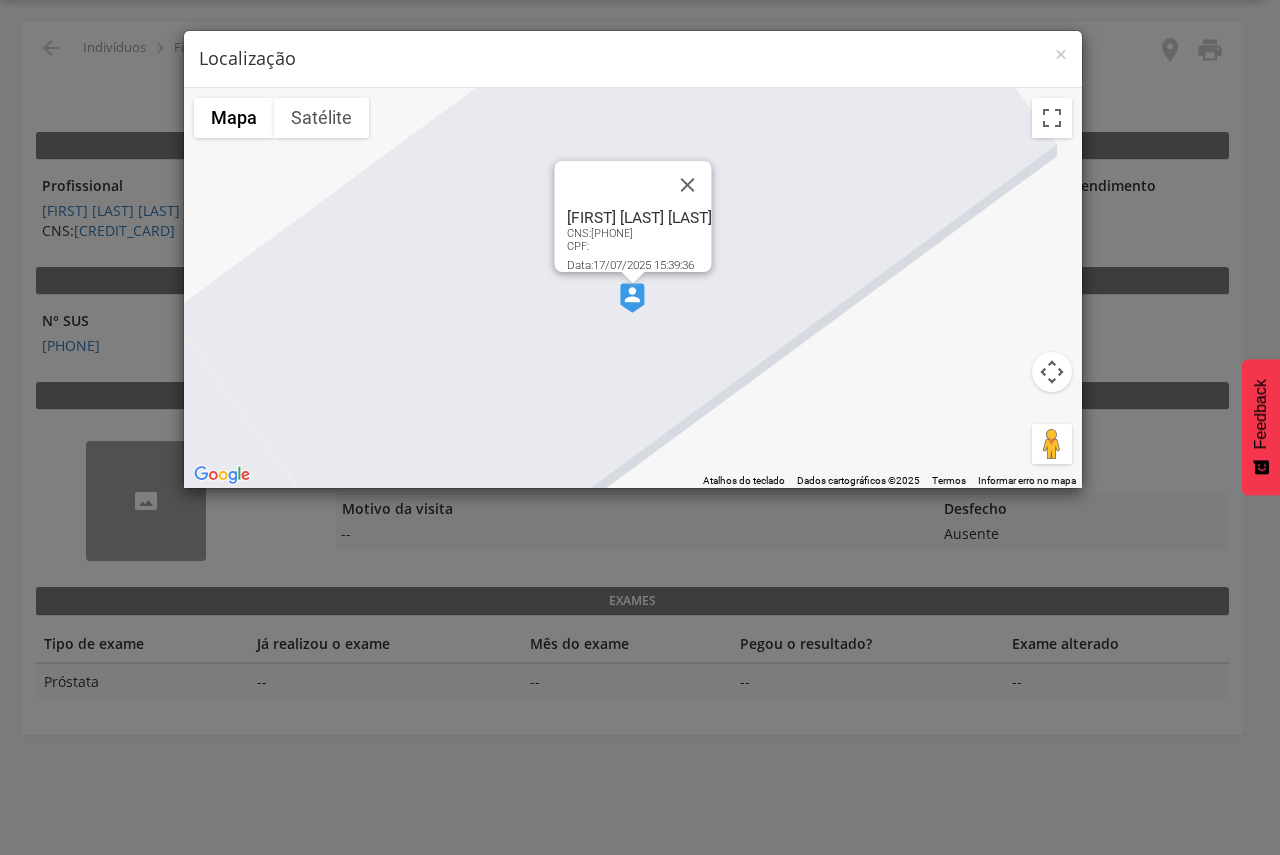 click at bounding box center [632, 298] 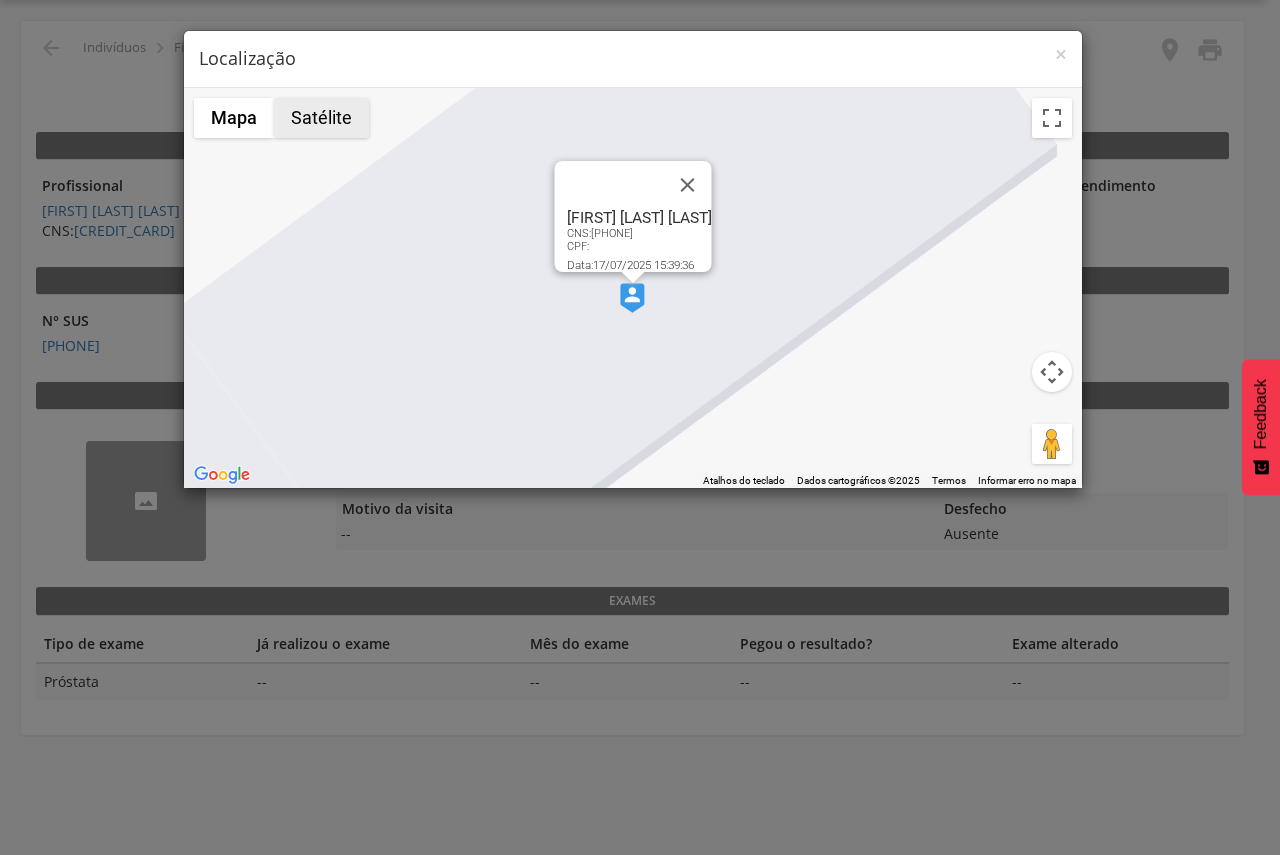 click on "Satélite" at bounding box center (321, 118) 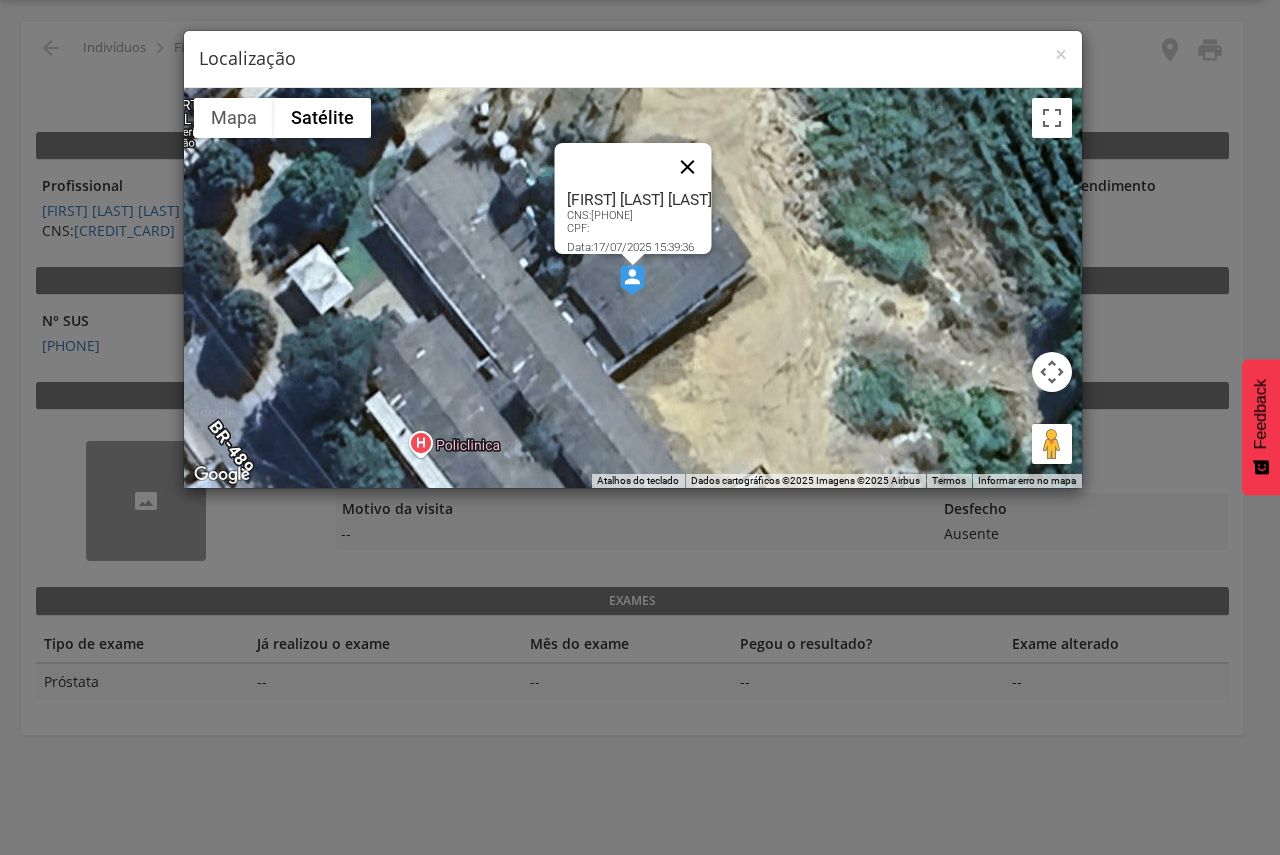 click at bounding box center (687, 167) 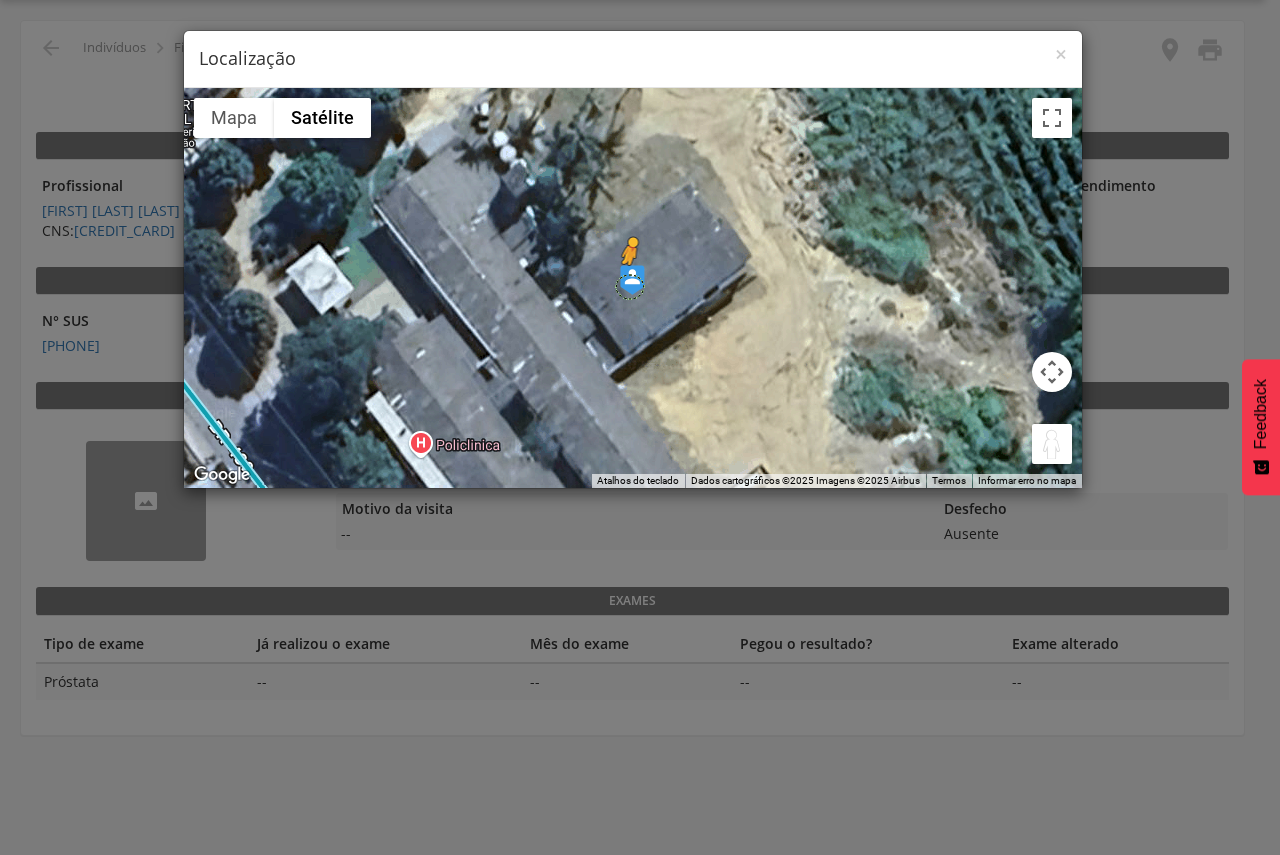 drag, startPoint x: 1057, startPoint y: 450, endPoint x: 629, endPoint y: 284, distance: 459.06427 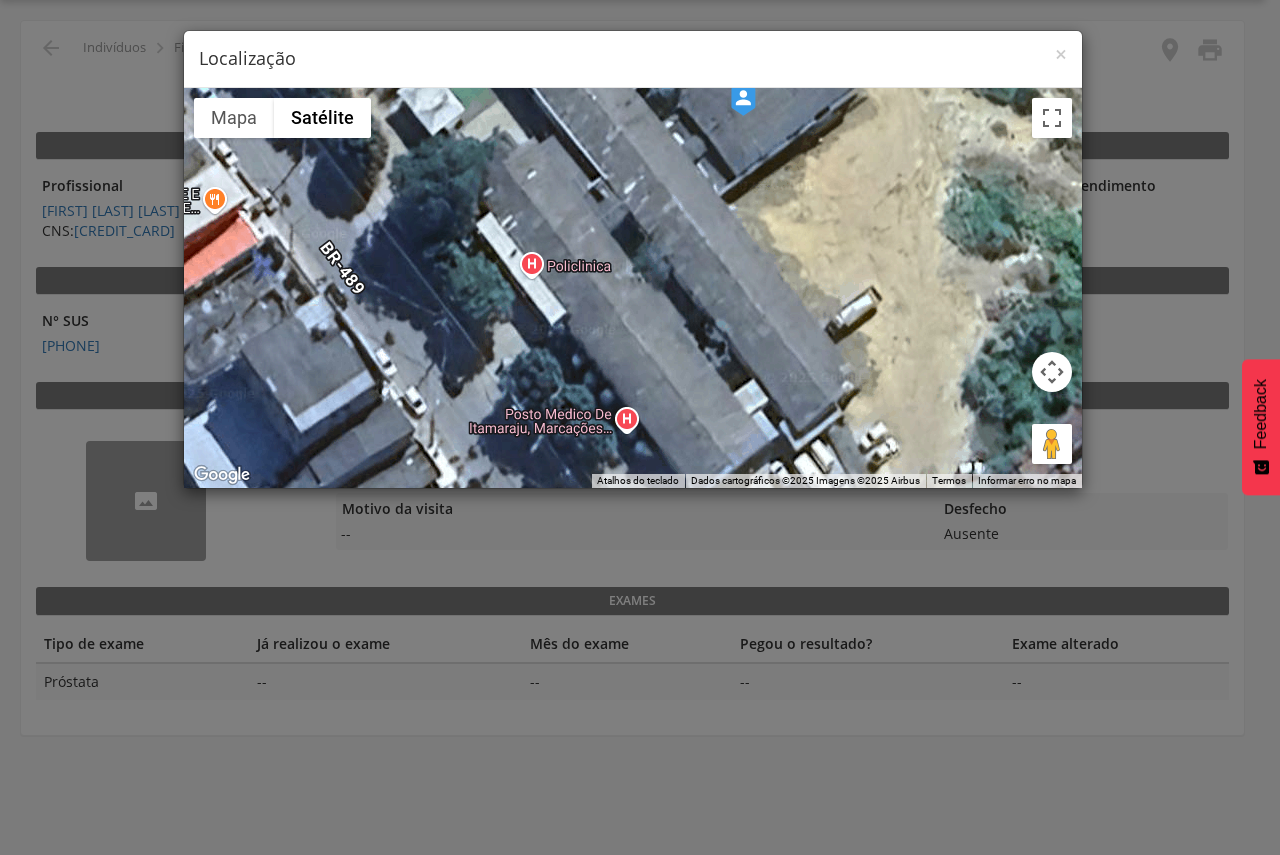 drag, startPoint x: 479, startPoint y: 347, endPoint x: 592, endPoint y: 168, distance: 211.68373 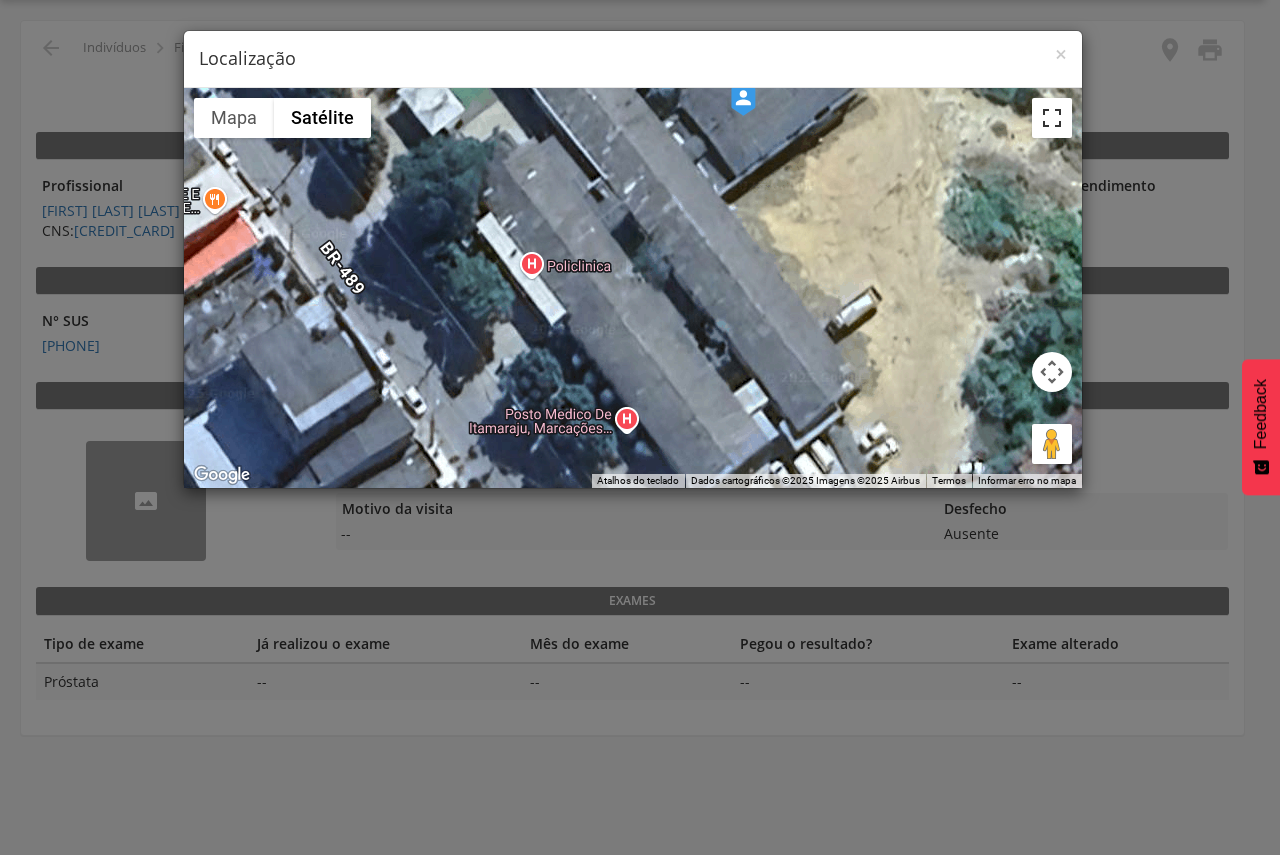 click at bounding box center [1052, 118] 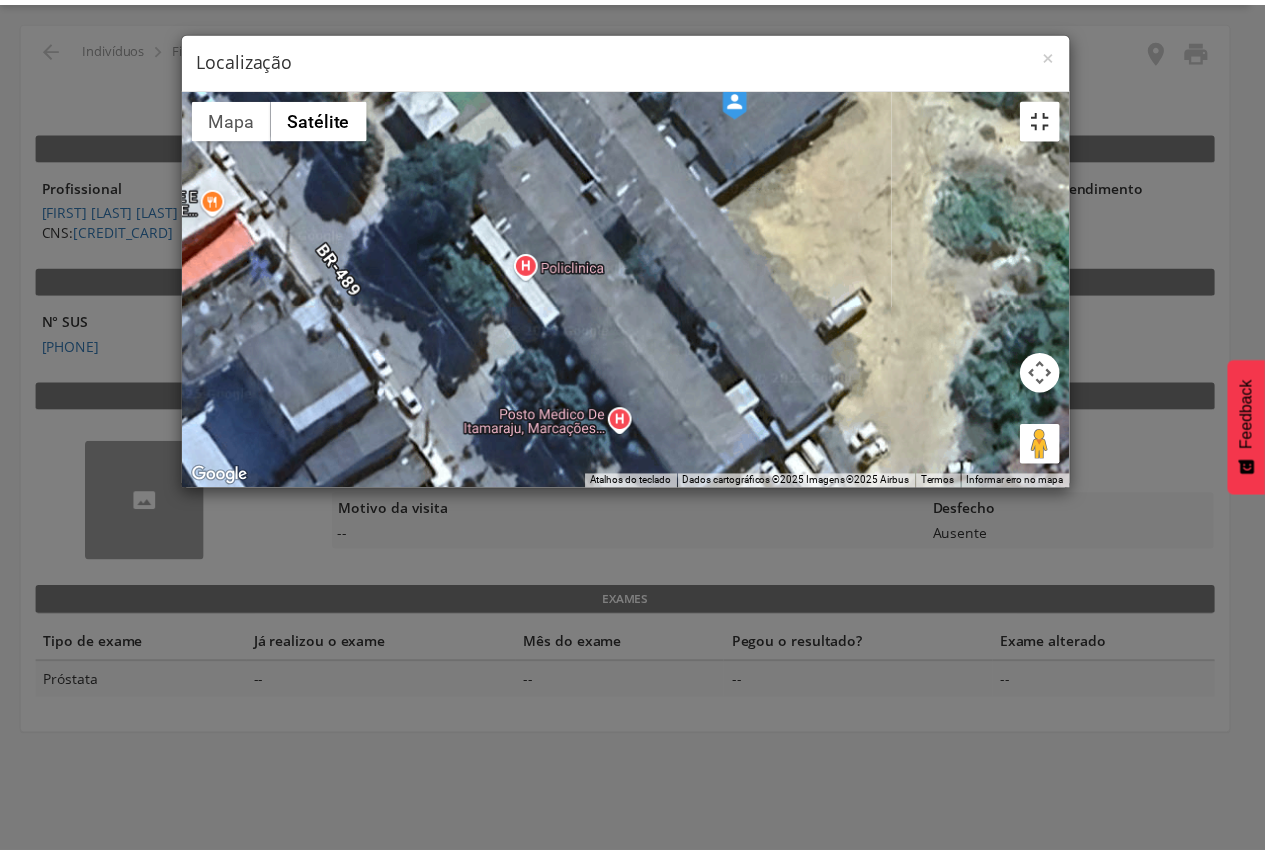 scroll, scrollTop: 0, scrollLeft: 0, axis: both 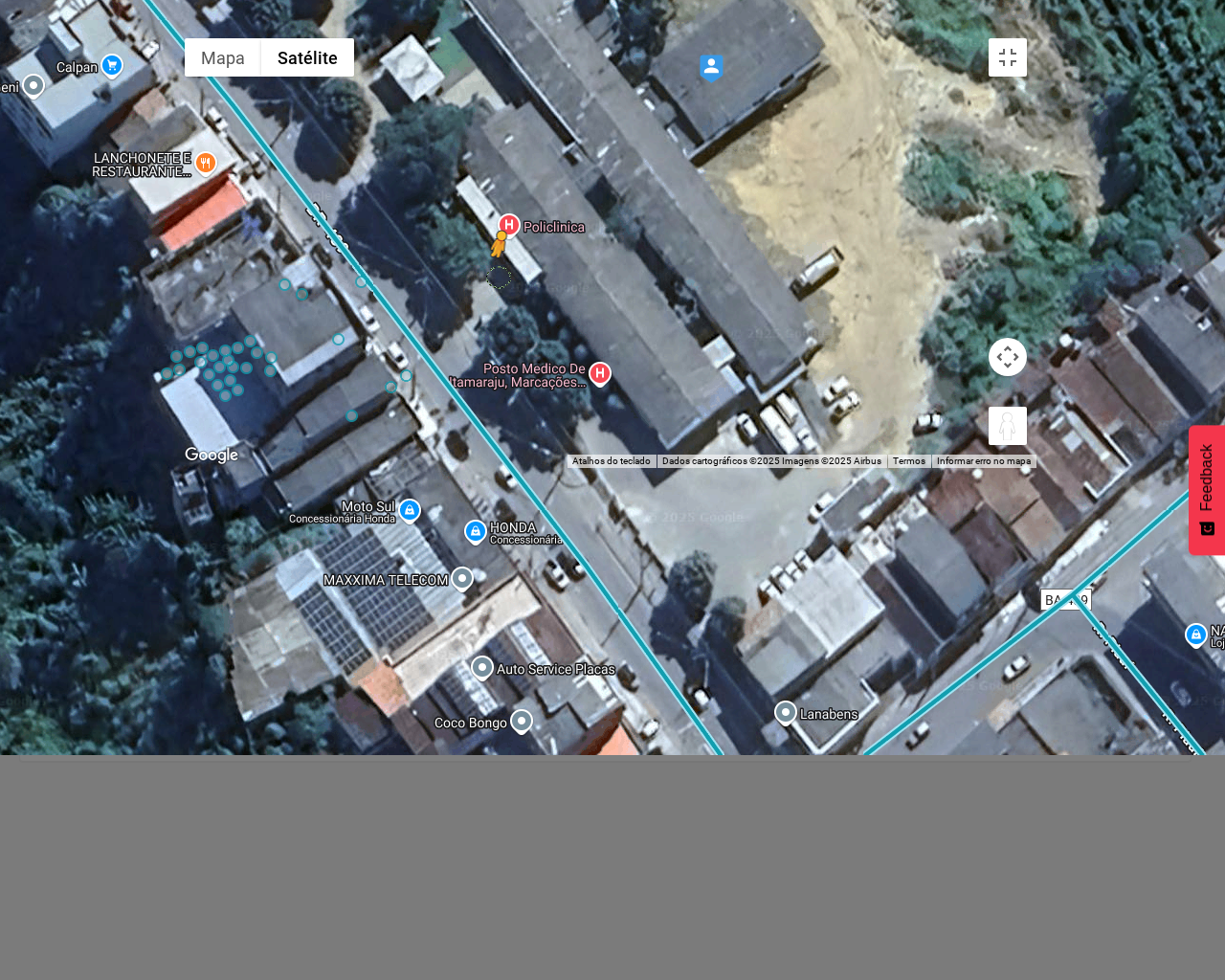 drag, startPoint x: 1205, startPoint y: 934, endPoint x: 502, endPoint y: 519, distance: 816.3541 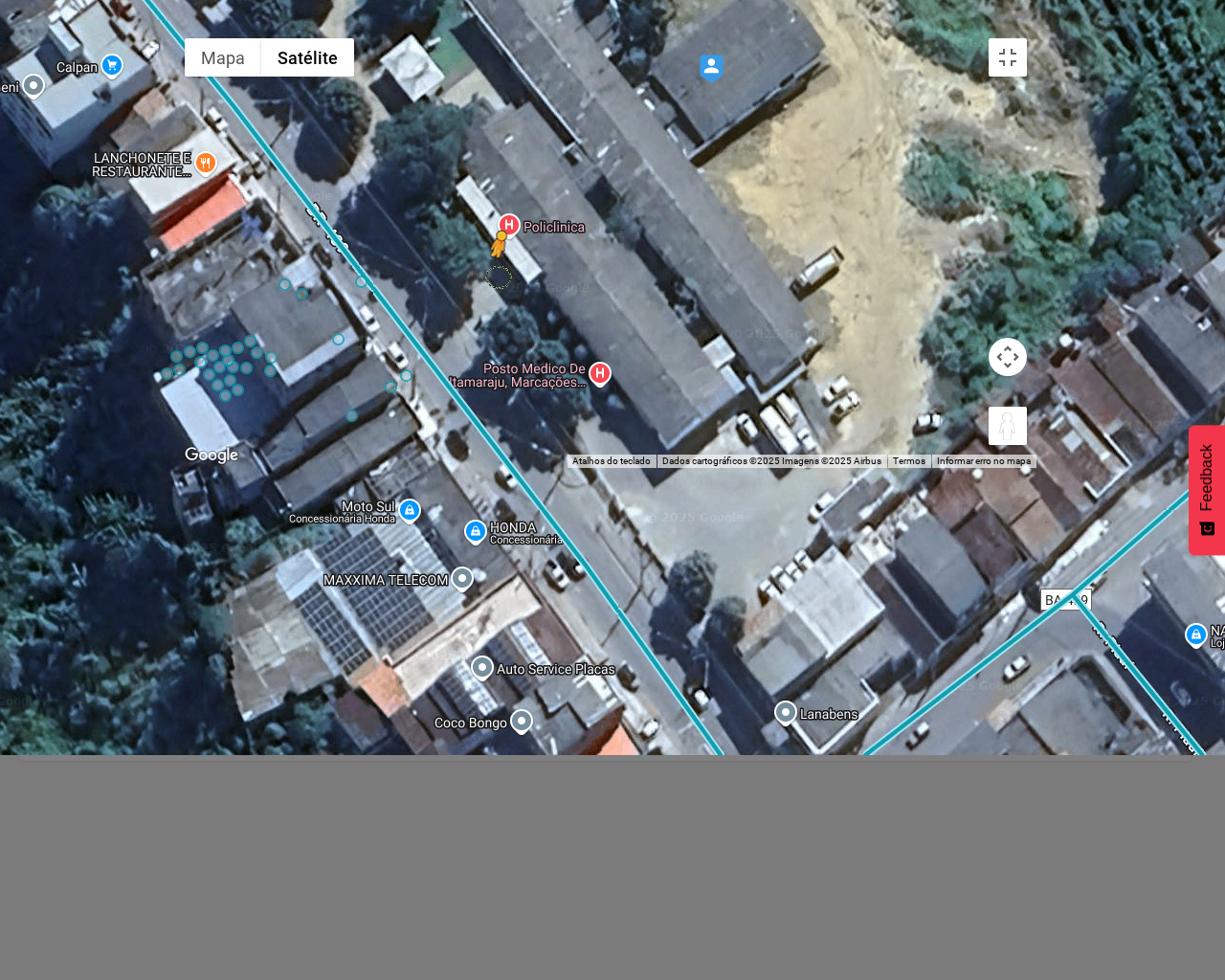 click on "Pressione as teclas Alt + Enter para ativar o recurso de arrastar com o teclado. Depois disso, use as teclas de seta para mover o marcador. Pressione a tecla Enter quando quiser parar de arrastar. Para cancelar, pressione Esc. Não há dados disponíveis. Mapa Relevo Satélite Marcadores Atalhos do teclado Dados do mapa Dados cartográficos ©2025 Imagens ©2025 Airbus Dados cartográficos ©2025 Imagens ©2025 Airbus 10 m  Clique para alternar entre unidades métricas e imperiais Termos Informar erro no mapa" at bounding box center [606, 248] 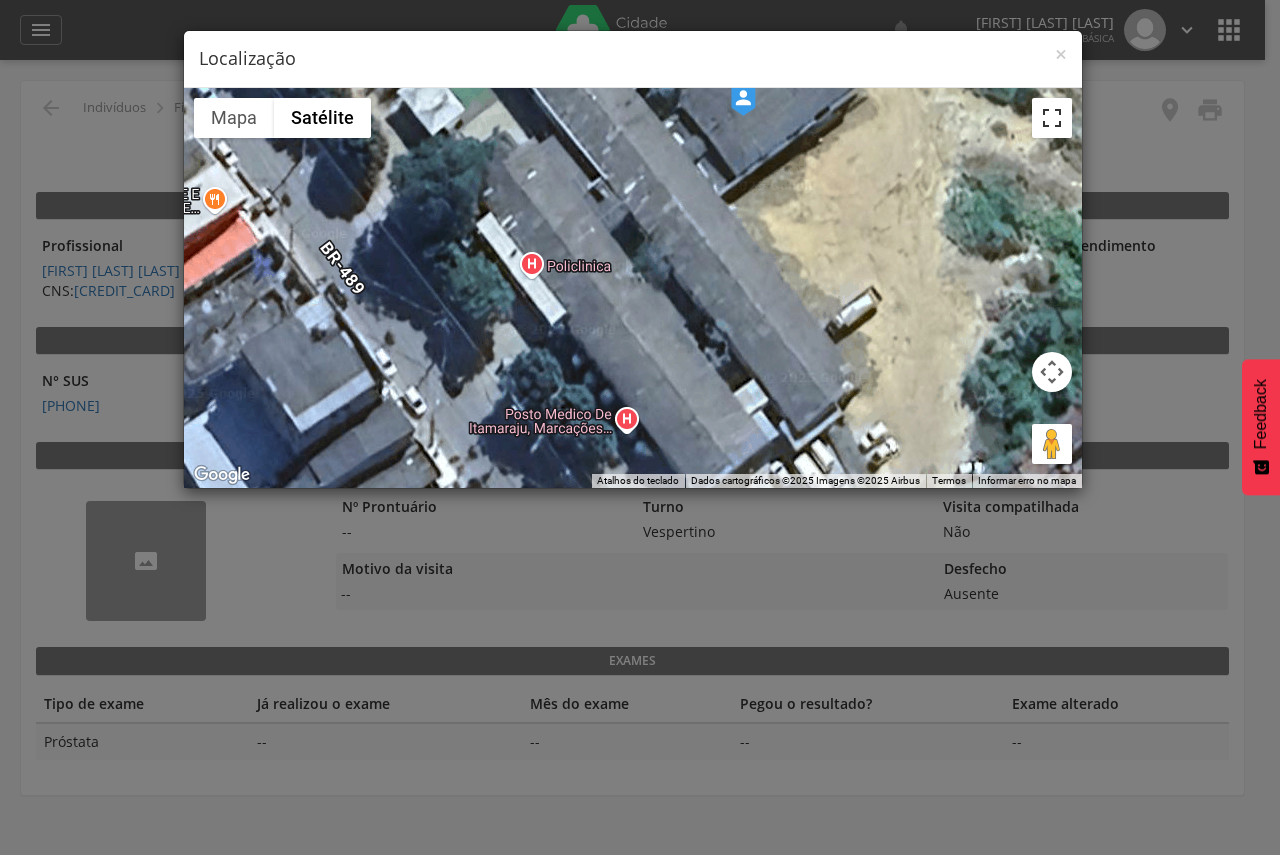 click at bounding box center [1052, 118] 